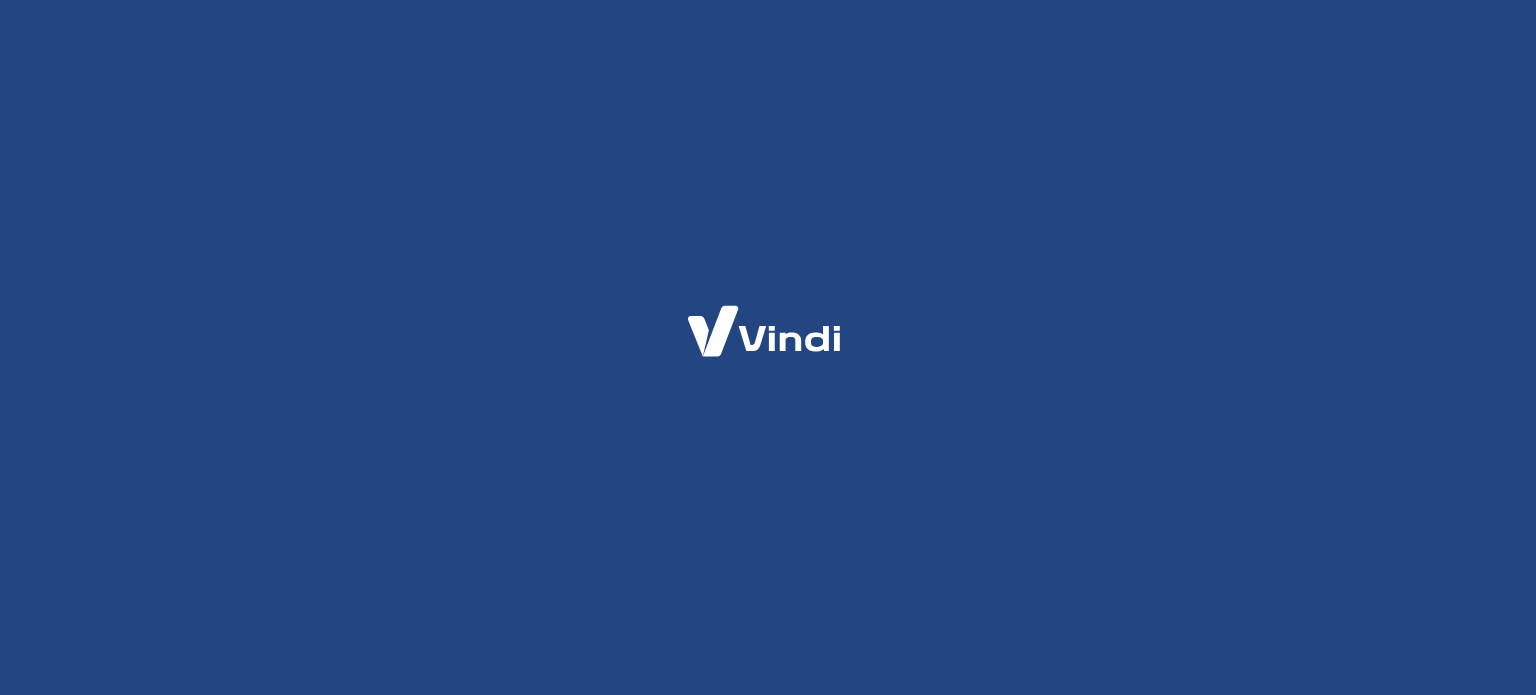 scroll, scrollTop: 0, scrollLeft: 0, axis: both 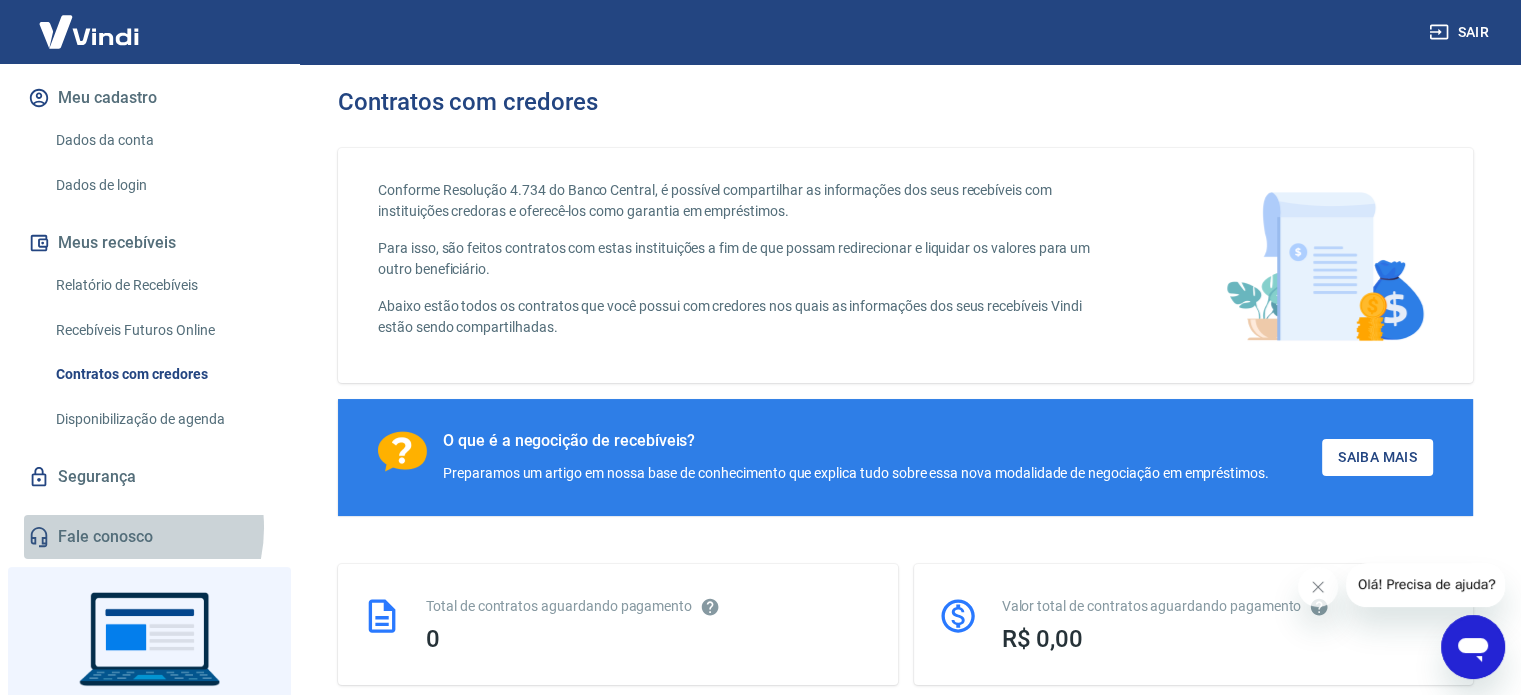 click on "Fale conosco" at bounding box center [149, 537] 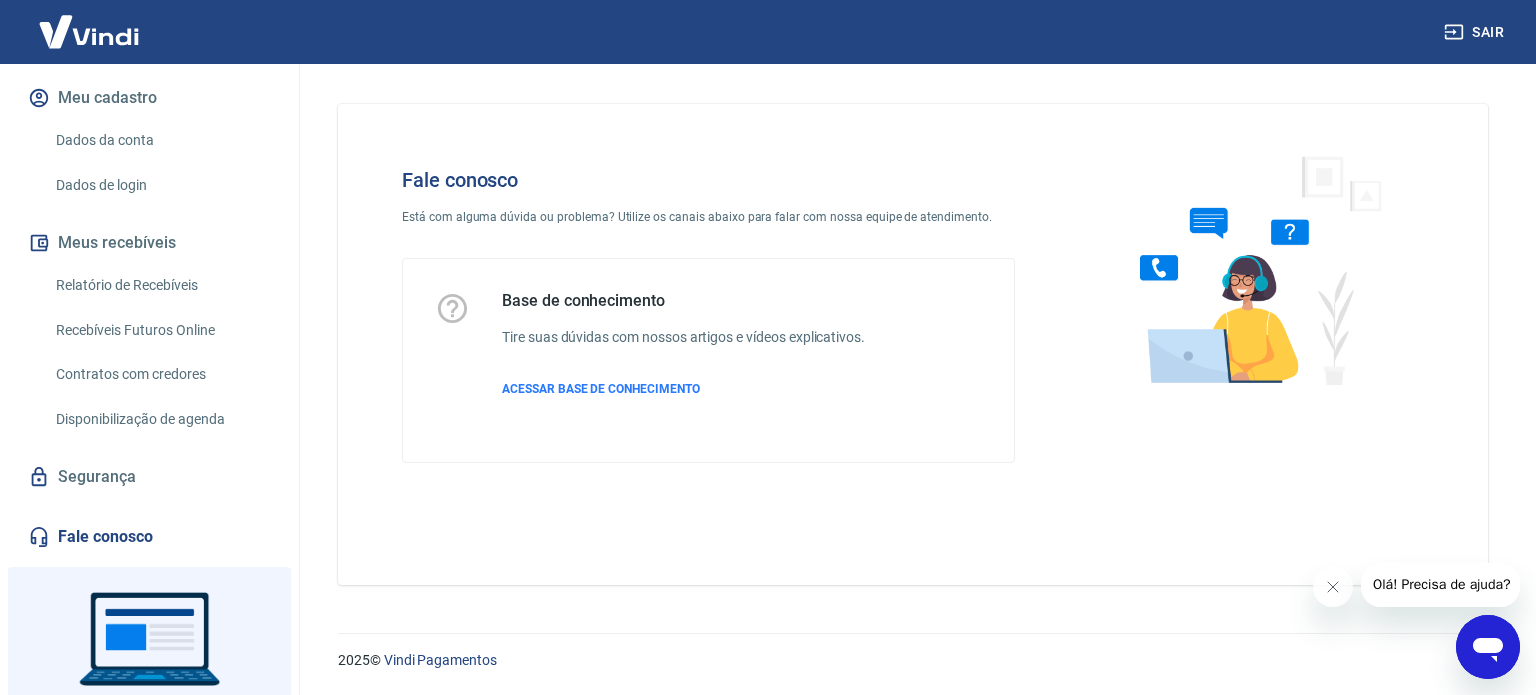 click 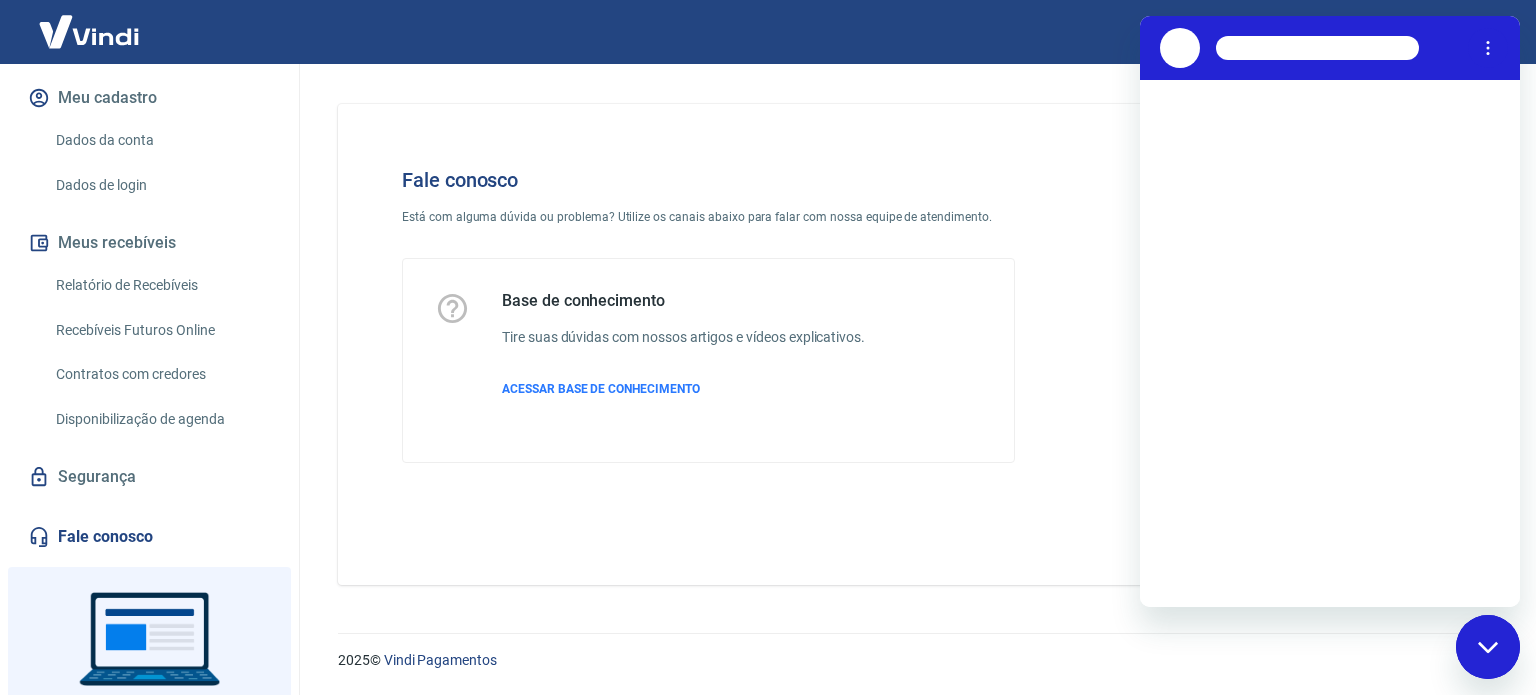 scroll, scrollTop: 0, scrollLeft: 0, axis: both 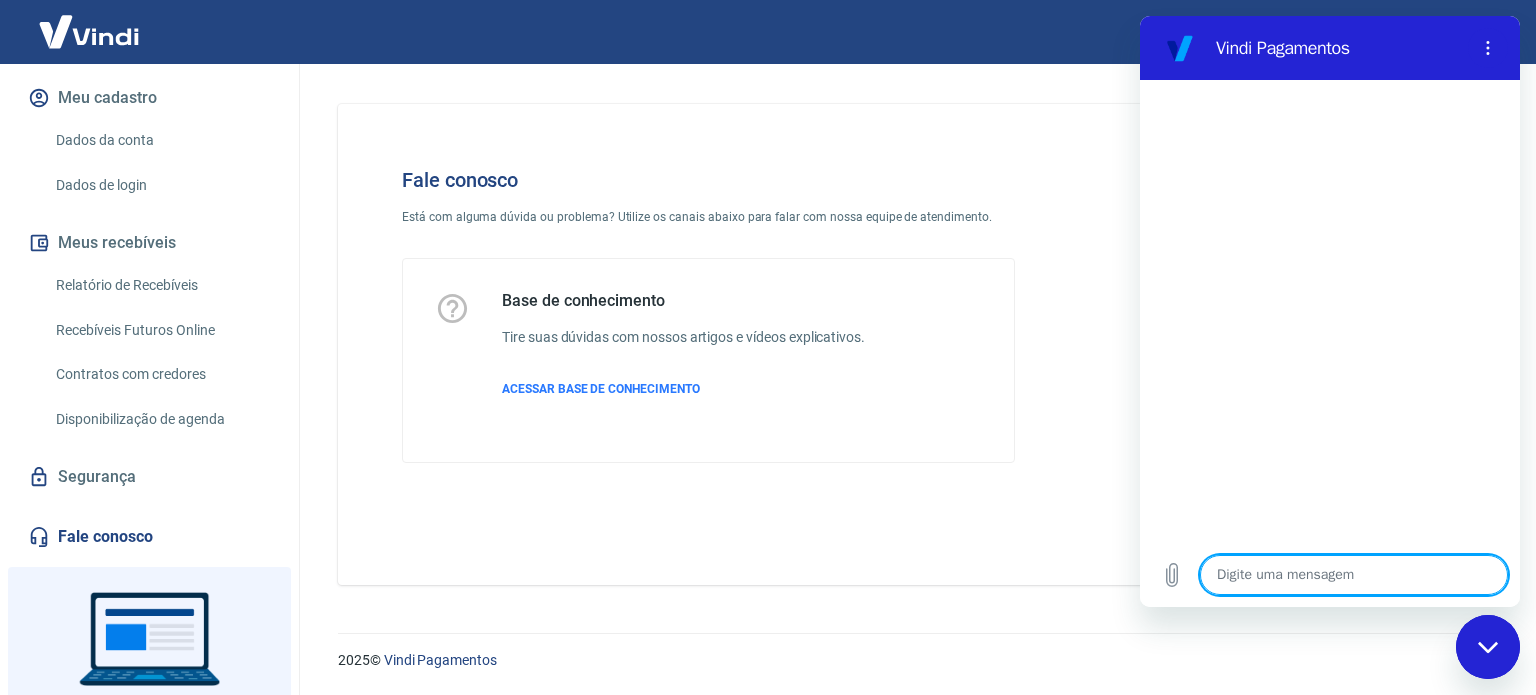 type on "B" 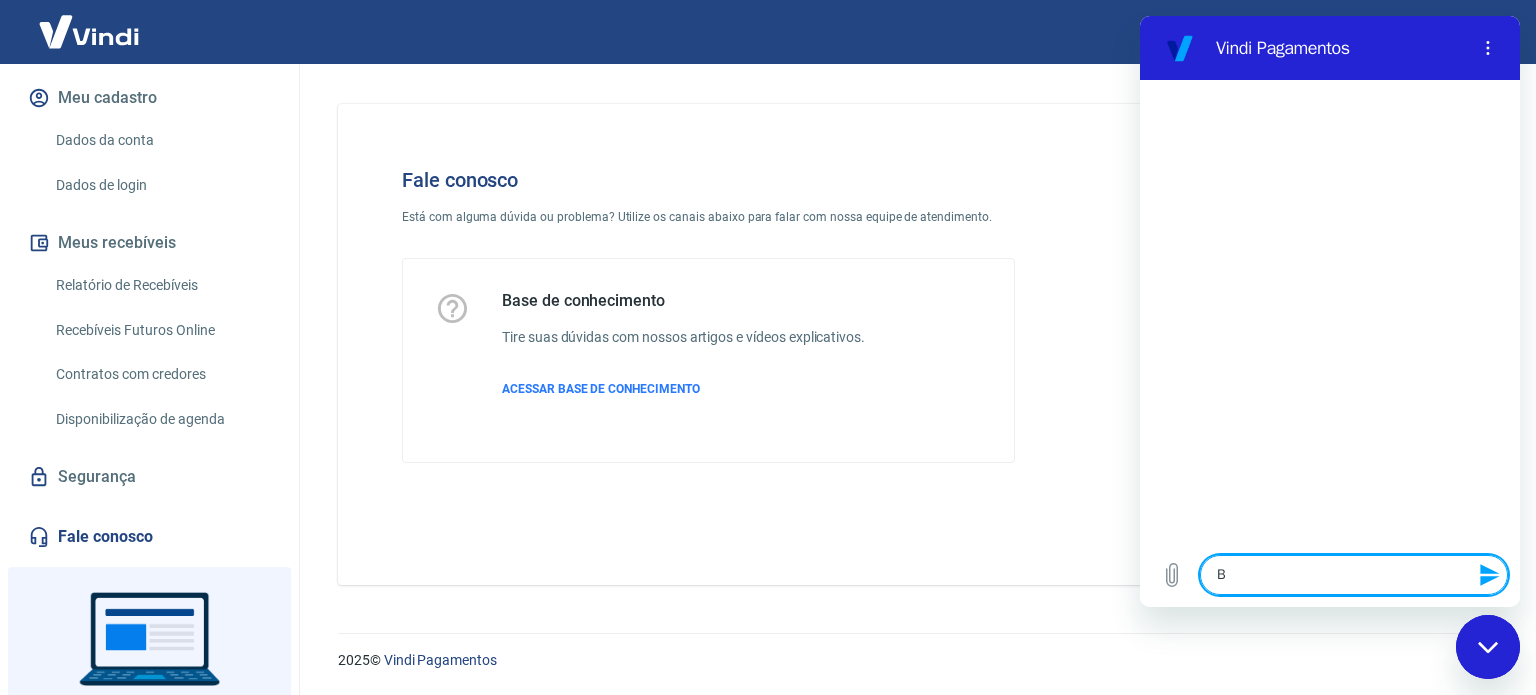 type on "Bo" 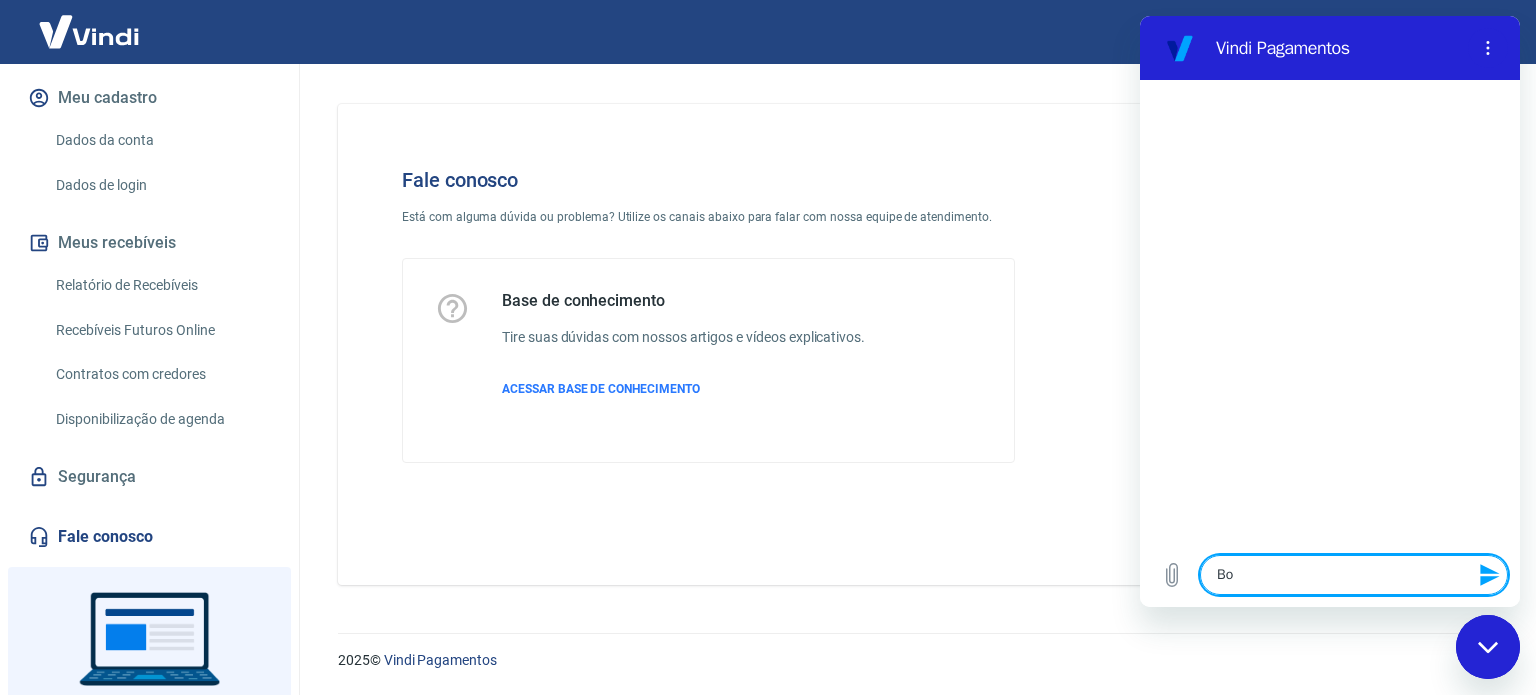 type on "Boa" 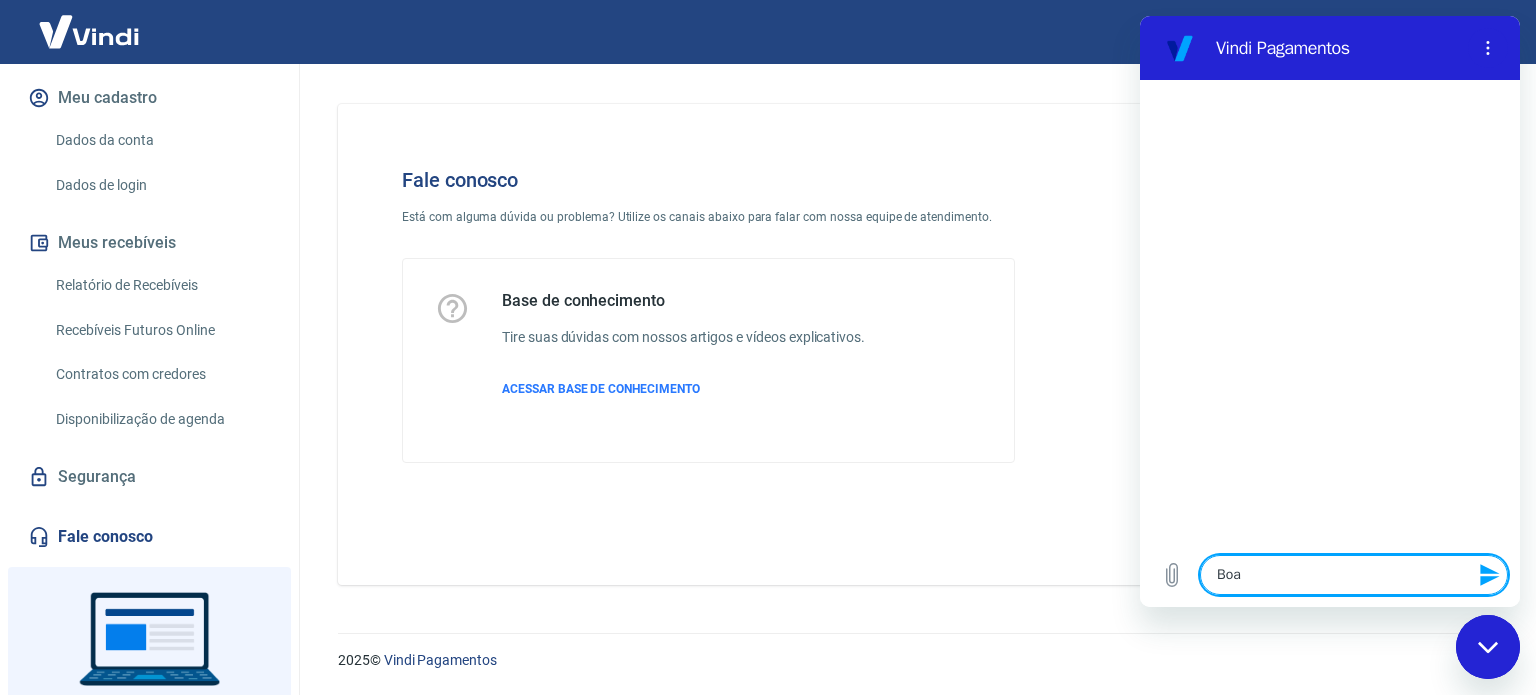 type on "Boa" 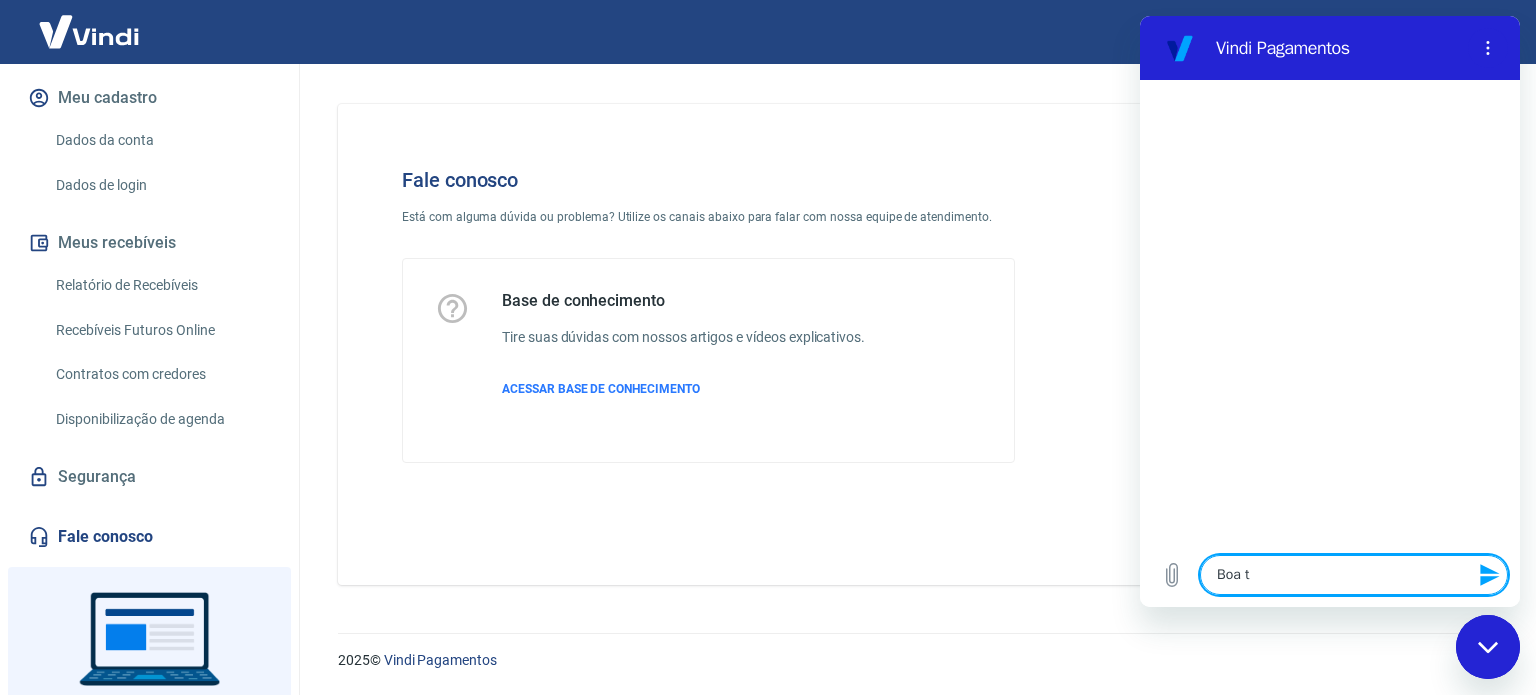 type on "Boa ta" 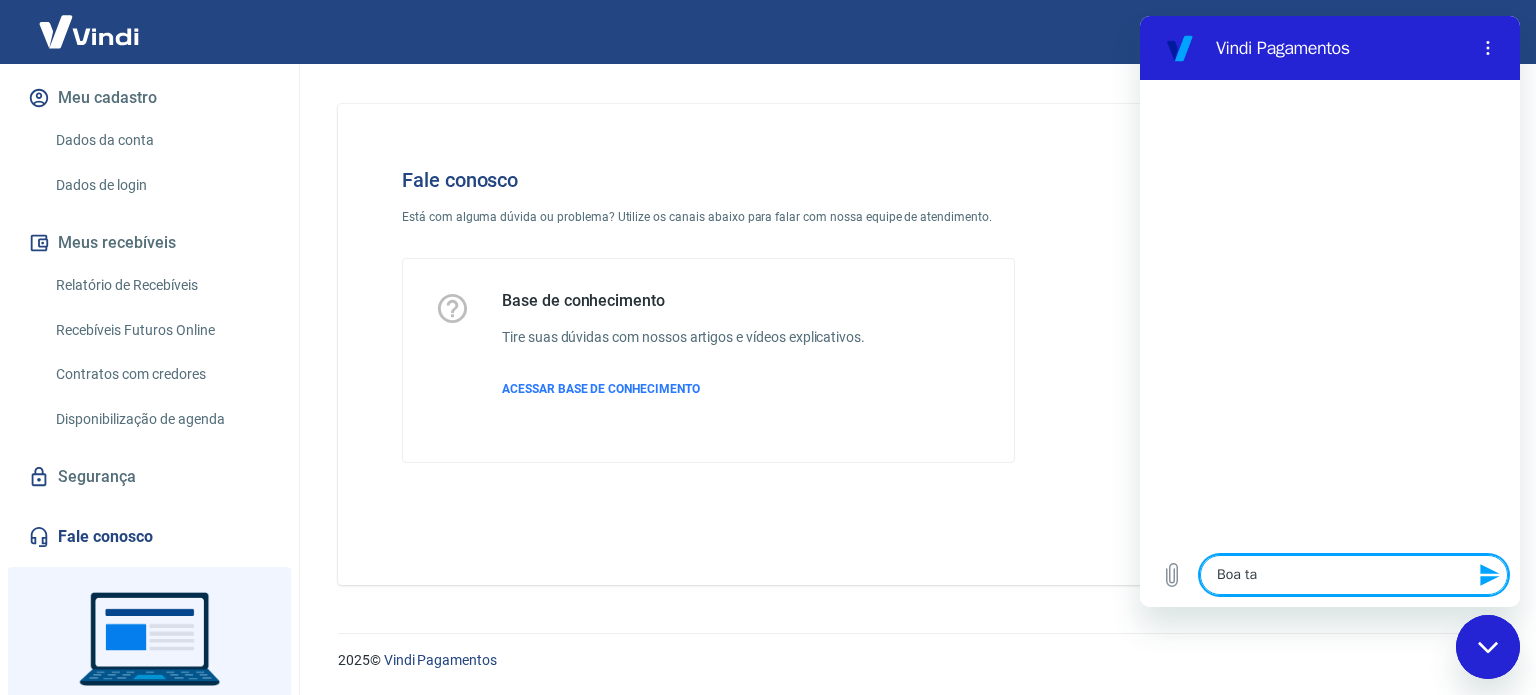type on "Boa tar" 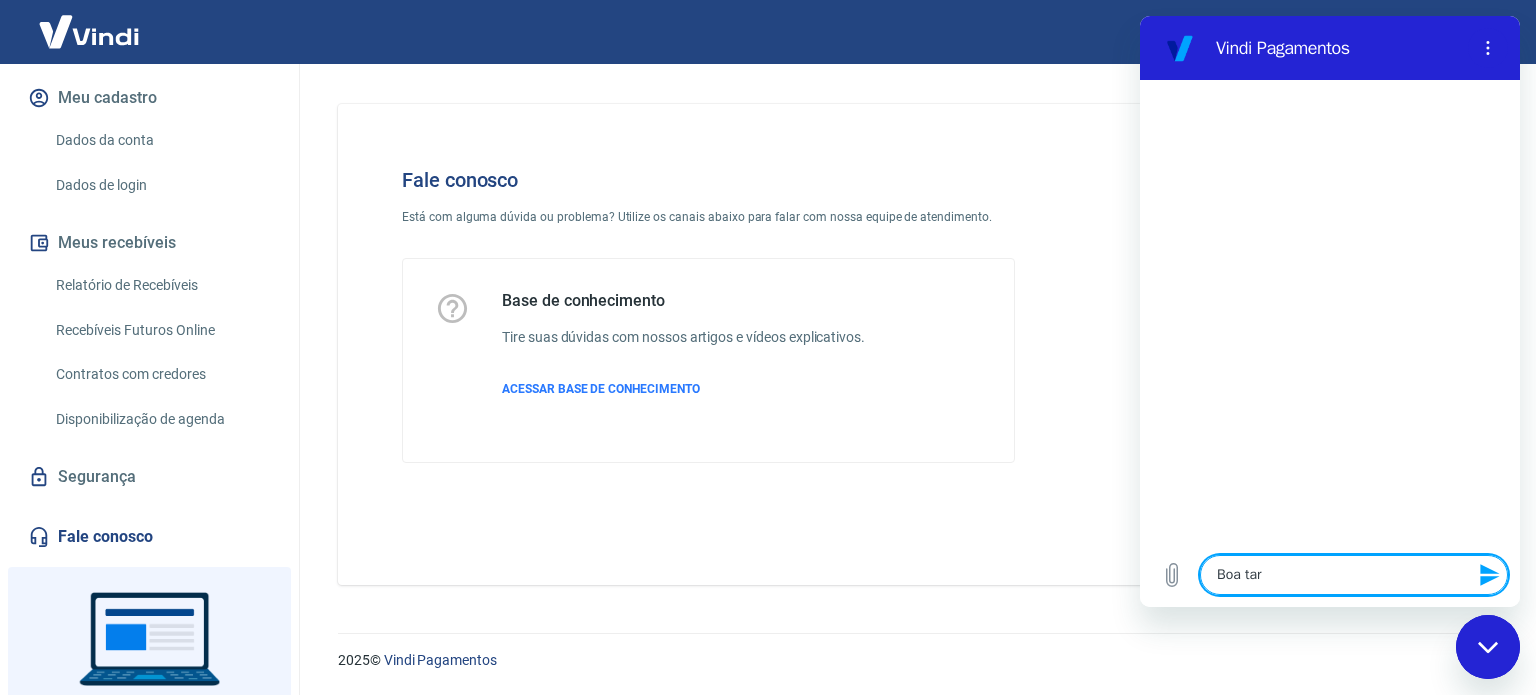 type on "Boa tard" 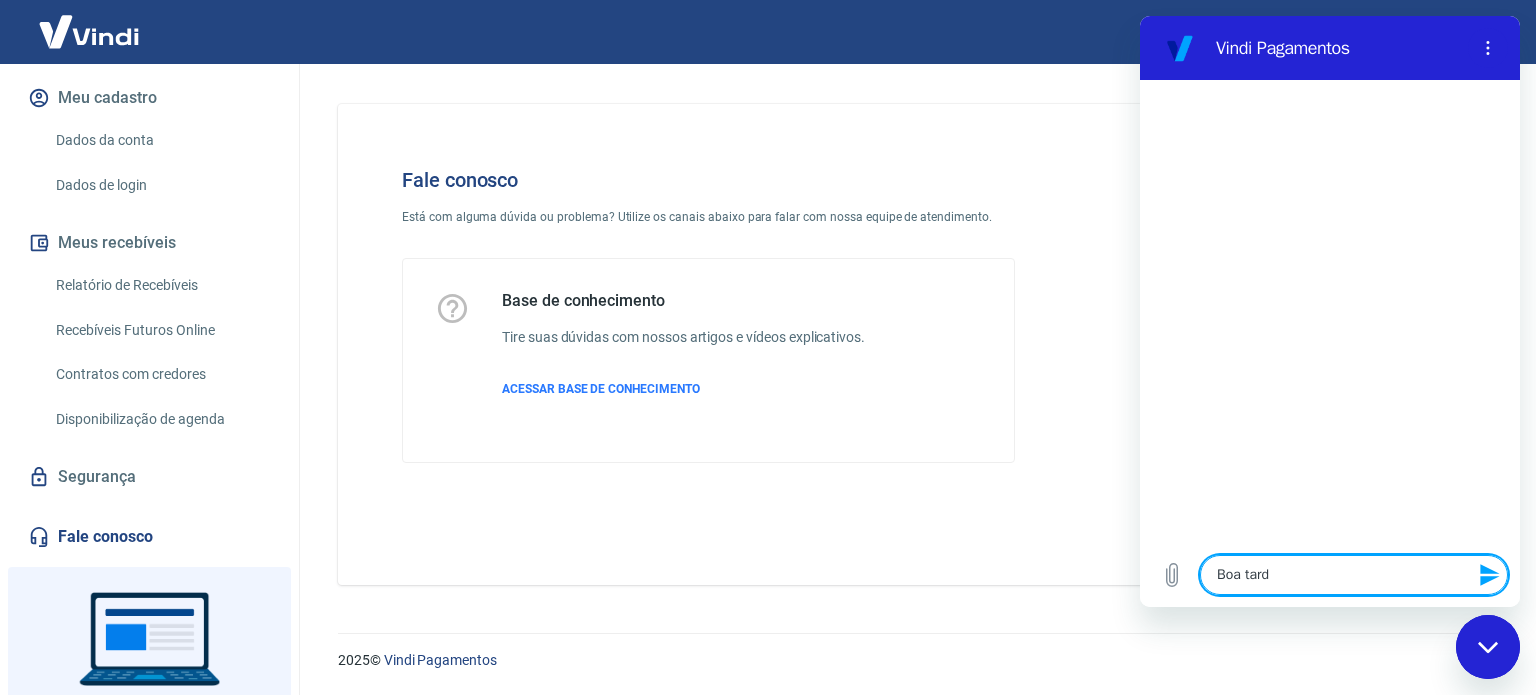 type on "Boa tarde" 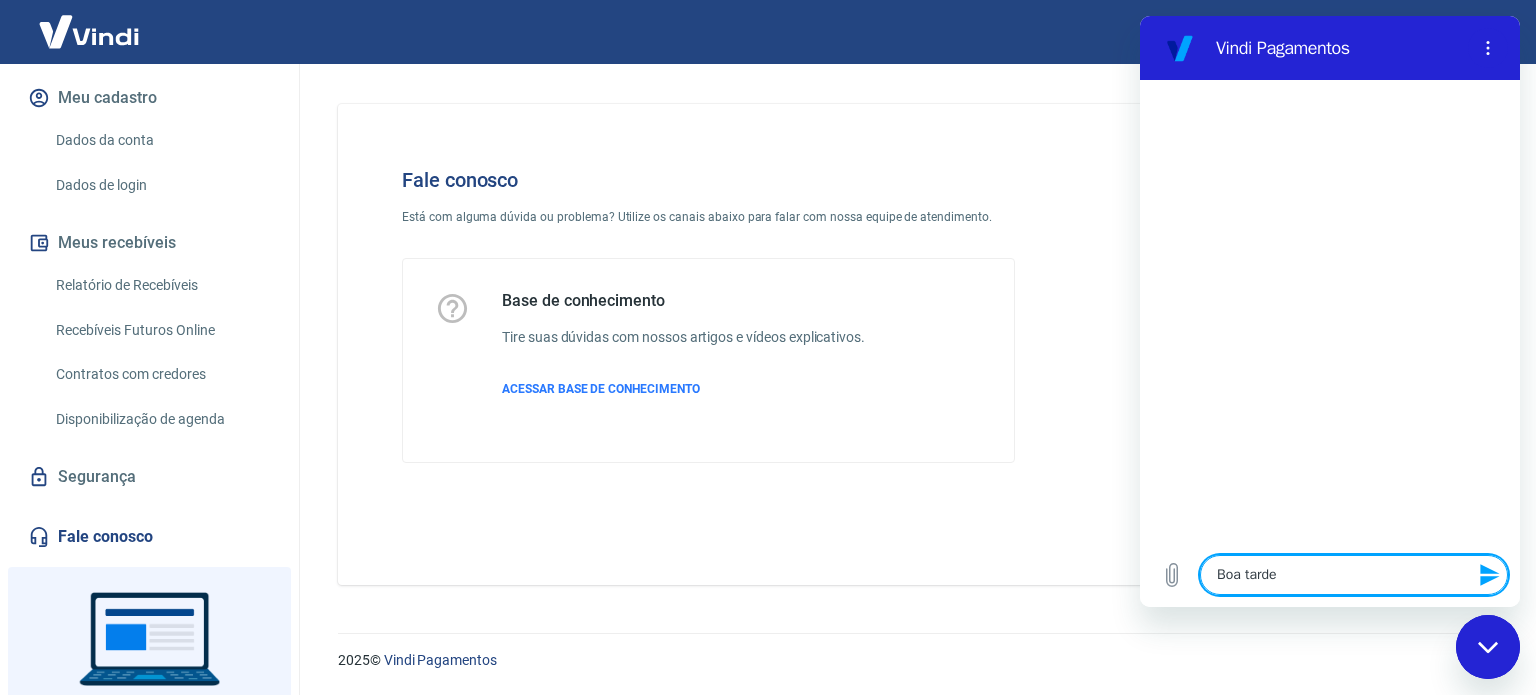 type 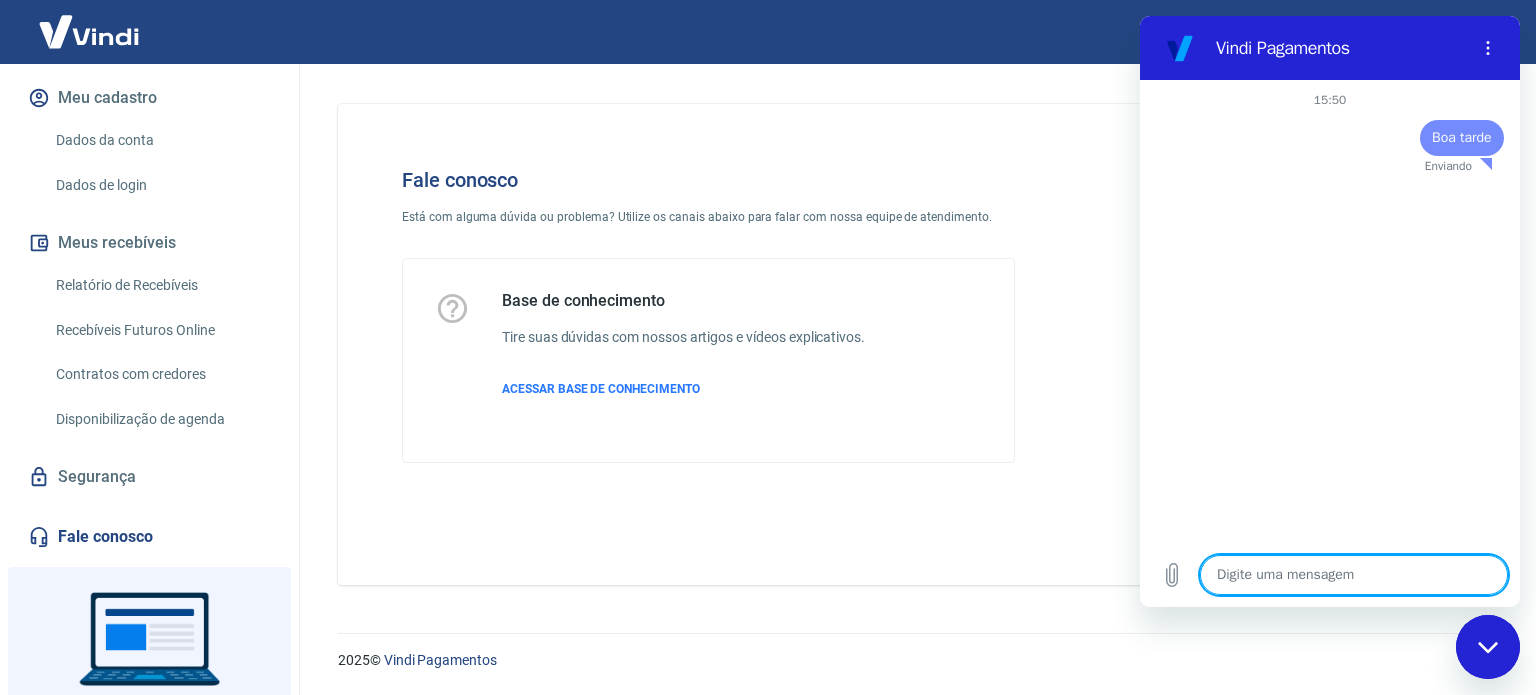 type on "x" 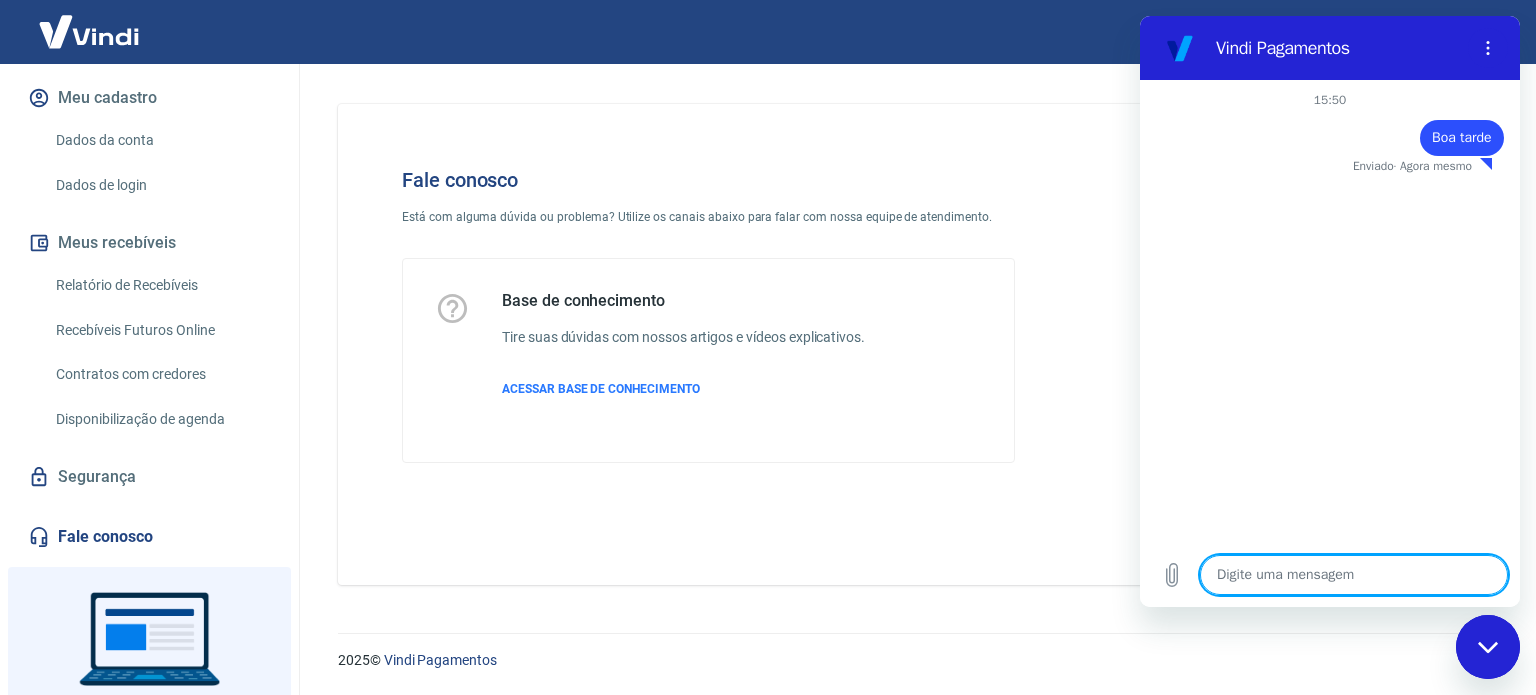 type on "Q" 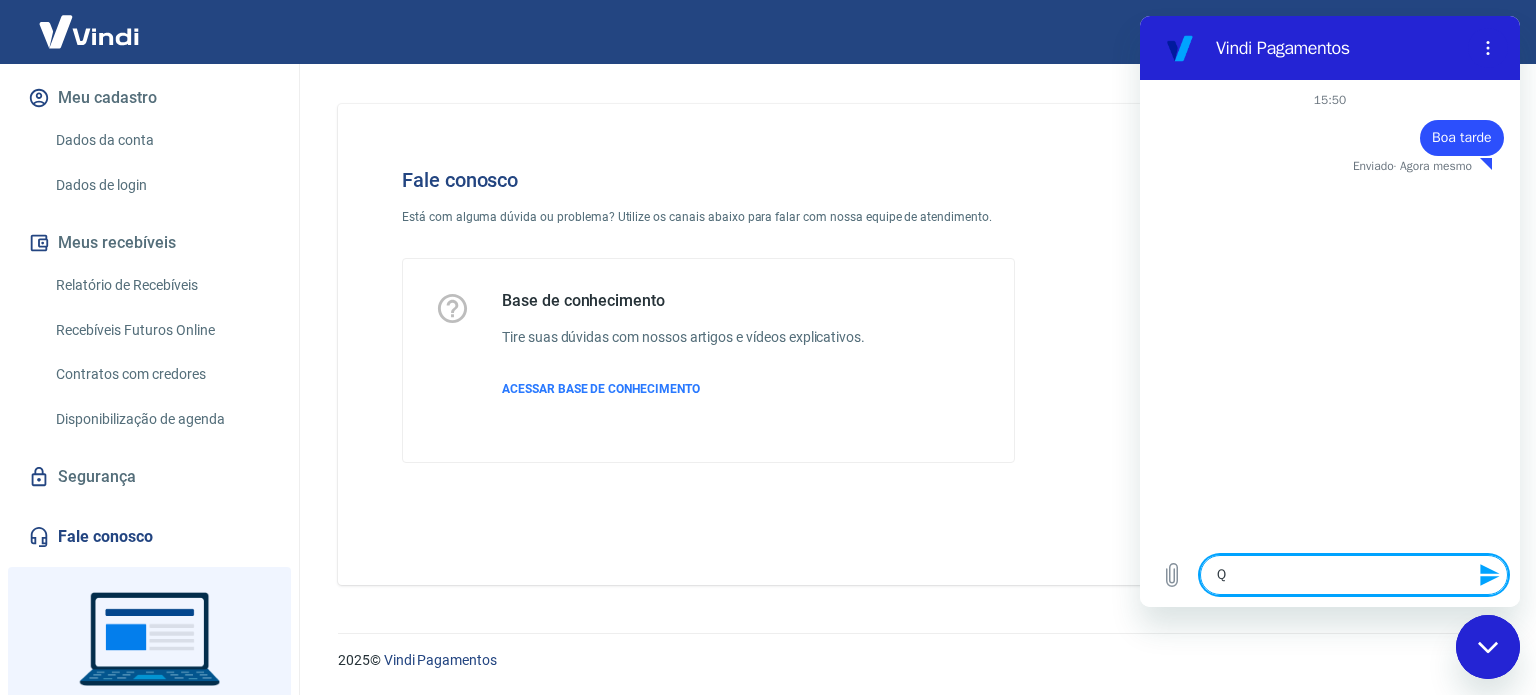 type on "Qu" 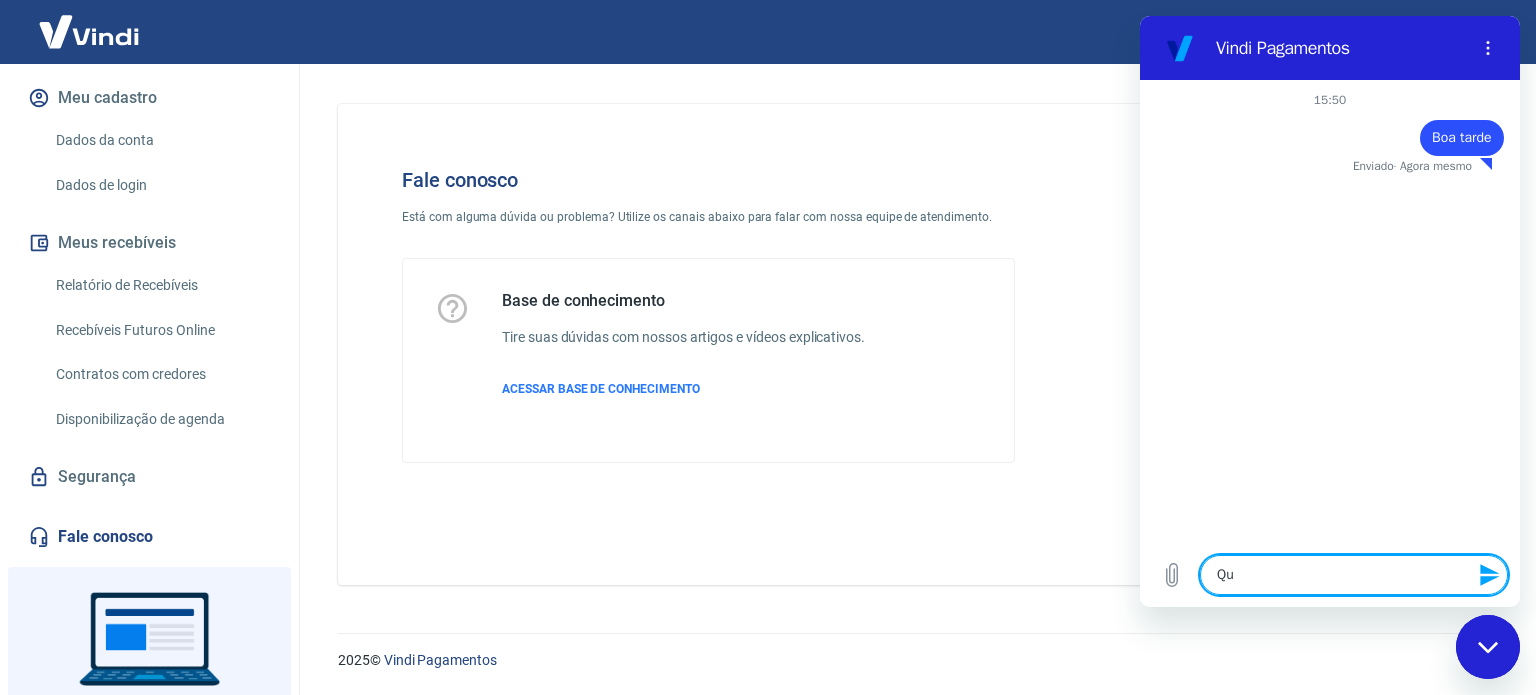 type on "Que" 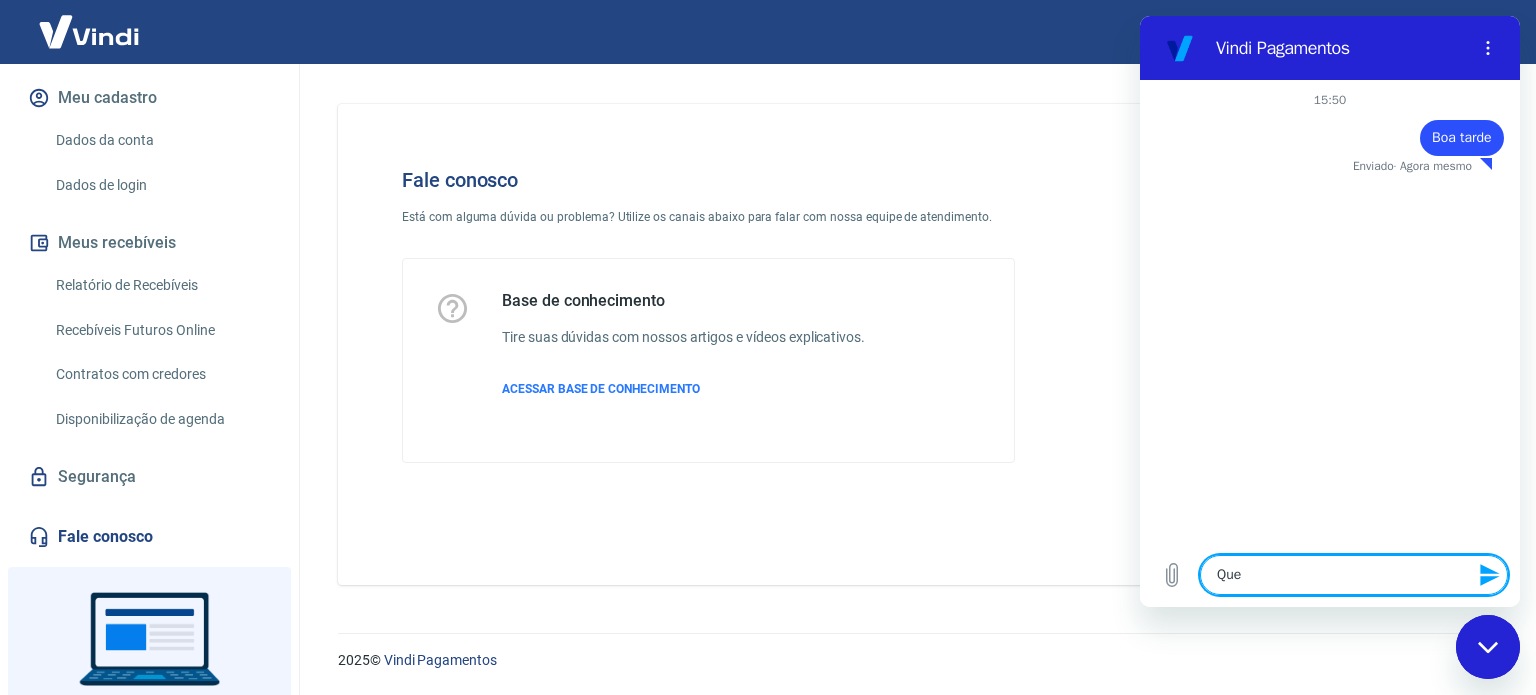 type on "Quer" 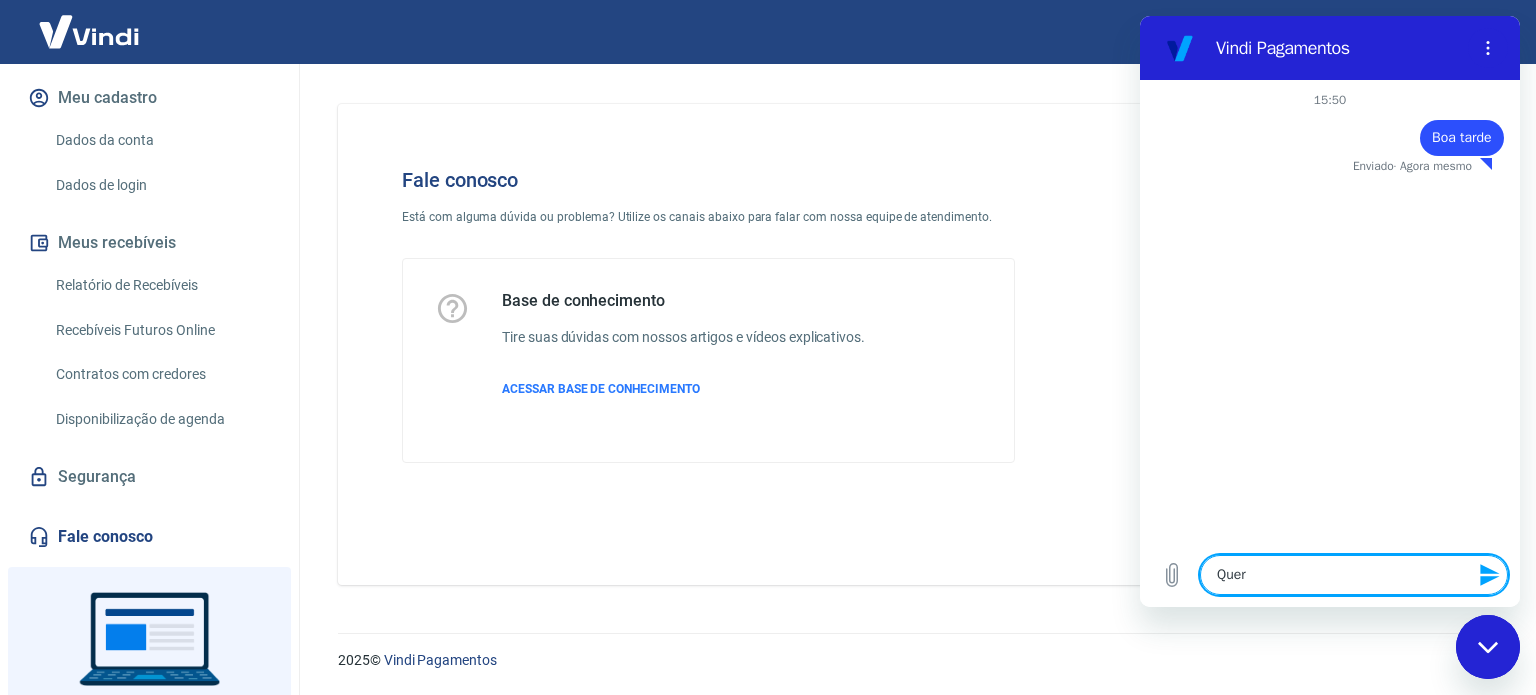 type on "Quero" 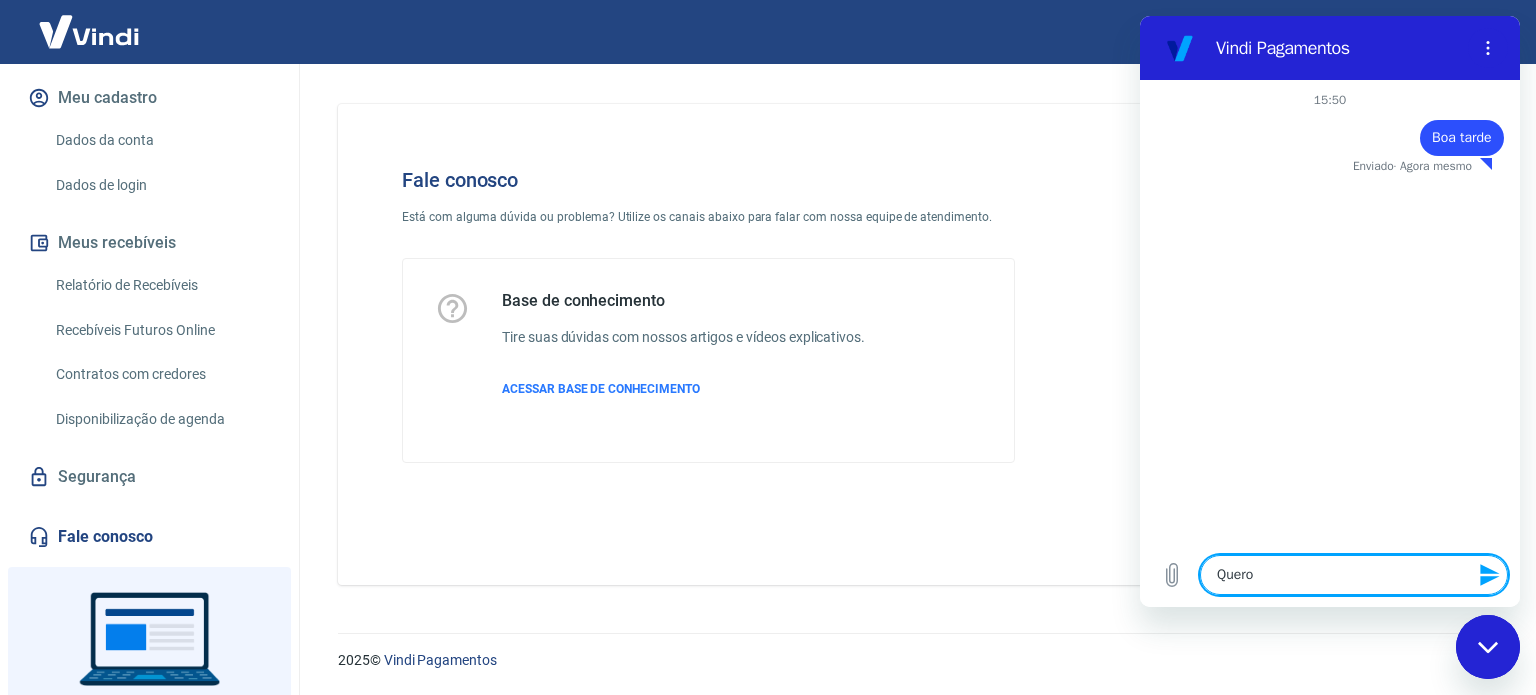type on "Quero" 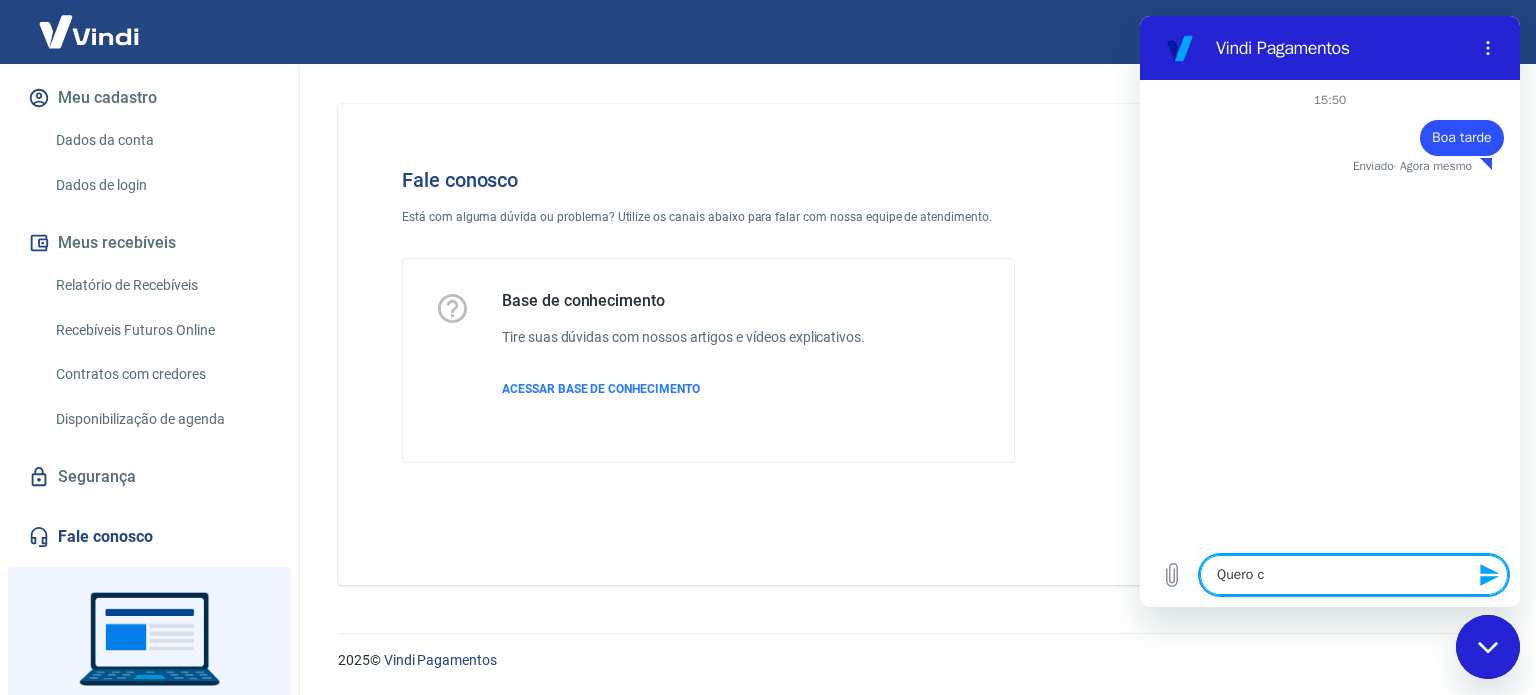 type on "x" 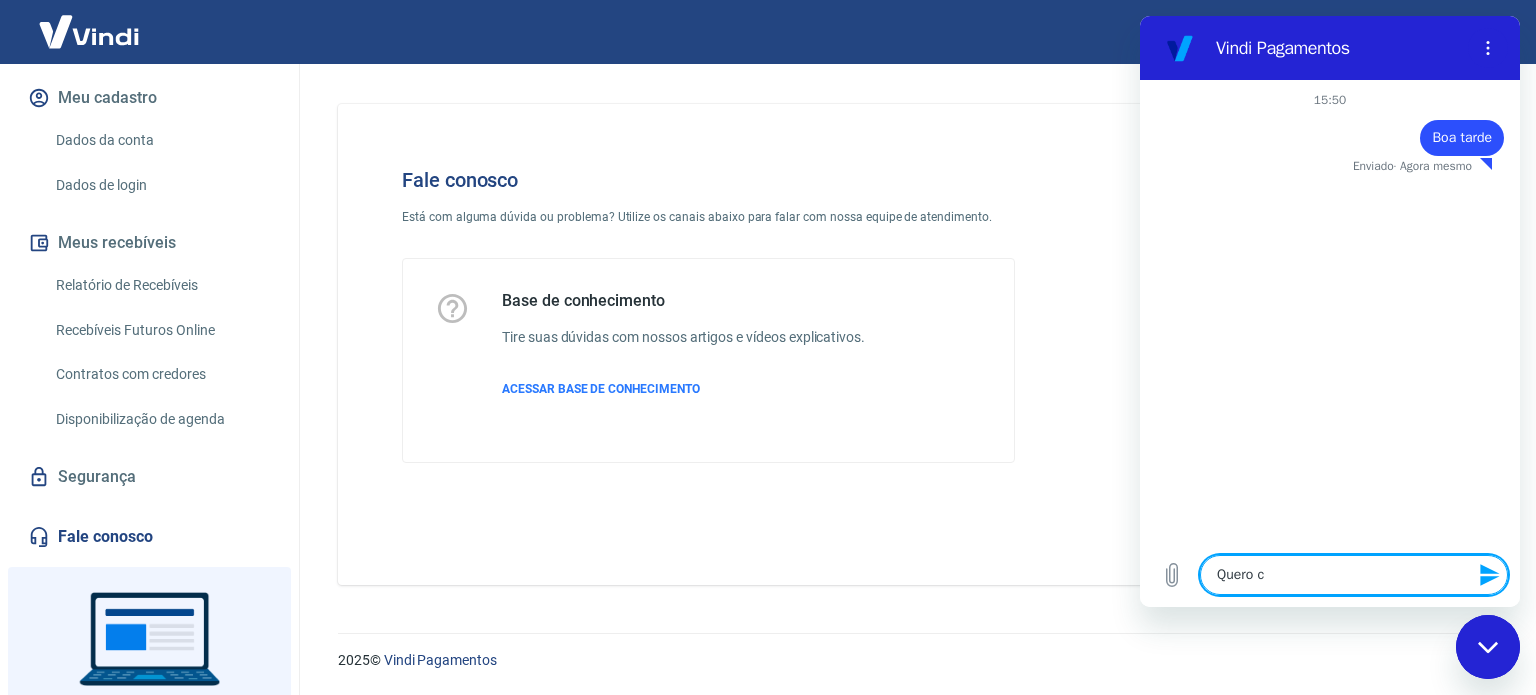 type on "Quero co" 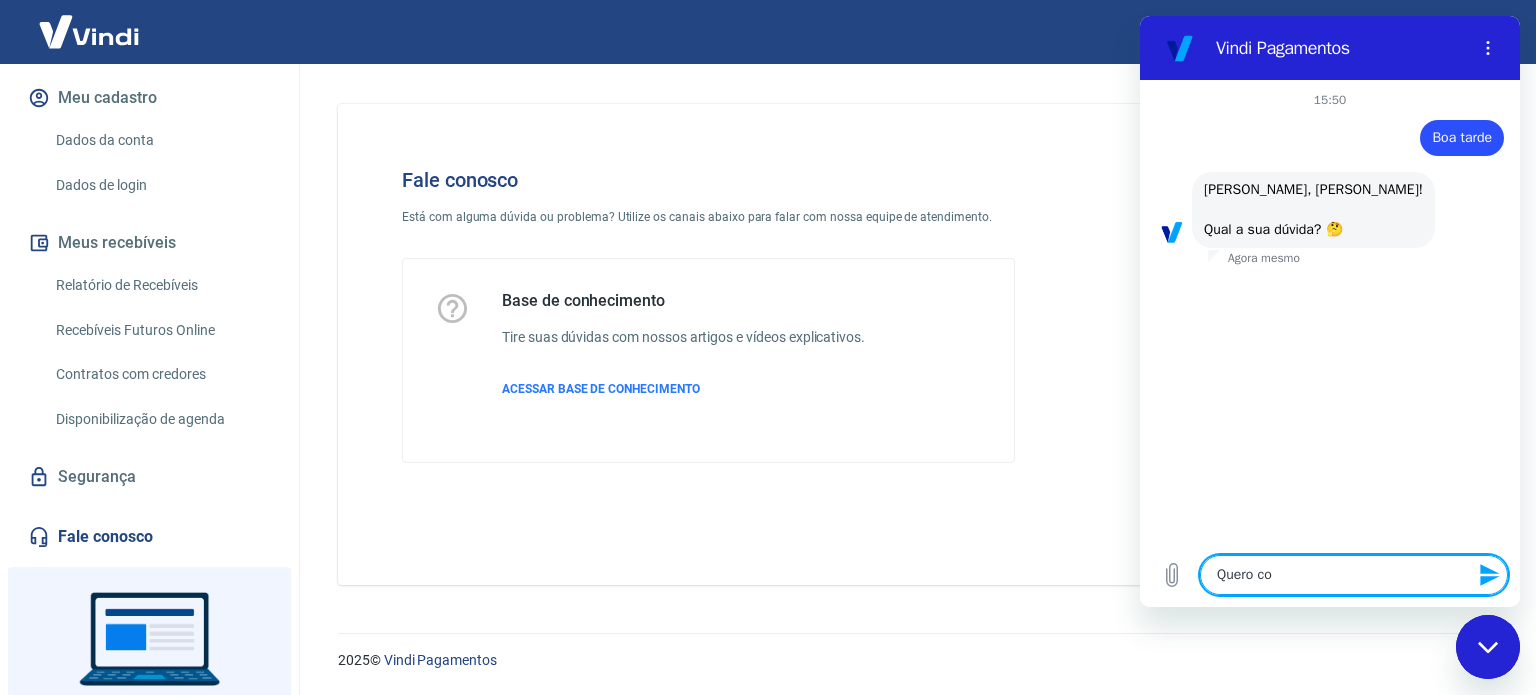 type on "Quero con" 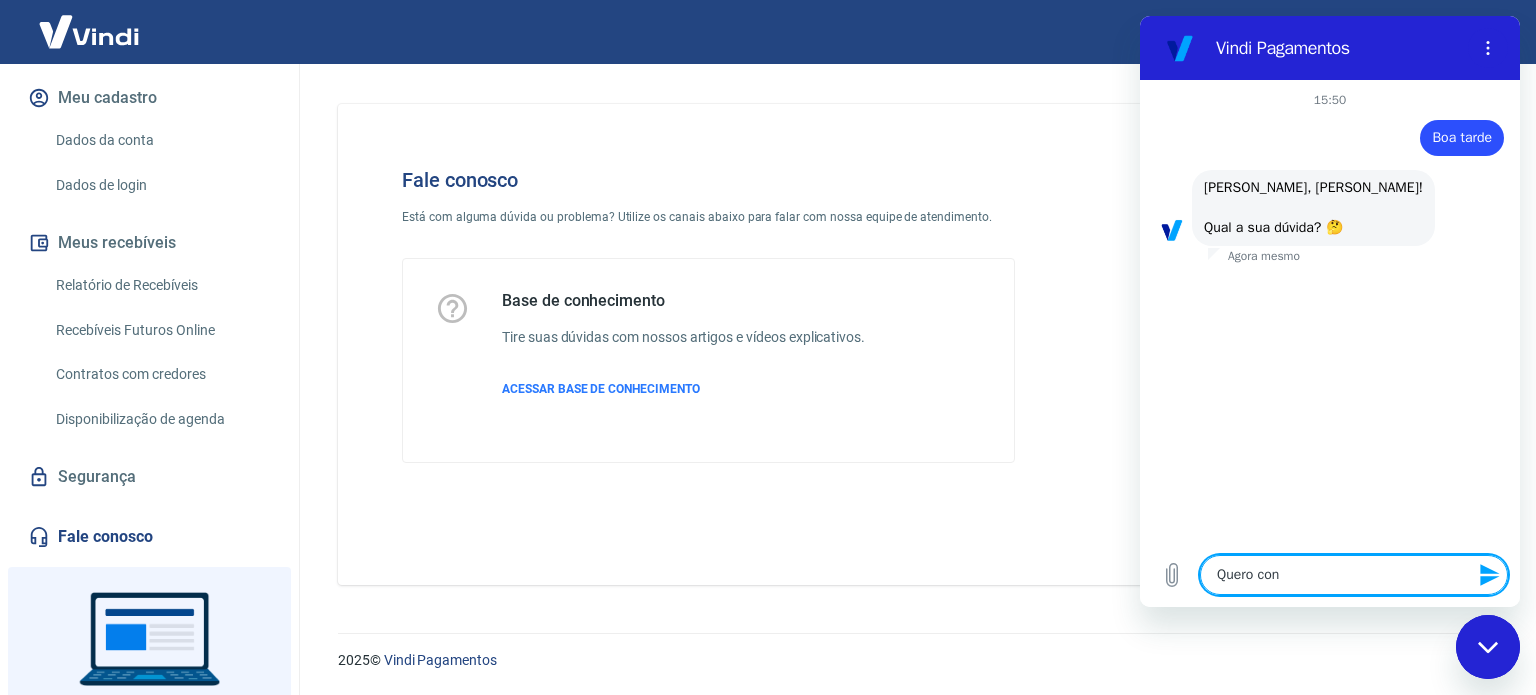 type on "Quero cont" 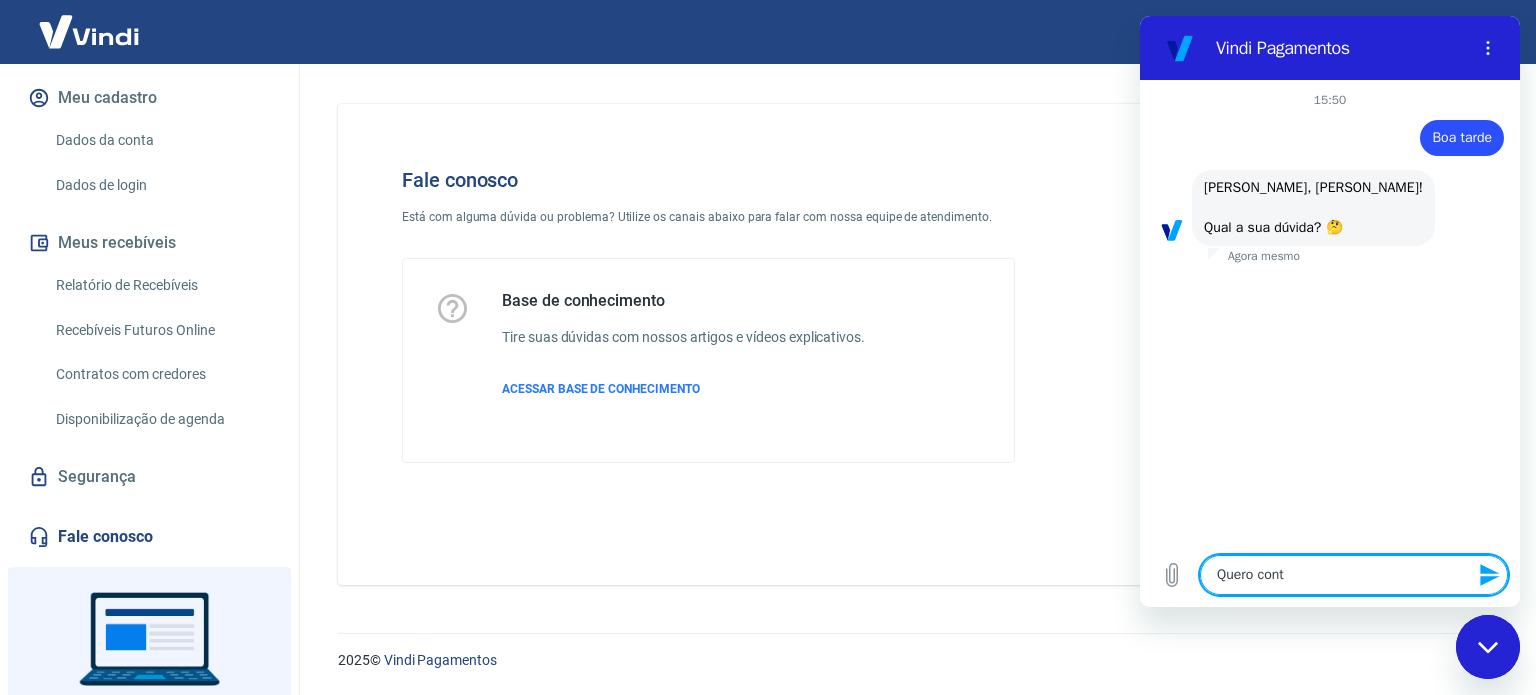 type on "Quero conte" 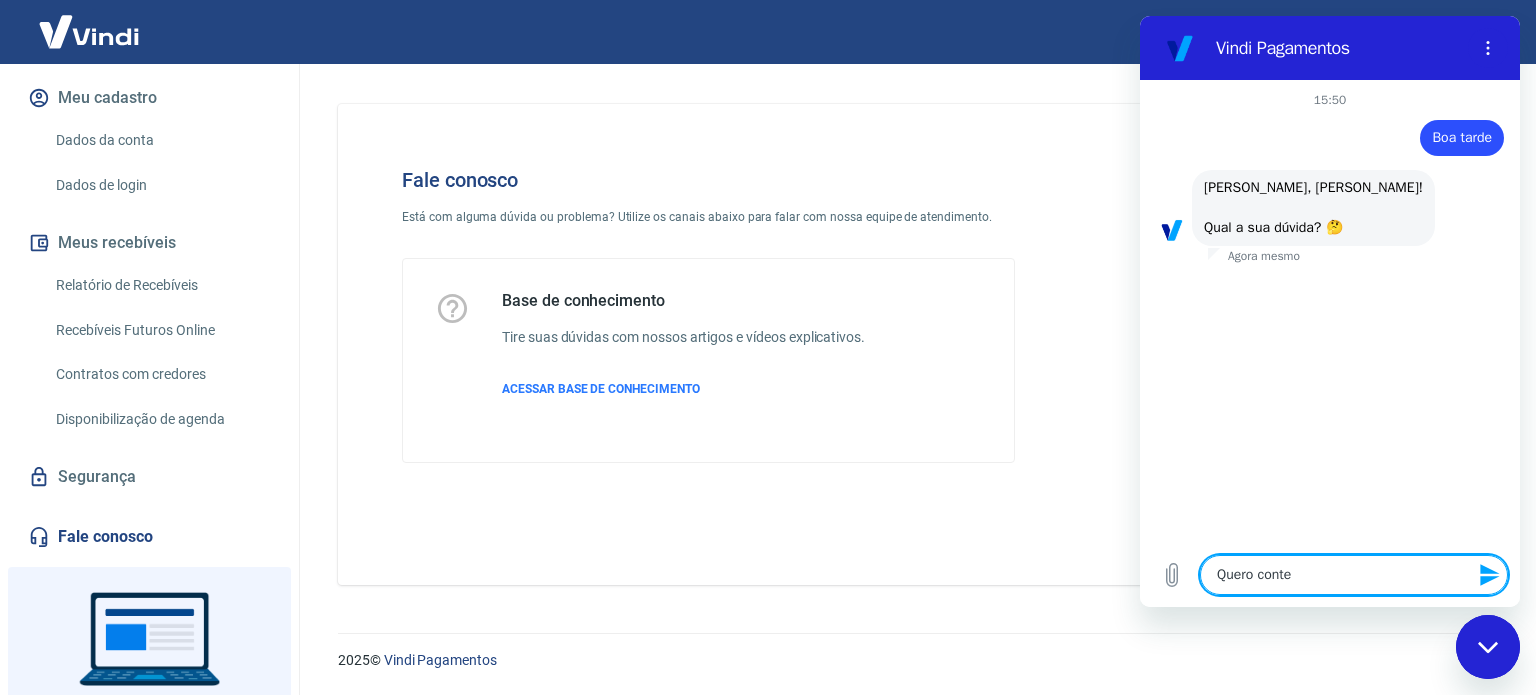 type on "Quero contes" 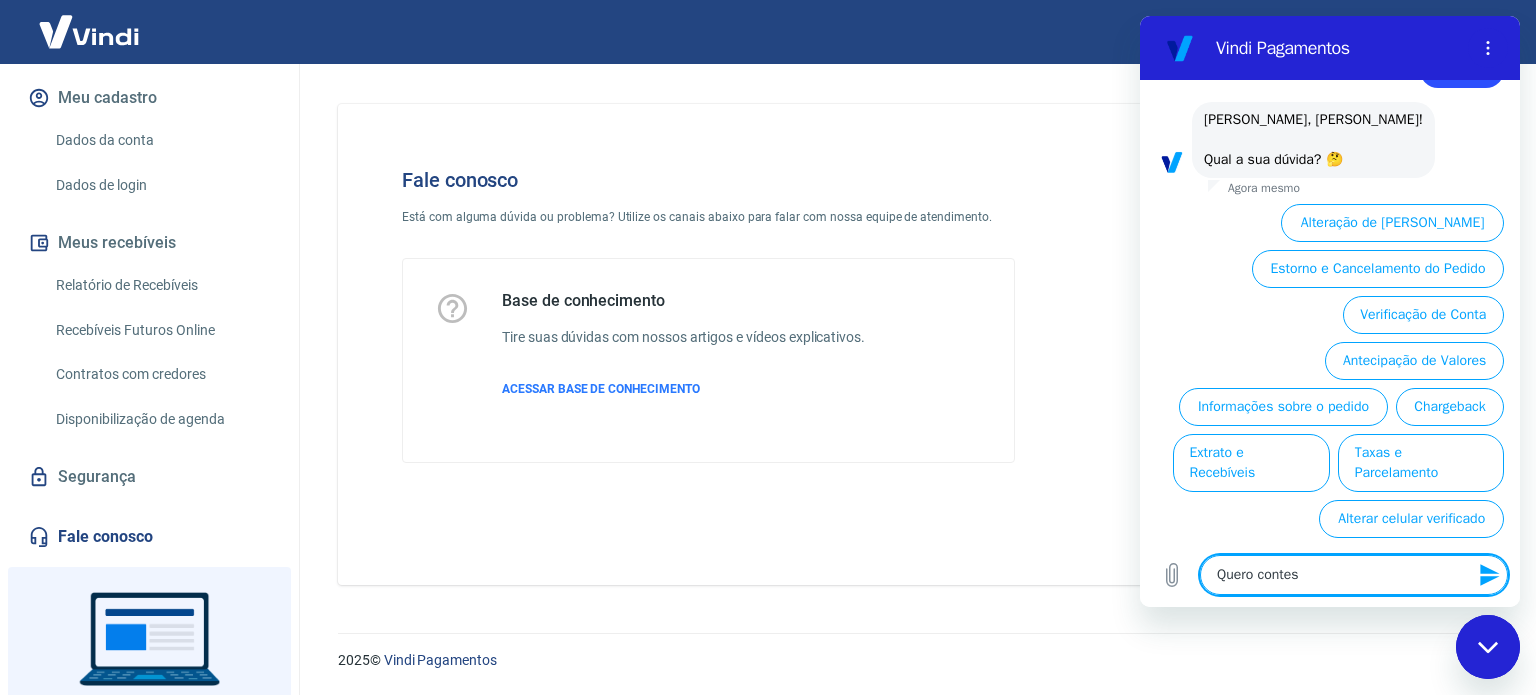 scroll, scrollTop: 90, scrollLeft: 0, axis: vertical 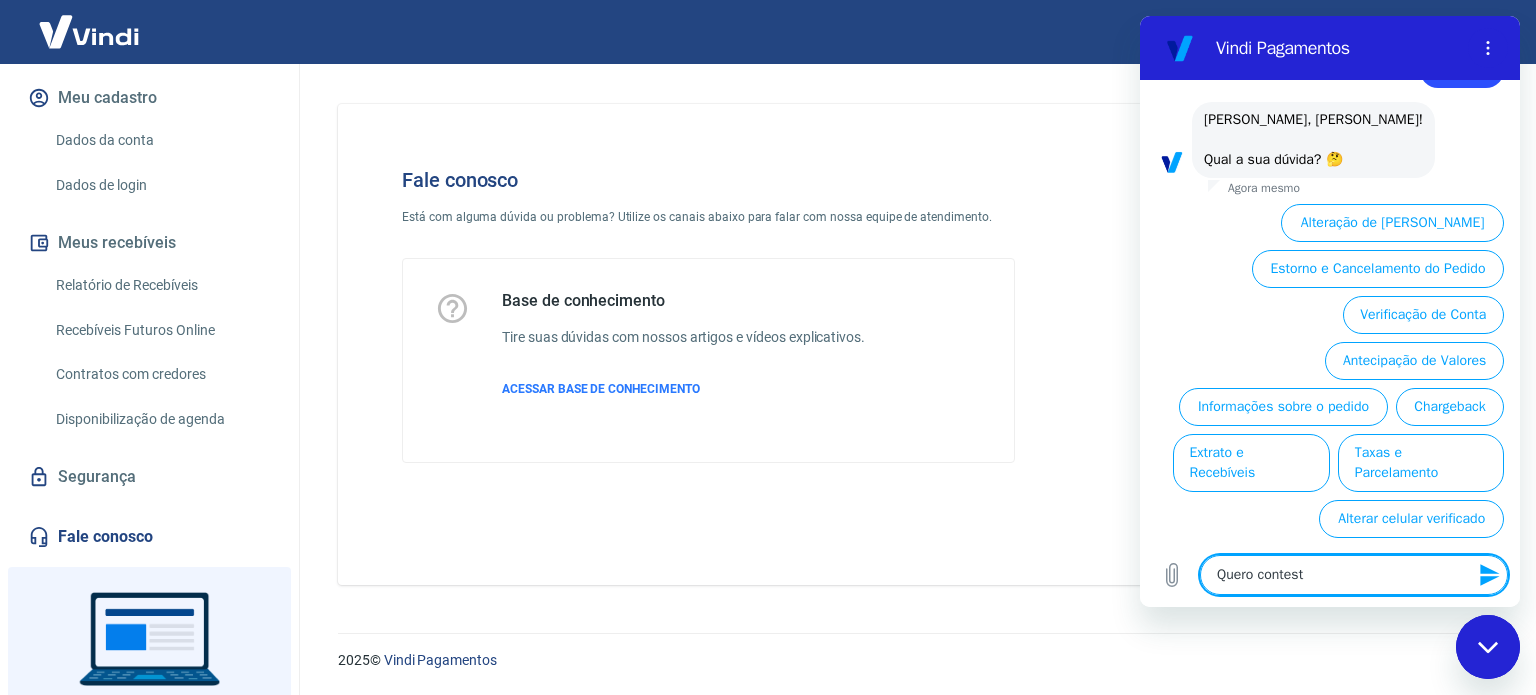 type on "Quero contesta" 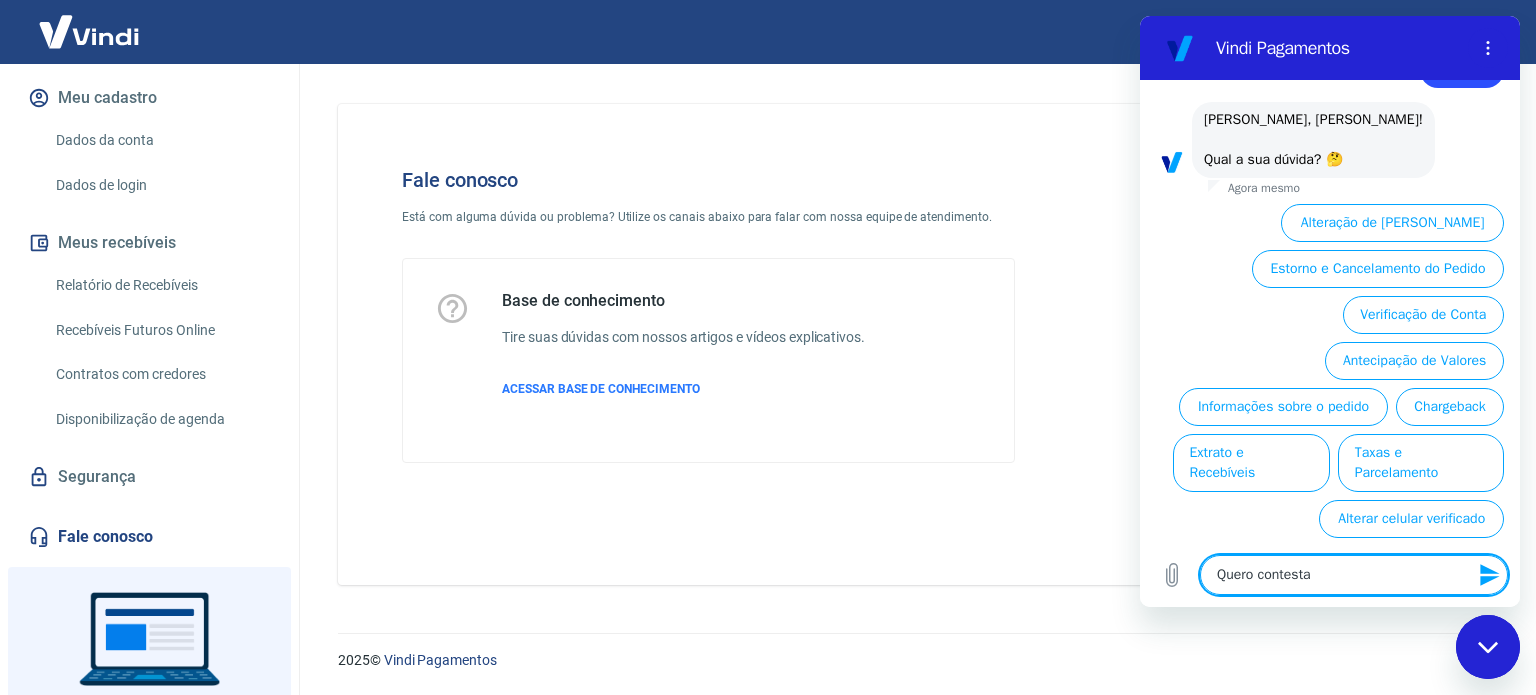 type on "Quero contestar" 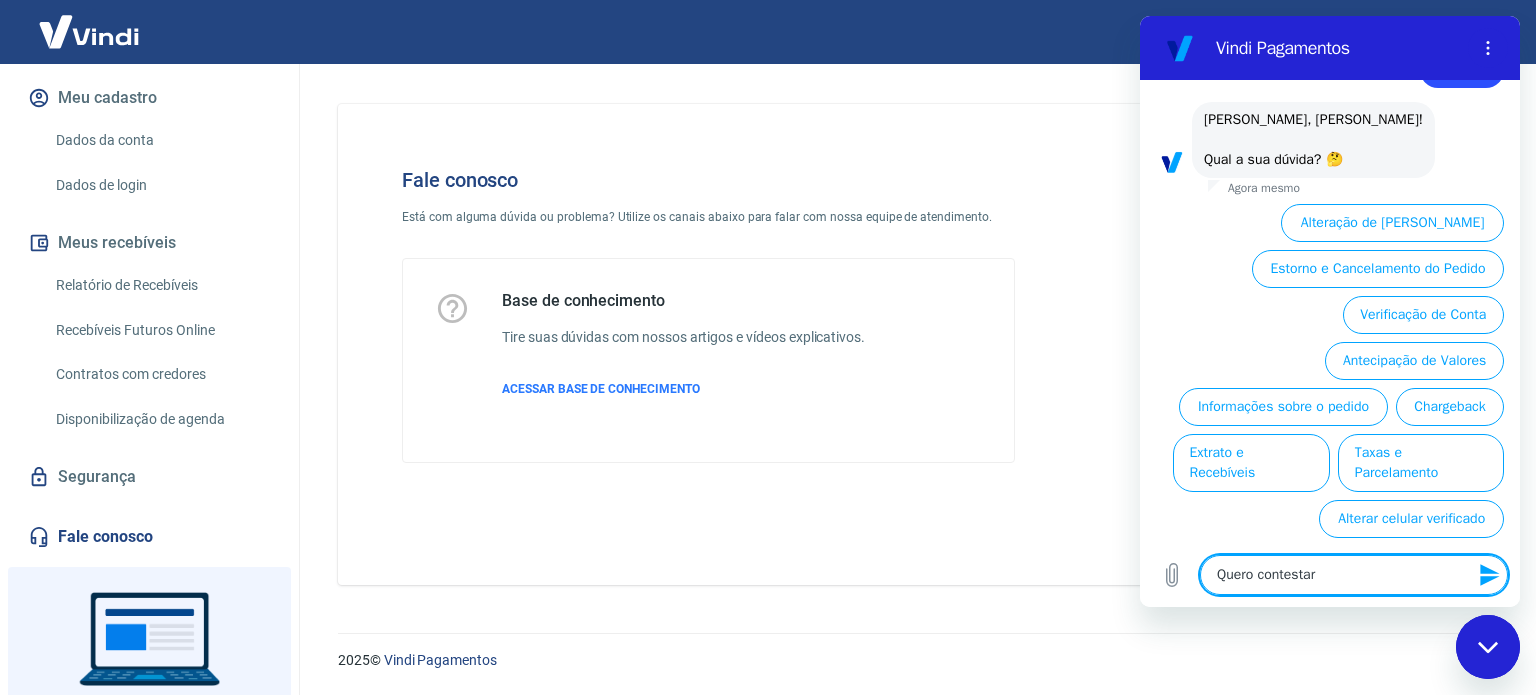 type on "Quero contesta" 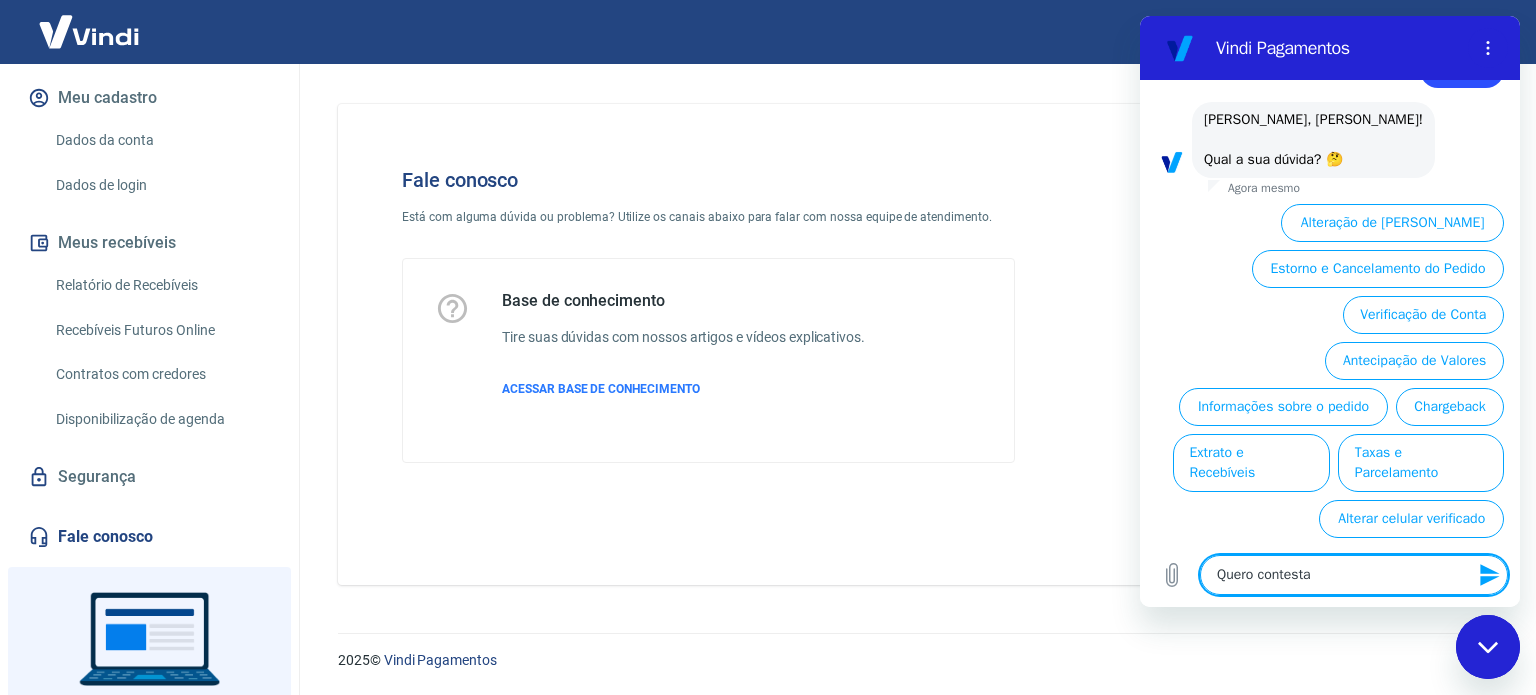 type on "Quero contest" 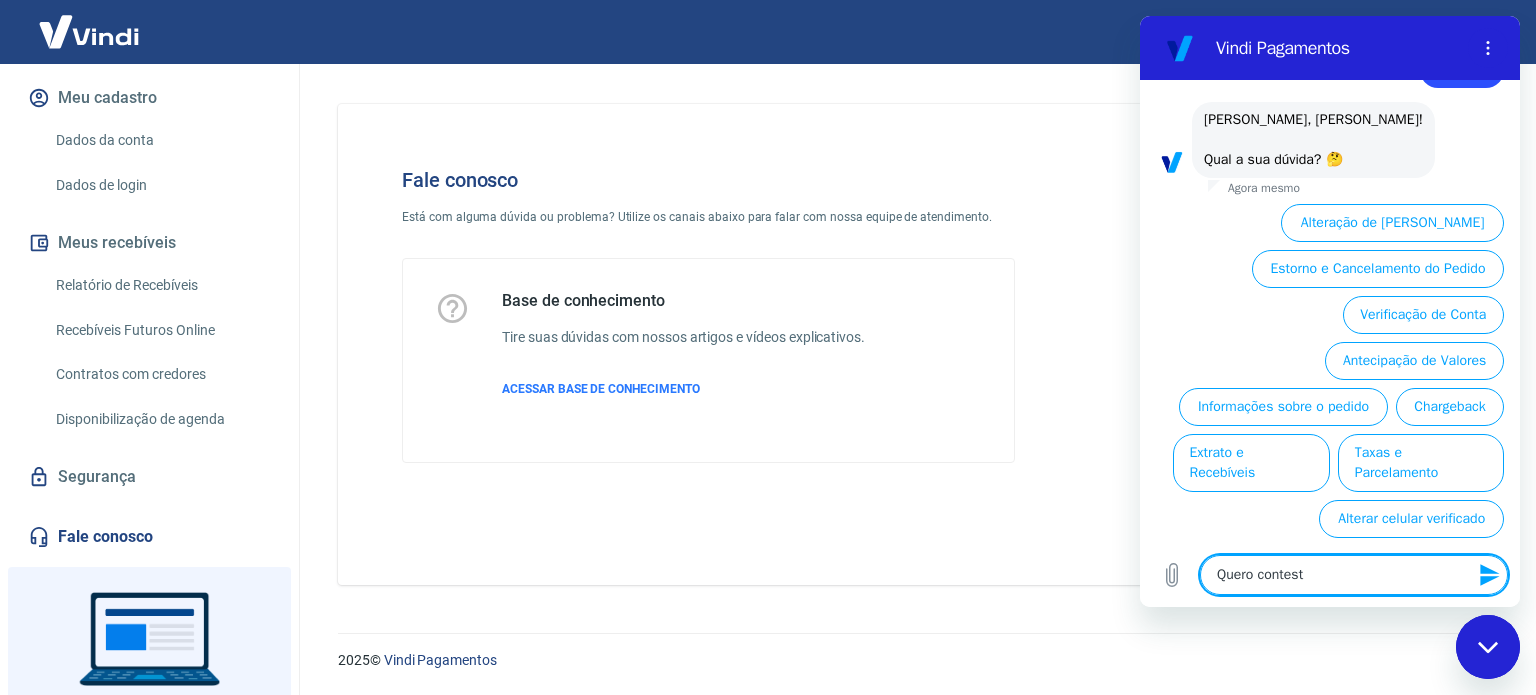 type on "Quero contes" 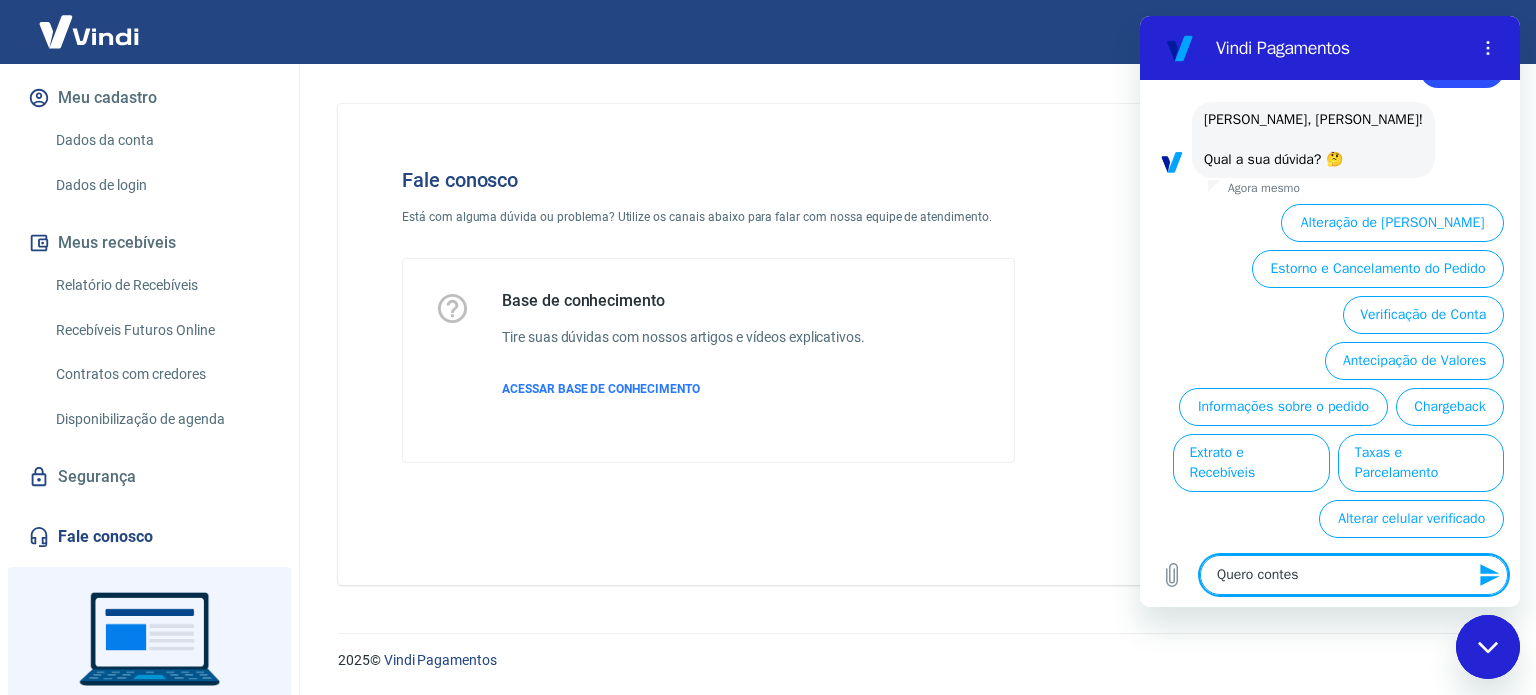 type on "x" 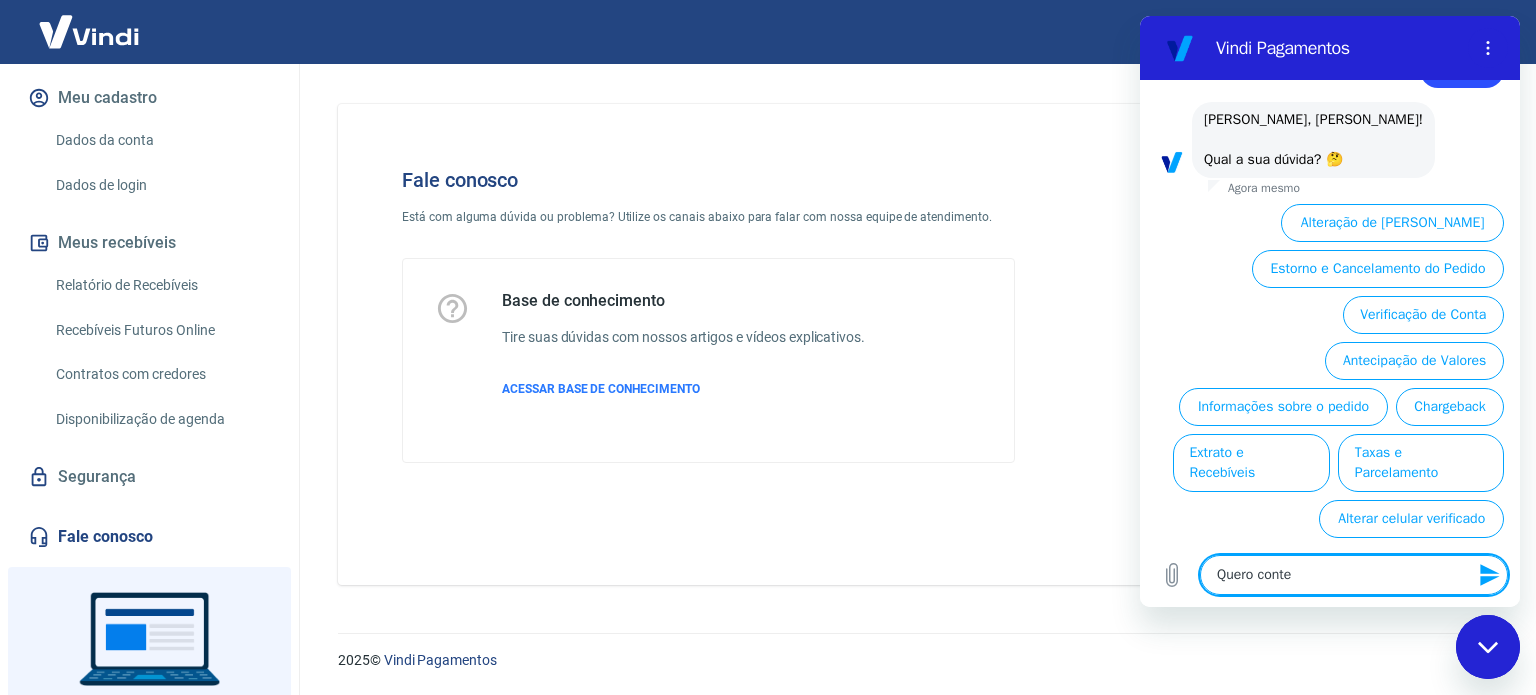 type on "Quero cont" 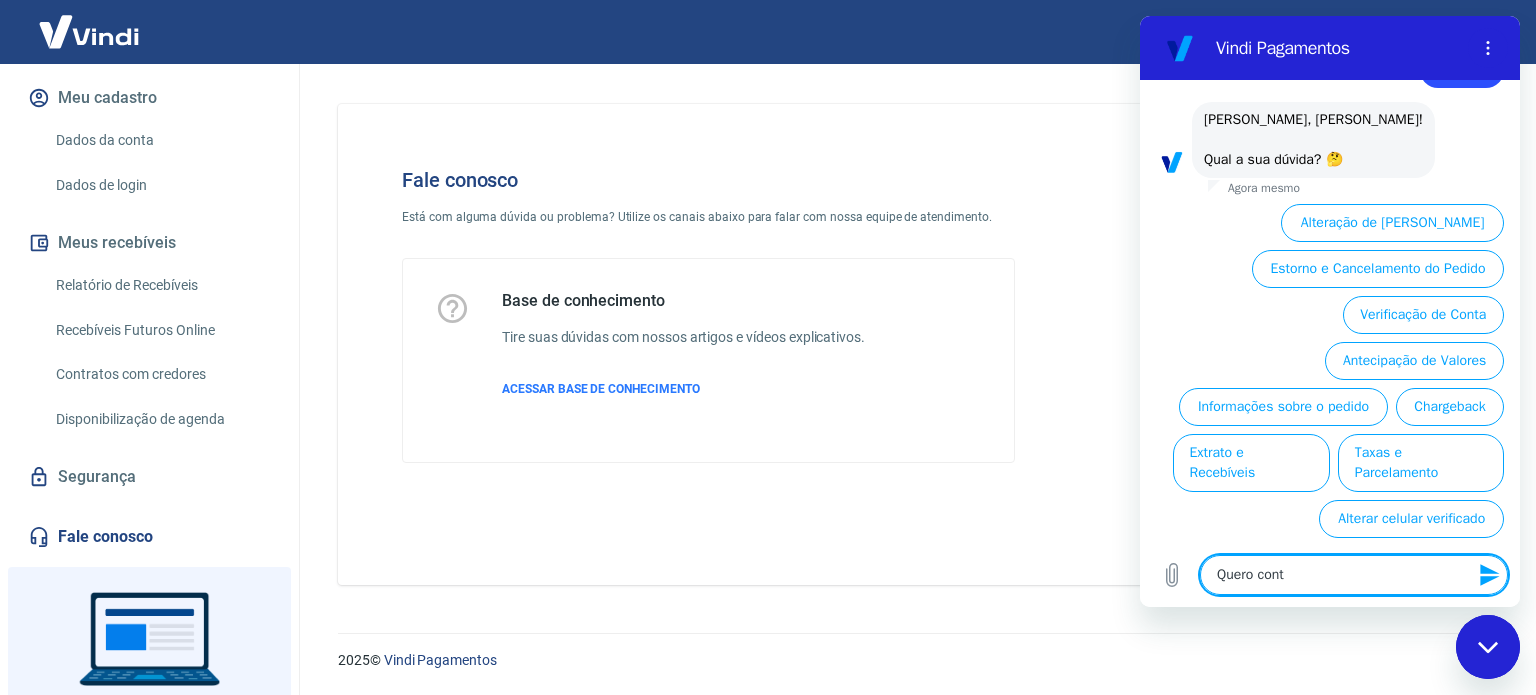 type on "Quero con" 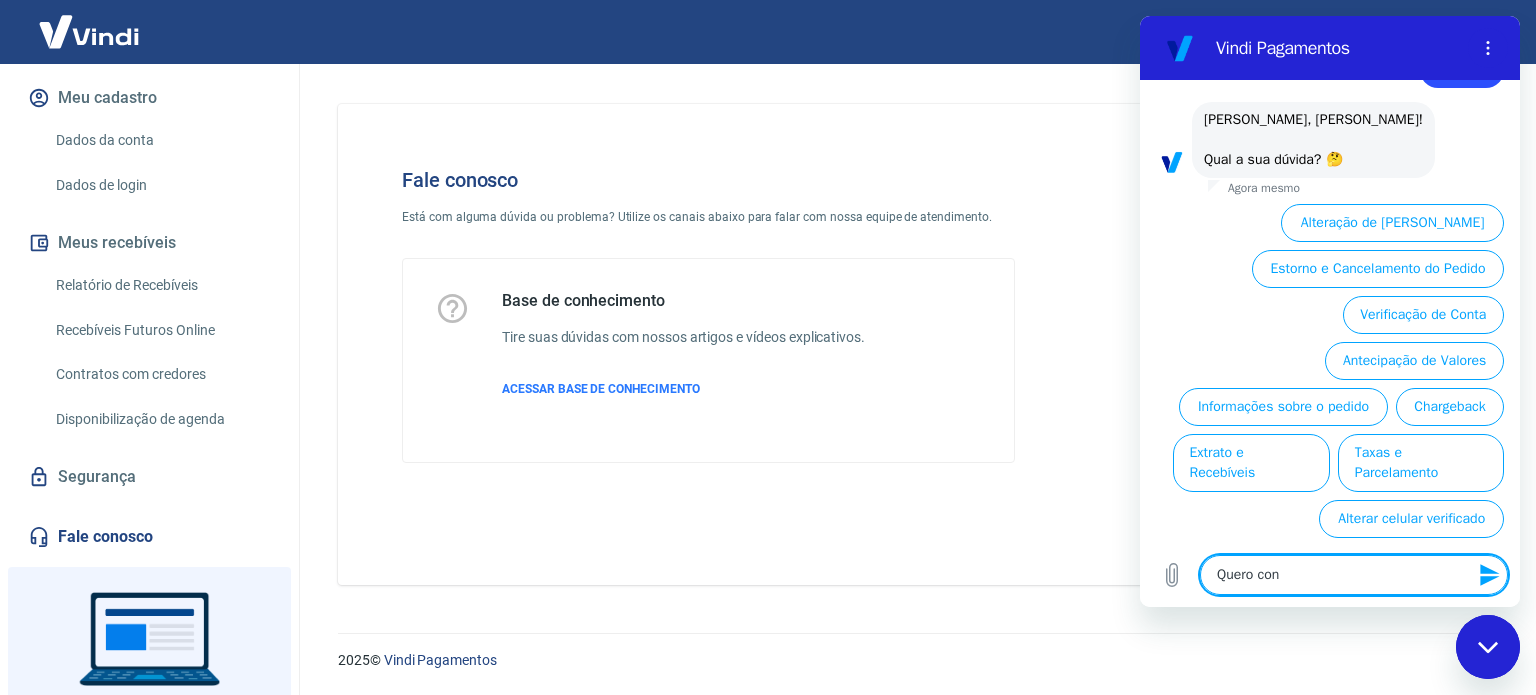 type on "Quero co" 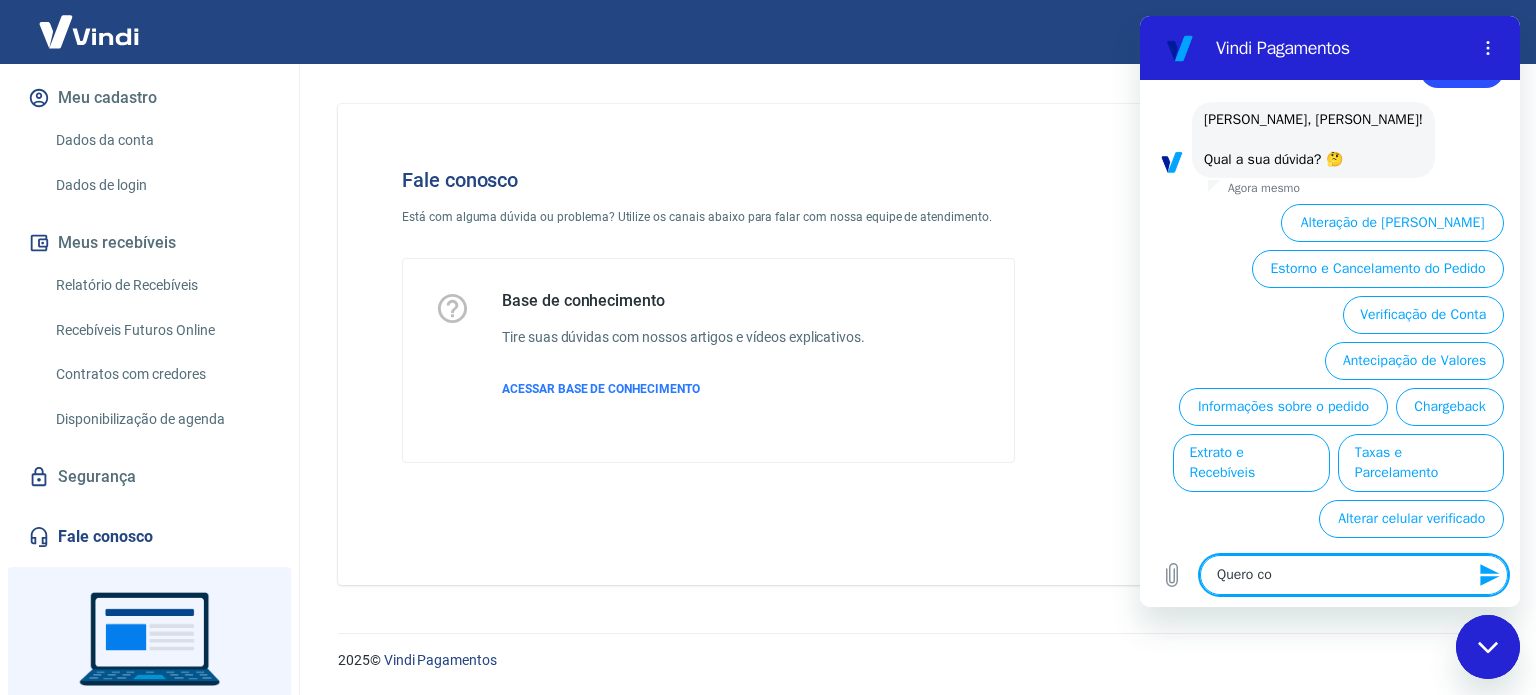 type on "Quero c" 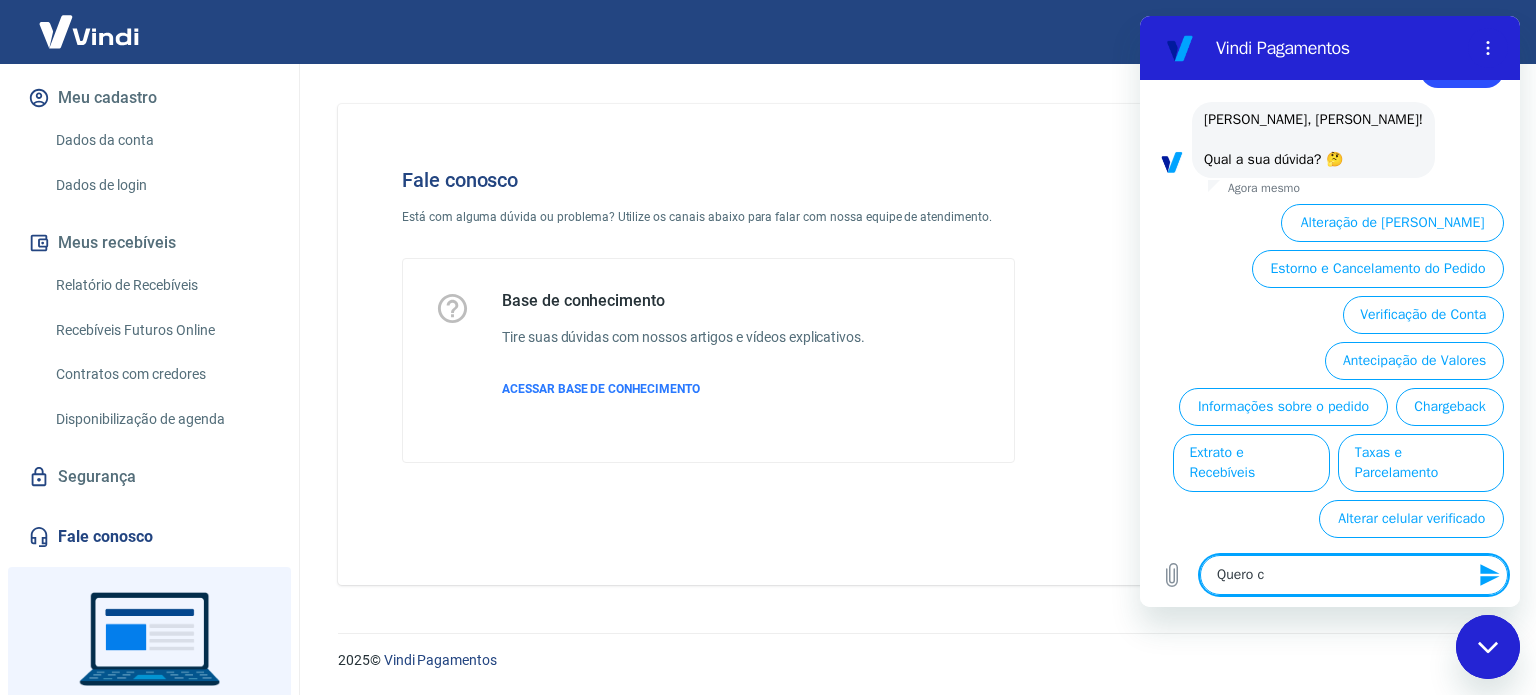 type on "Quero" 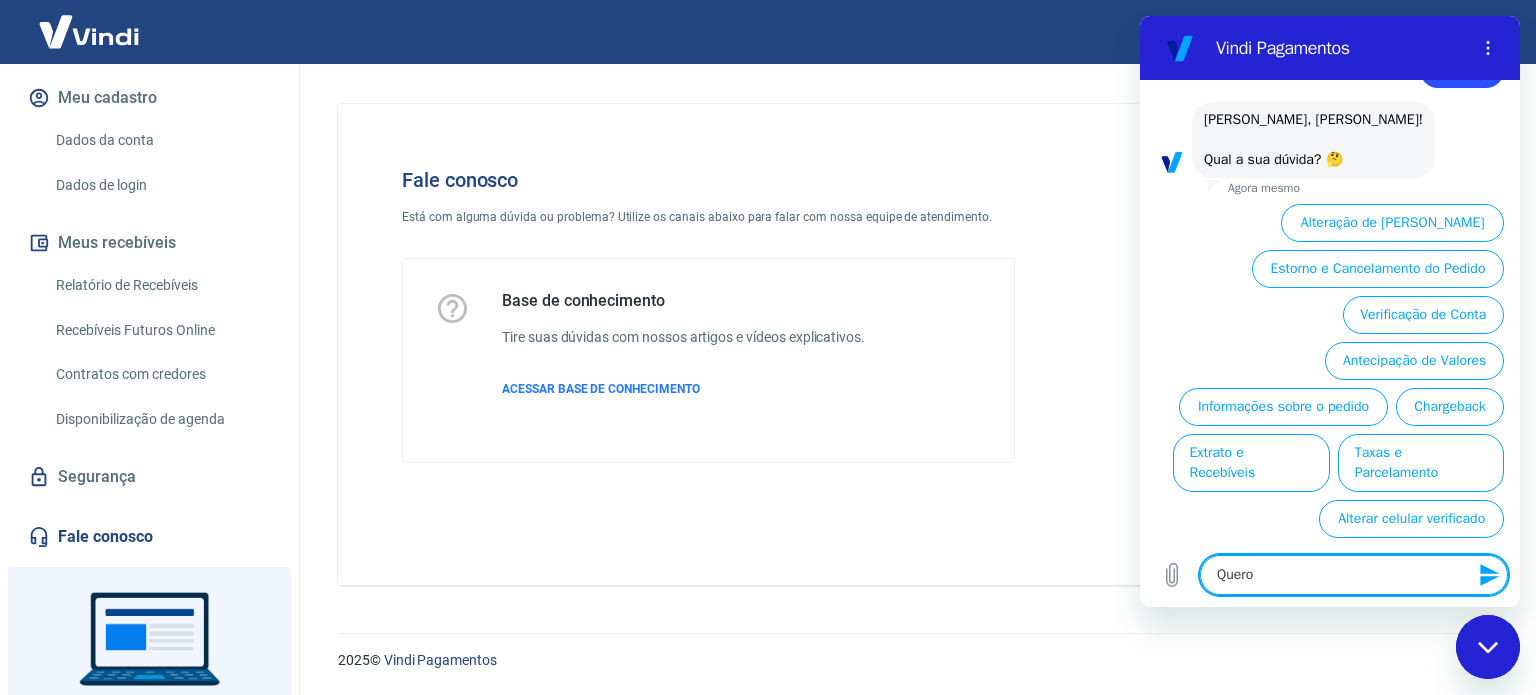type on "Quero" 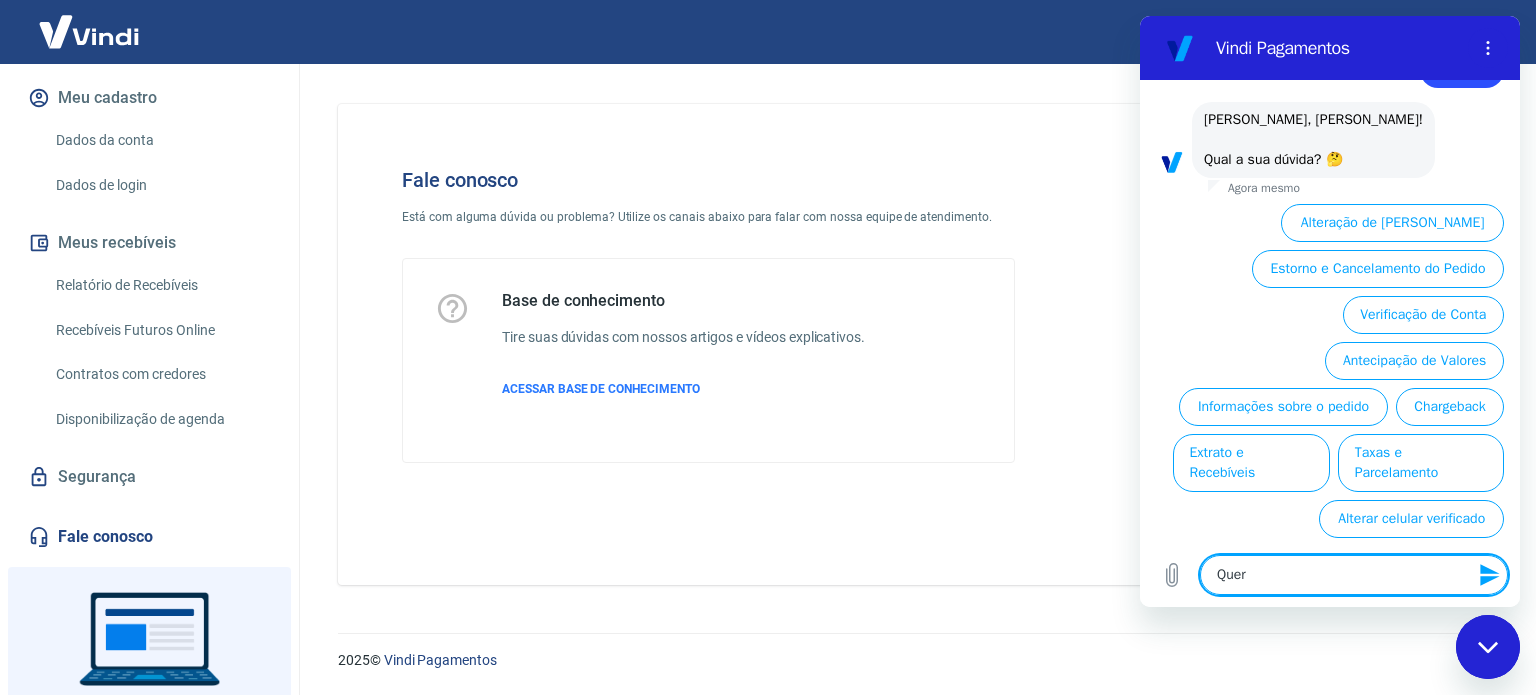 type on "Que" 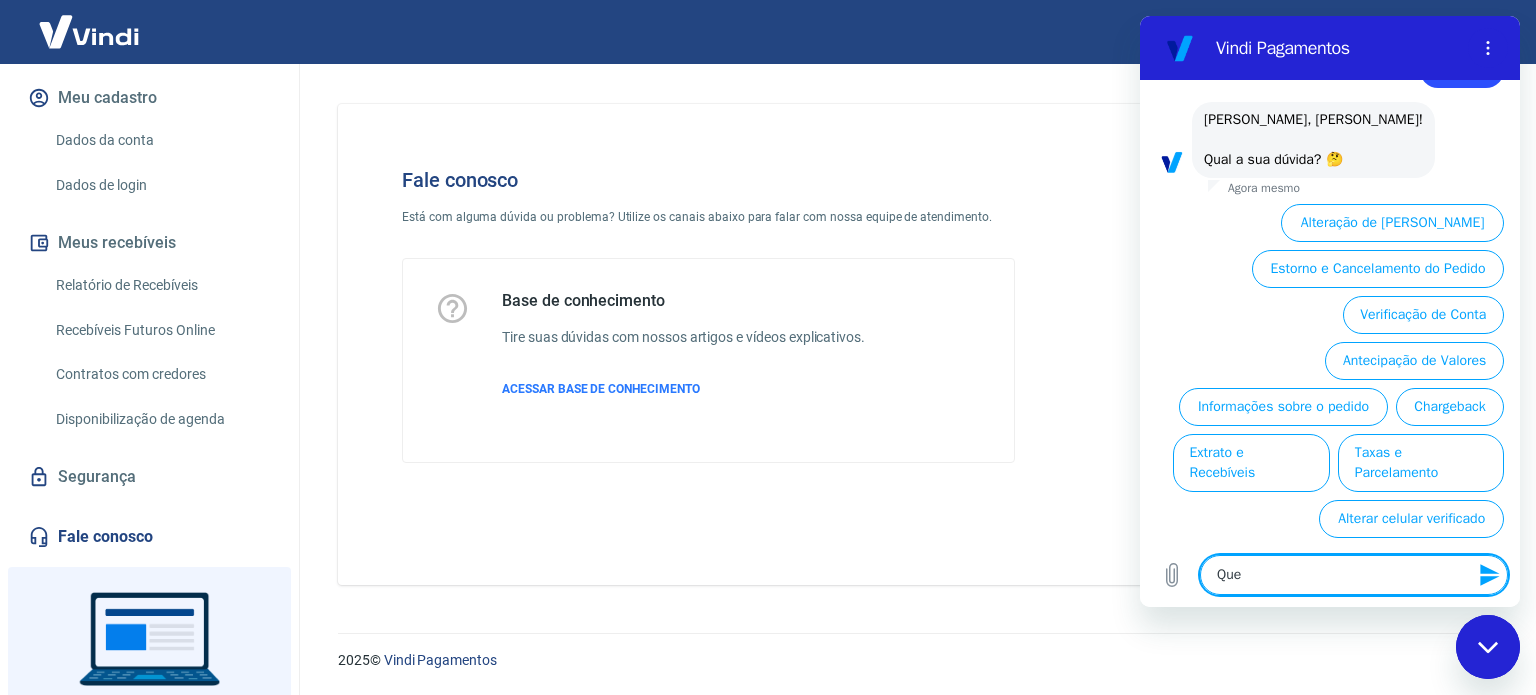type on "Qu" 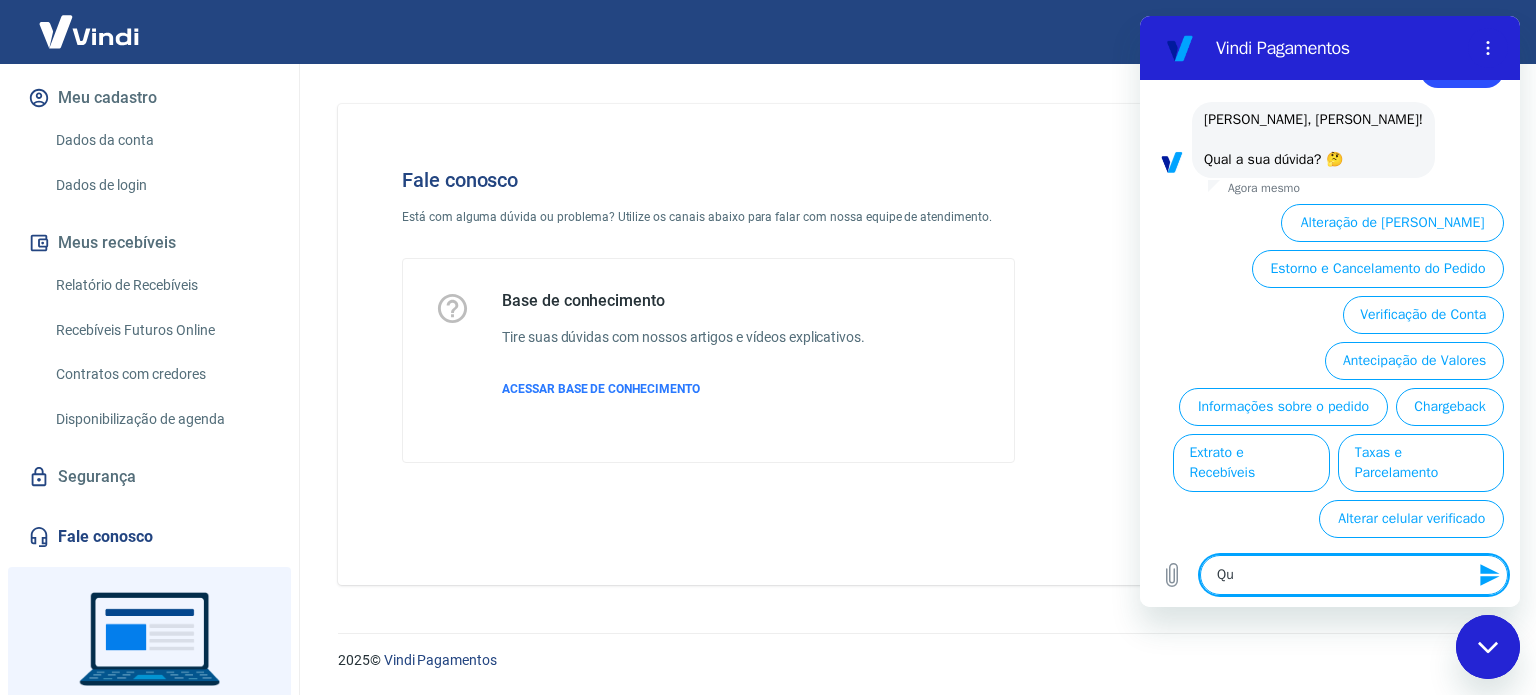 type on "Q" 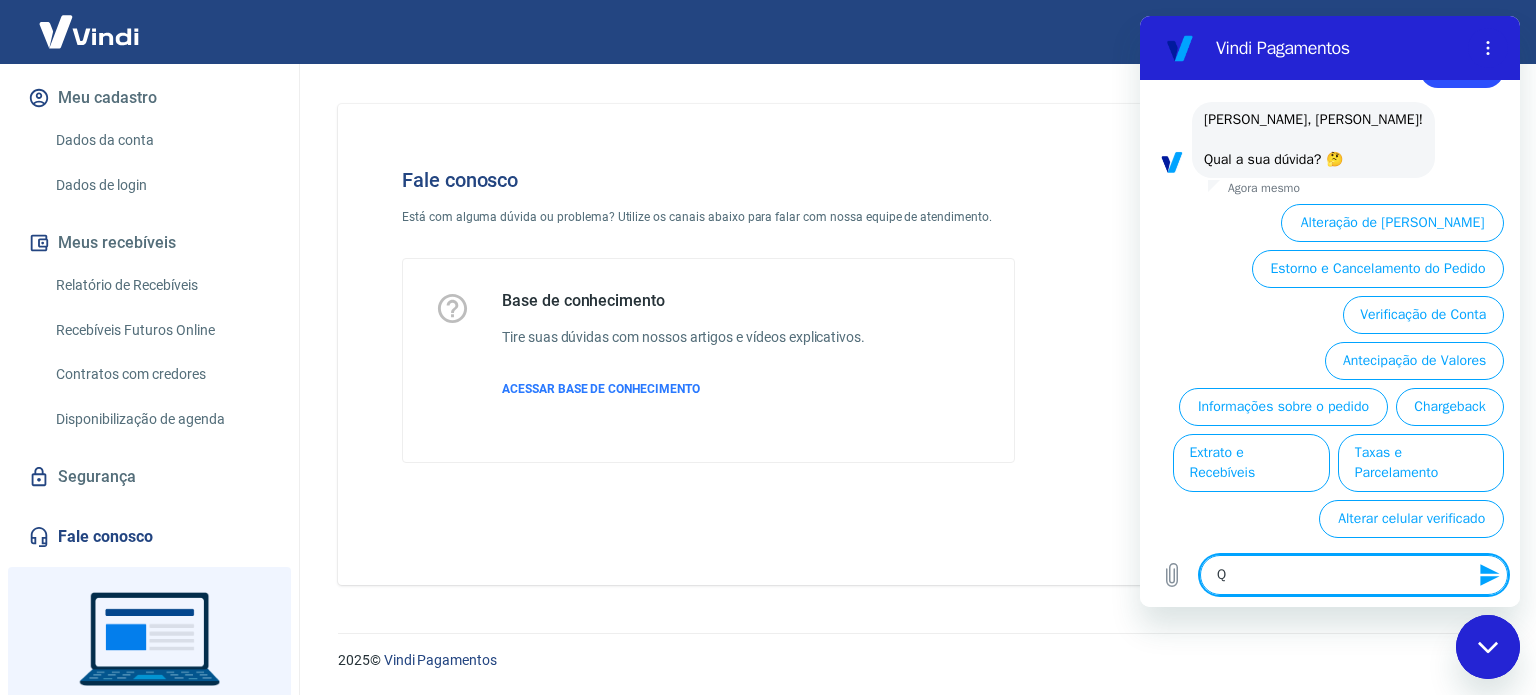 type 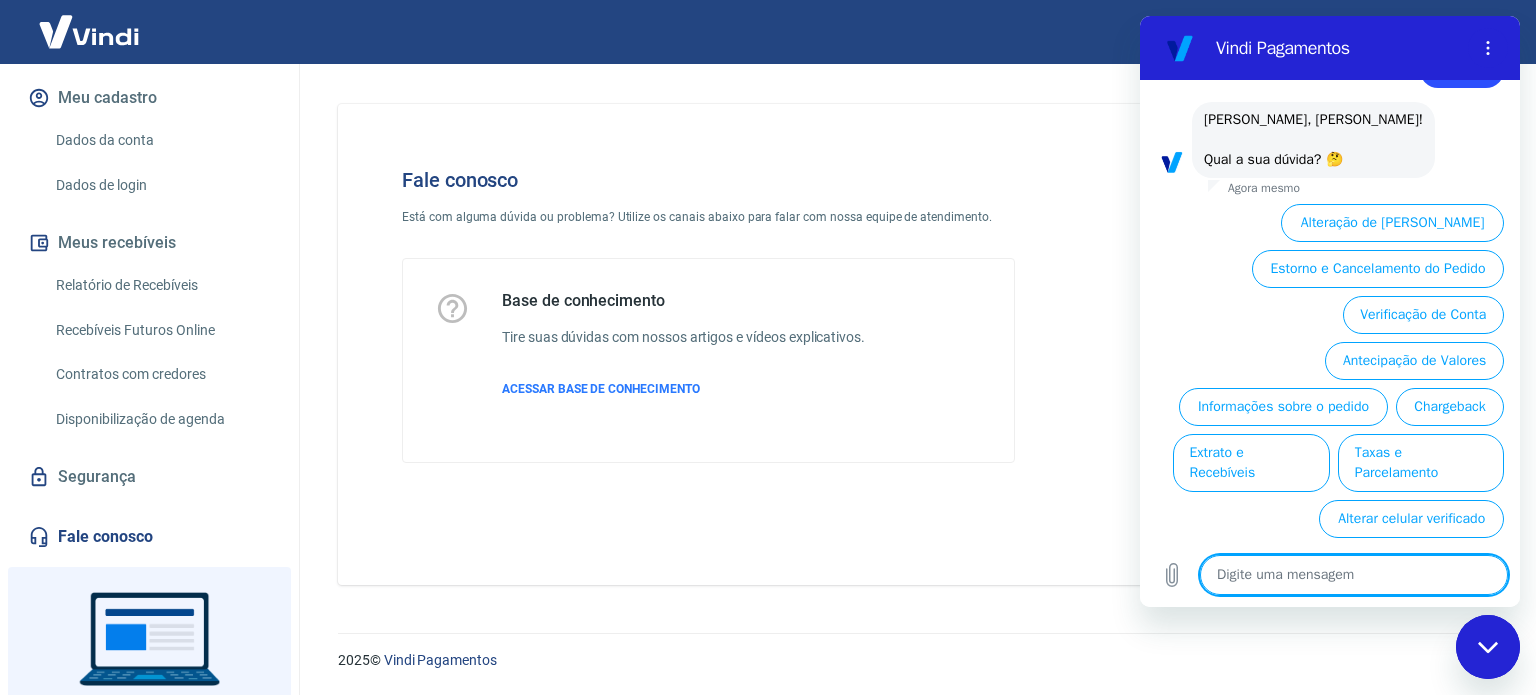 type on "c" 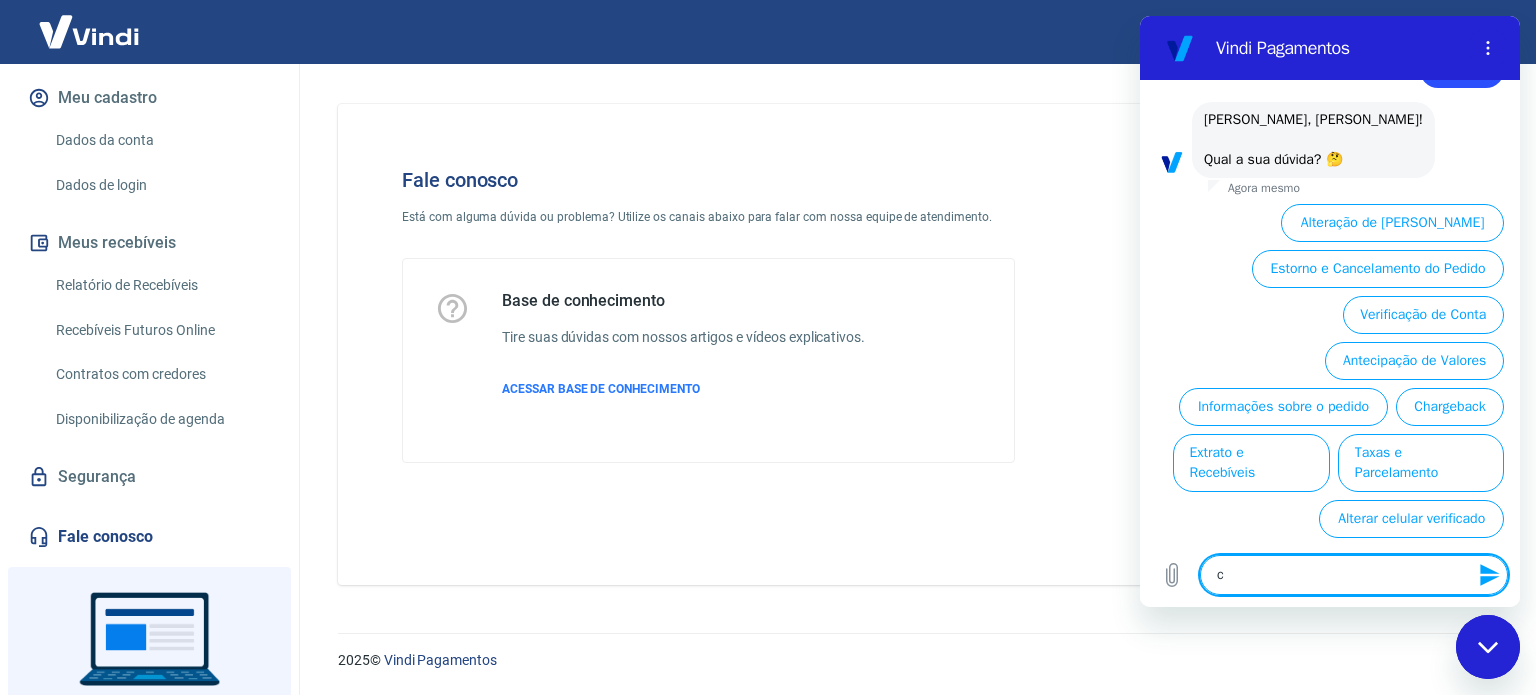 type on "ch" 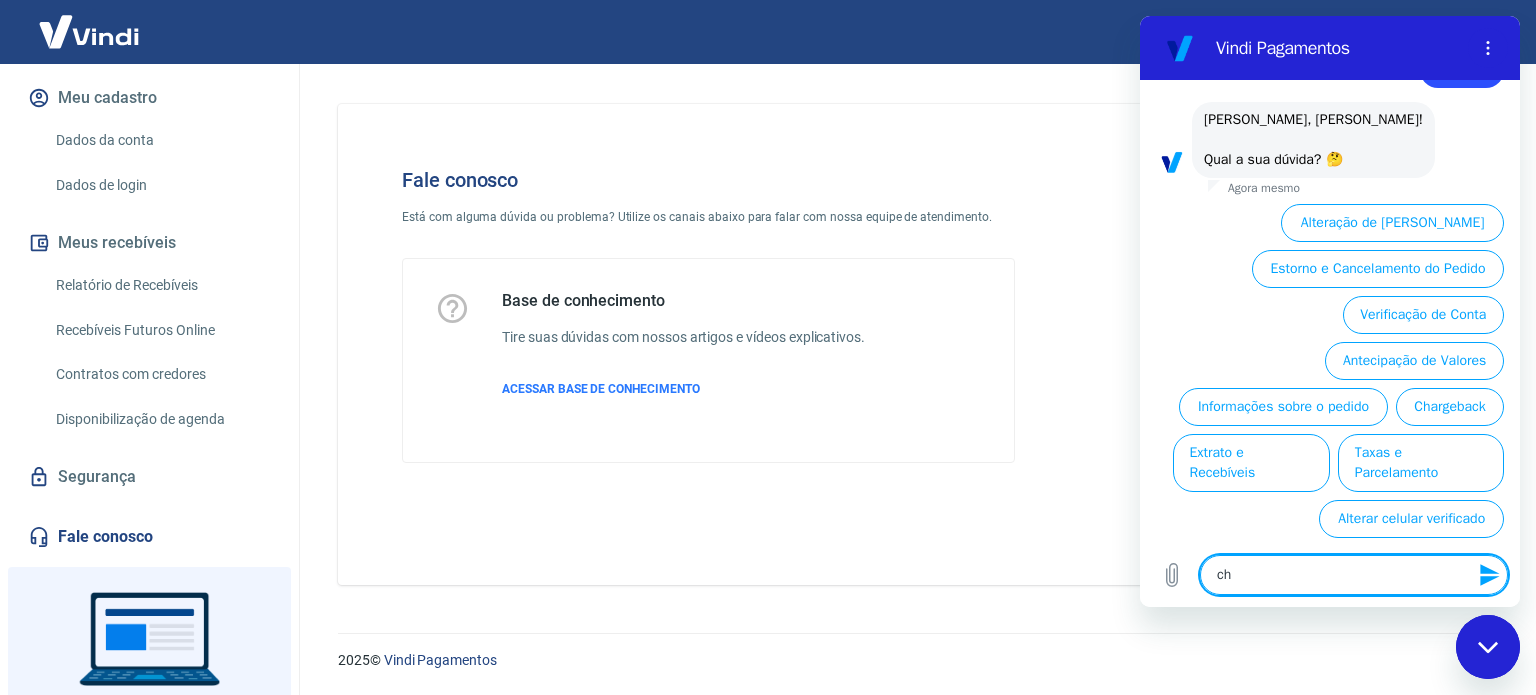 type on "cha" 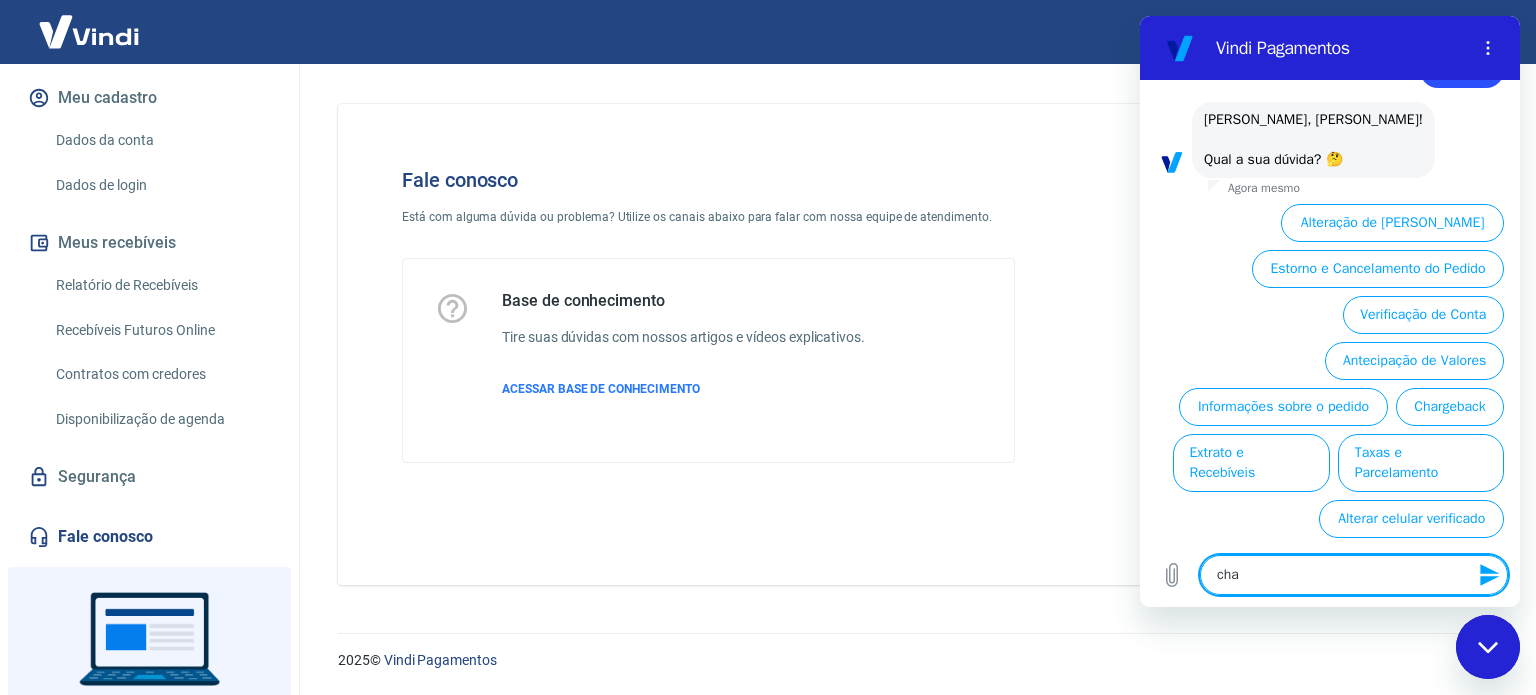 type on "chan" 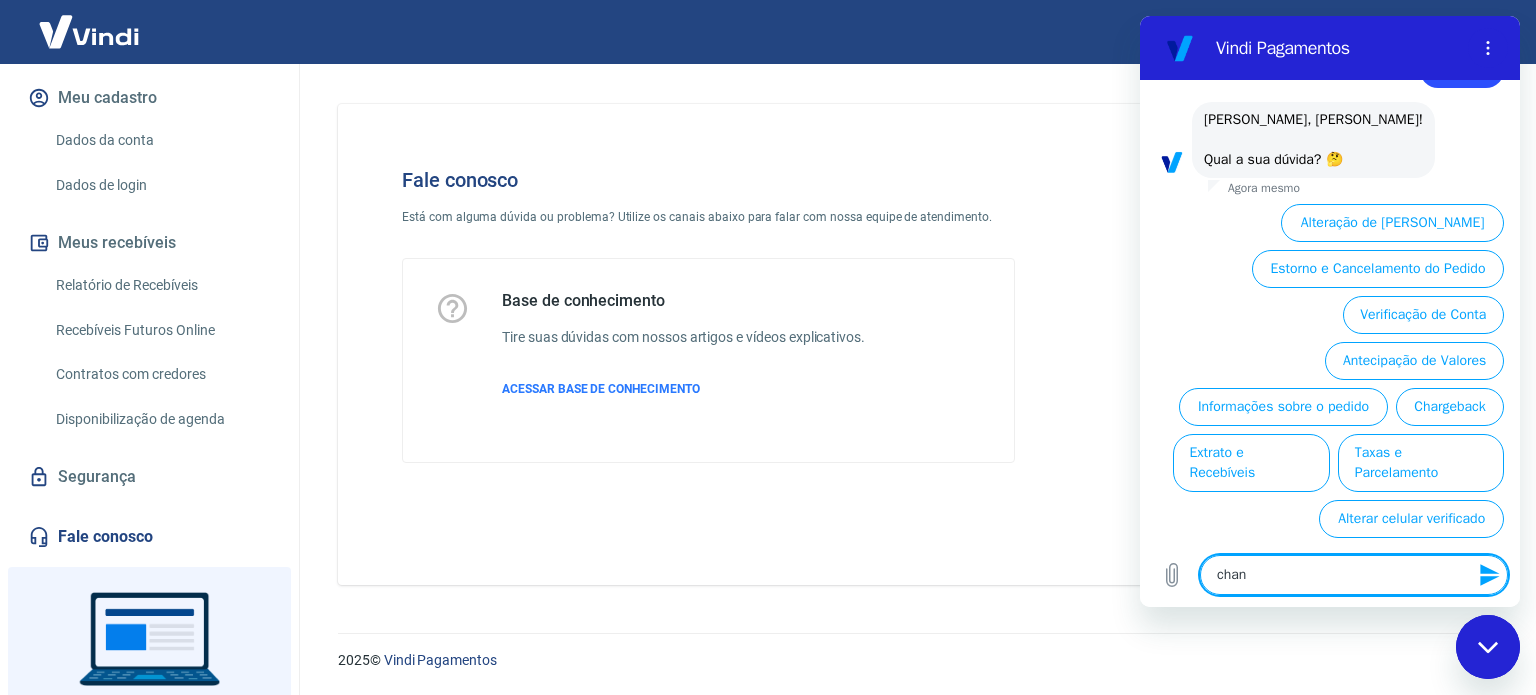 type on "chang" 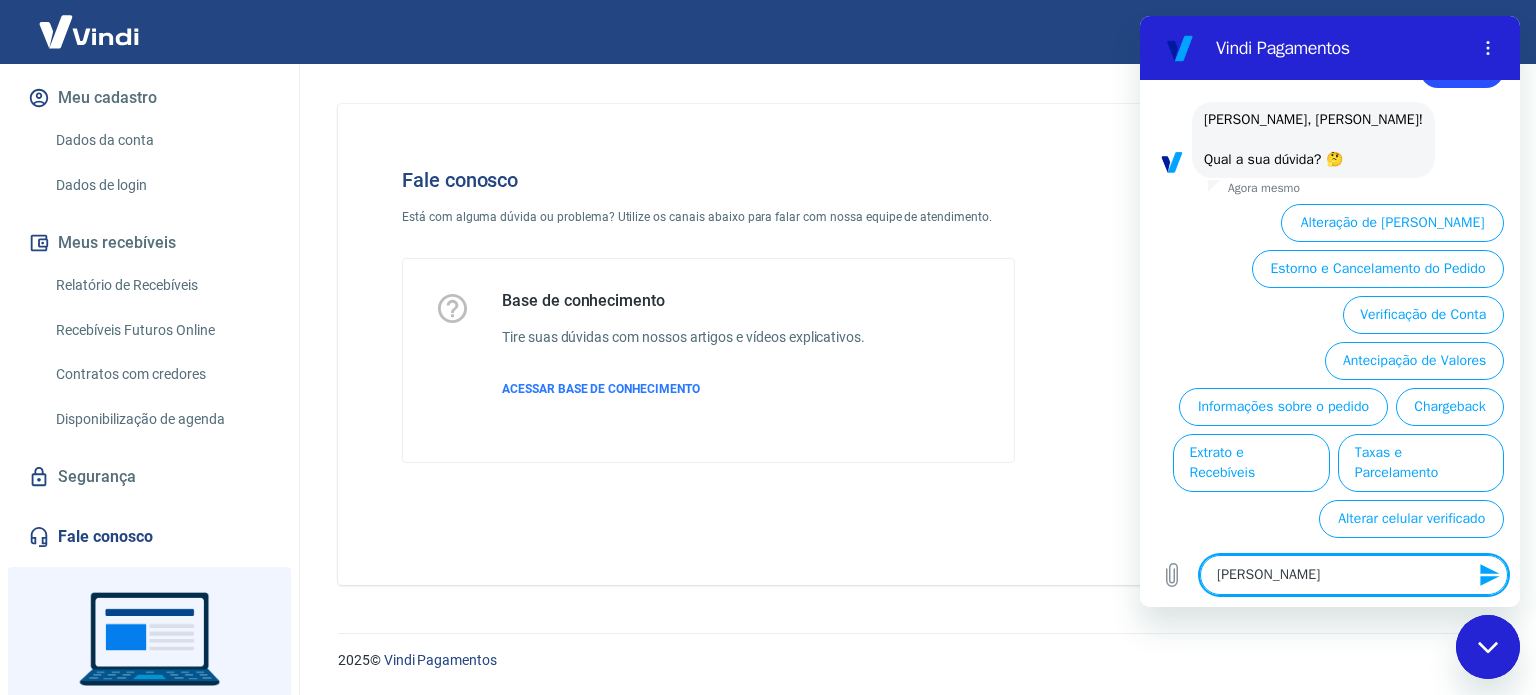 type on "change" 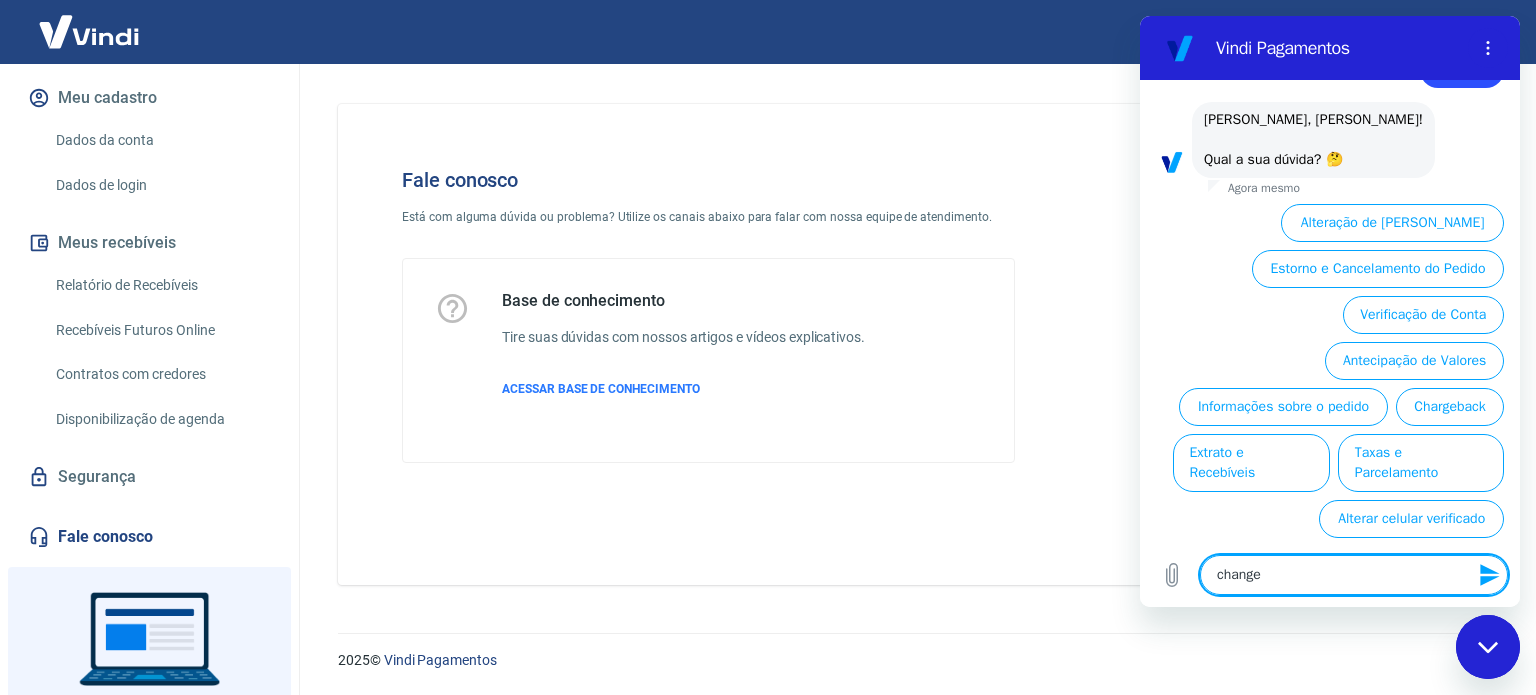 type on "changeb" 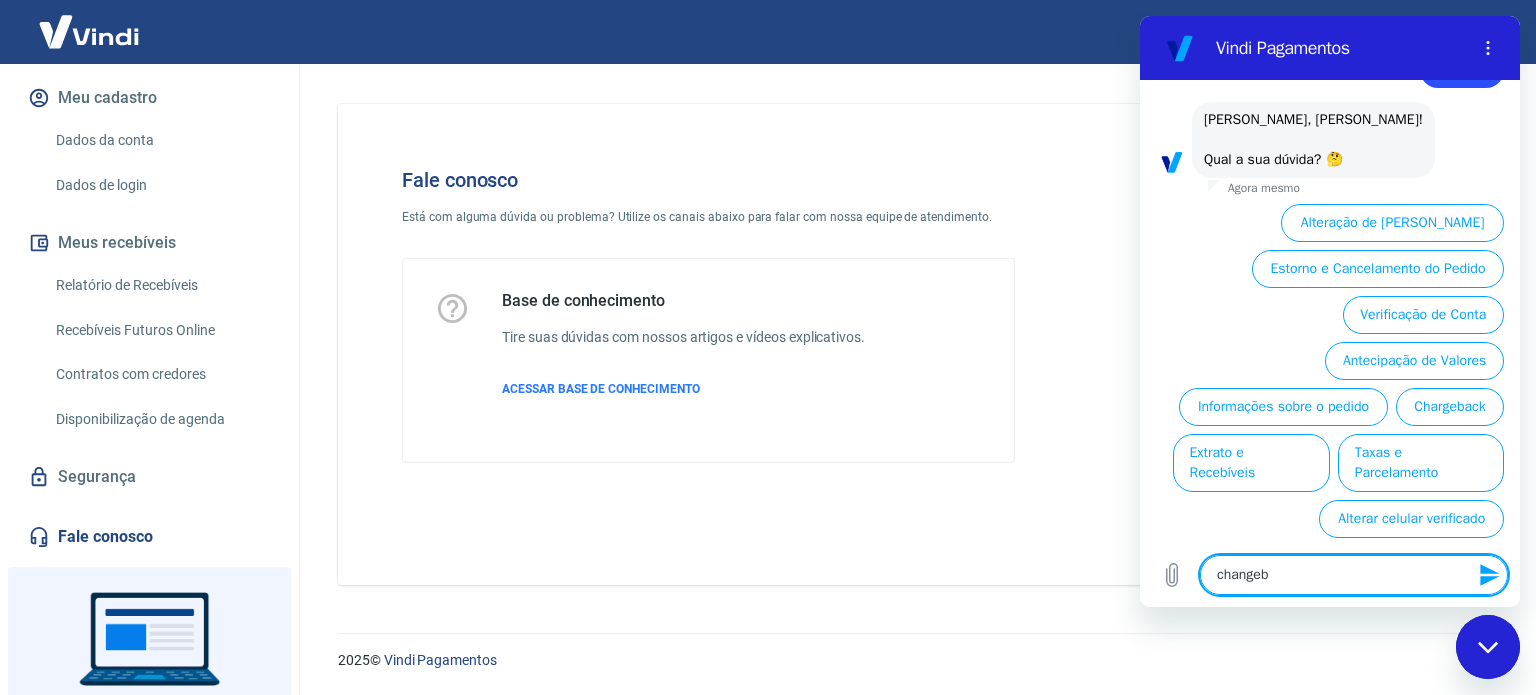 type on "changeba" 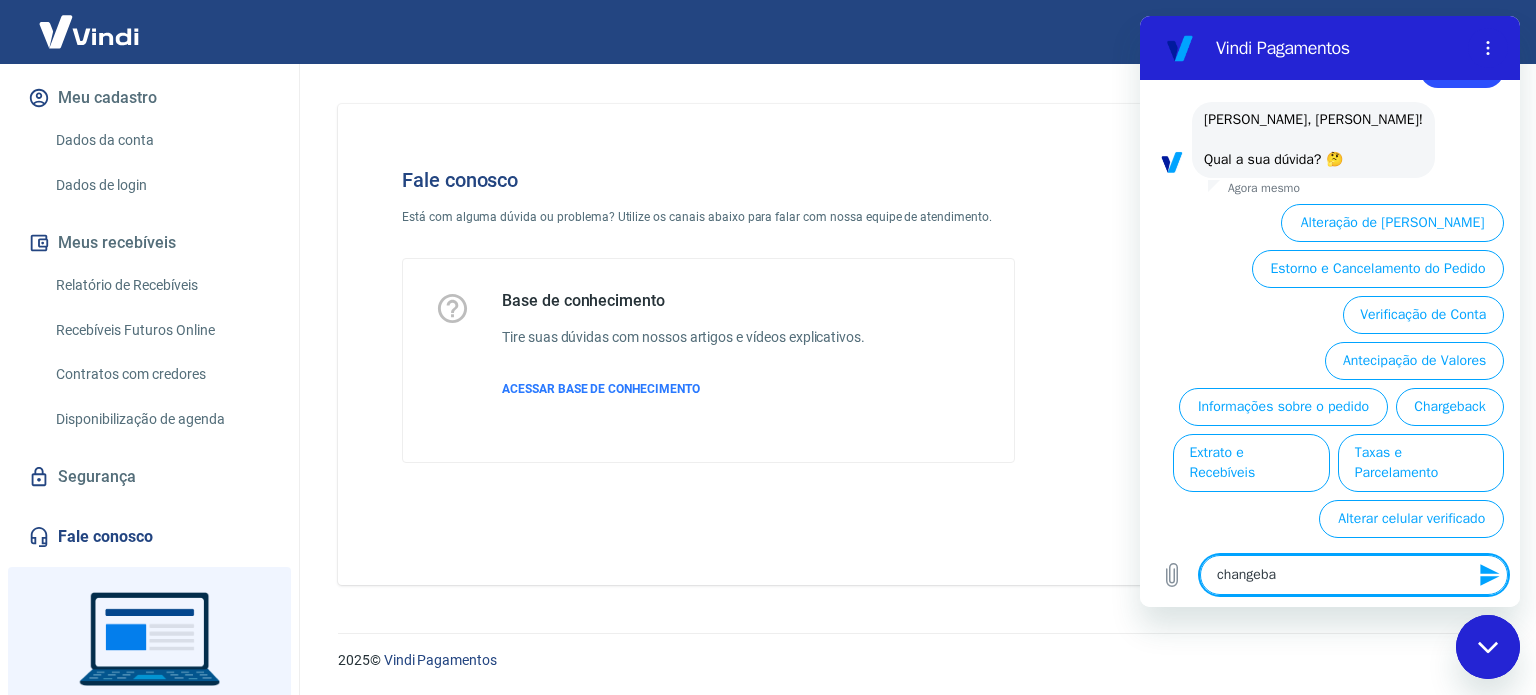 type on "changebac" 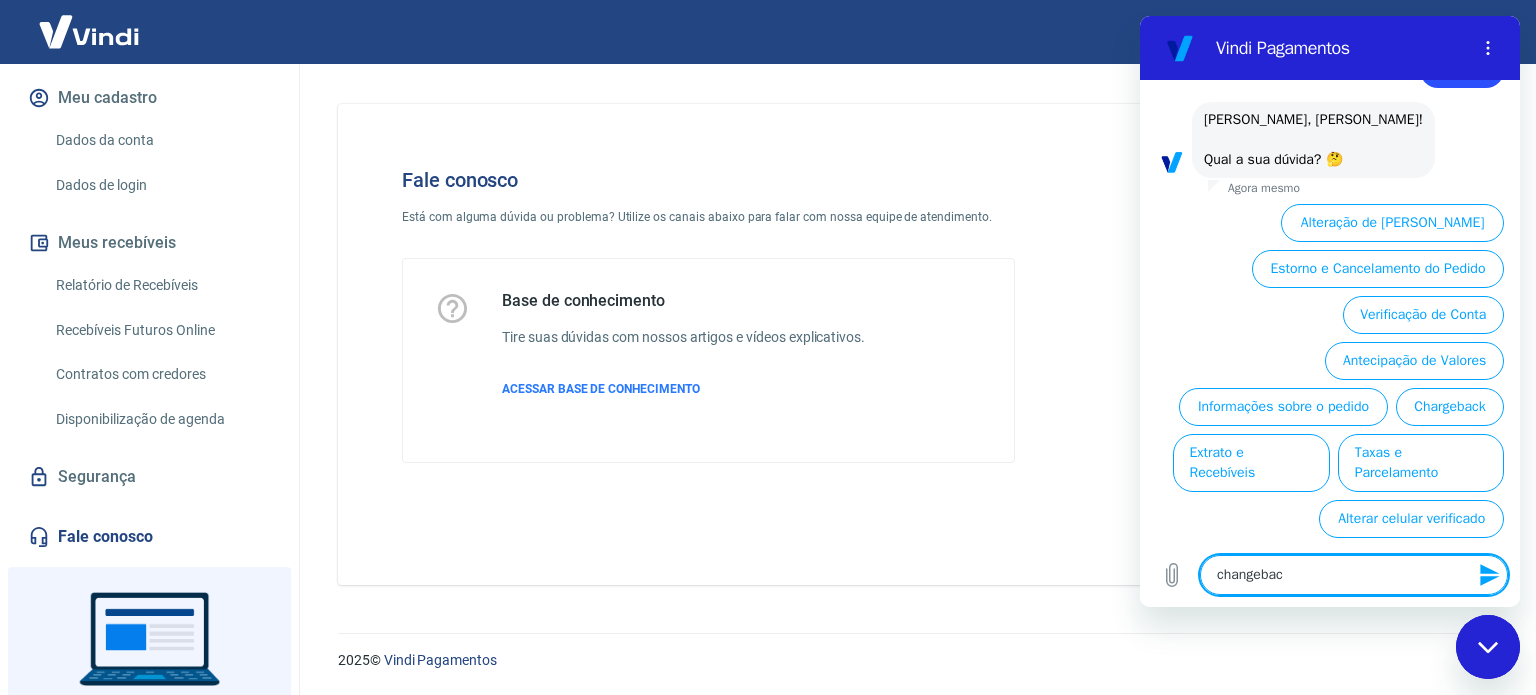 type on "changeback" 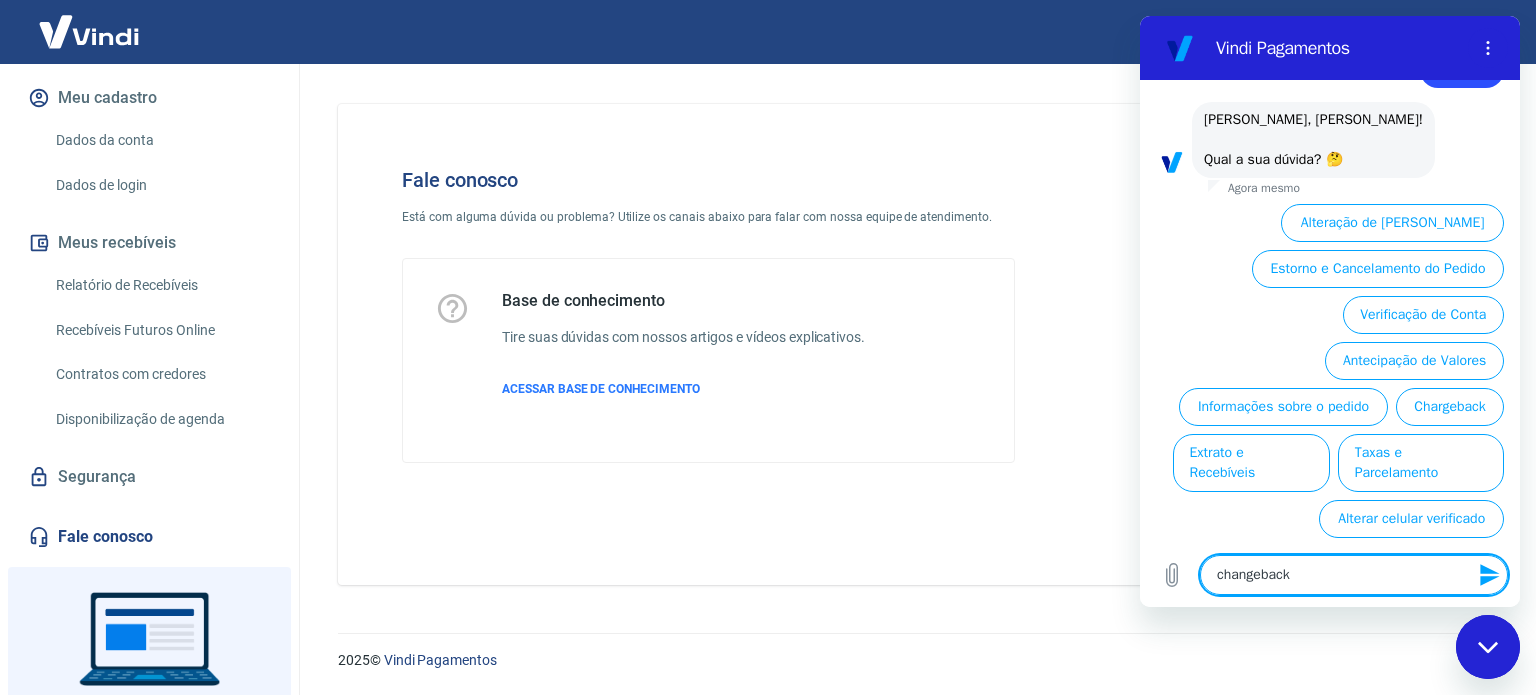 type 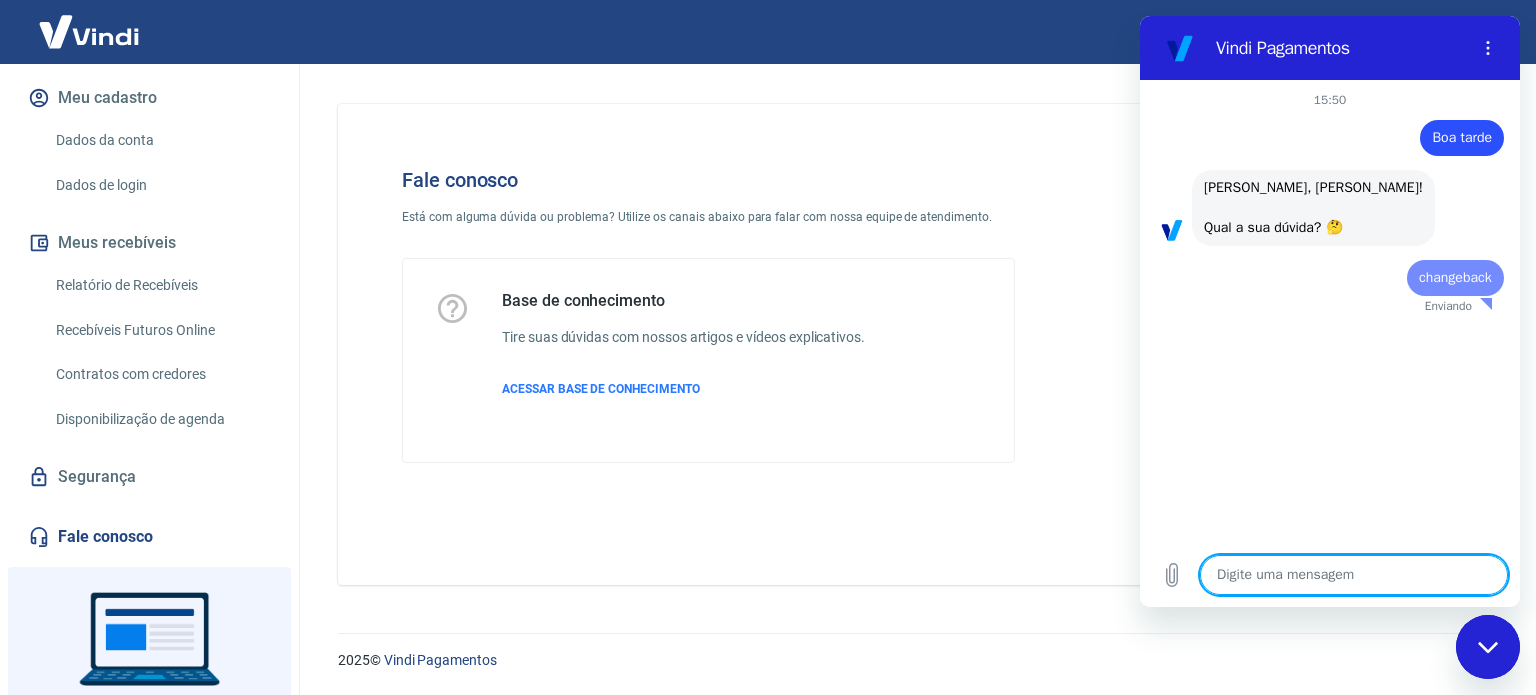 scroll, scrollTop: 0, scrollLeft: 0, axis: both 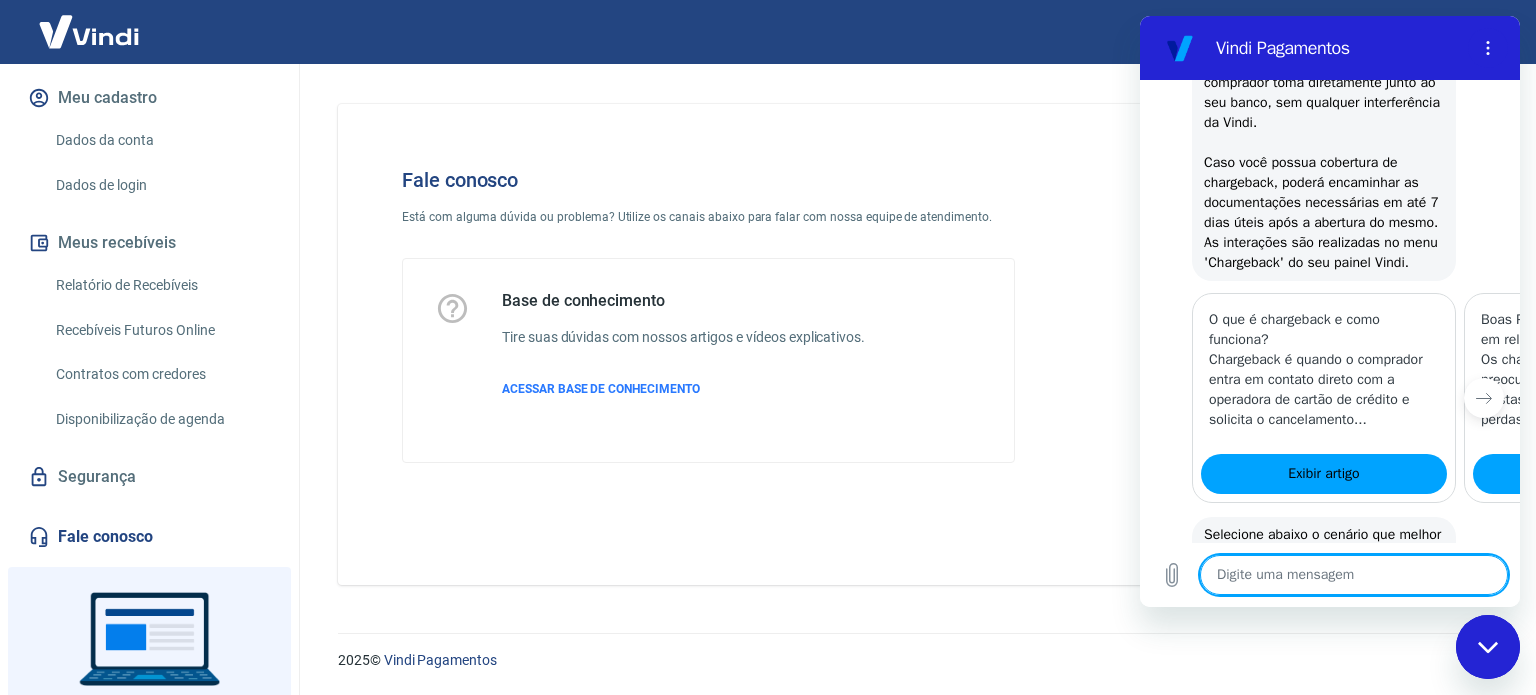 type on "x" 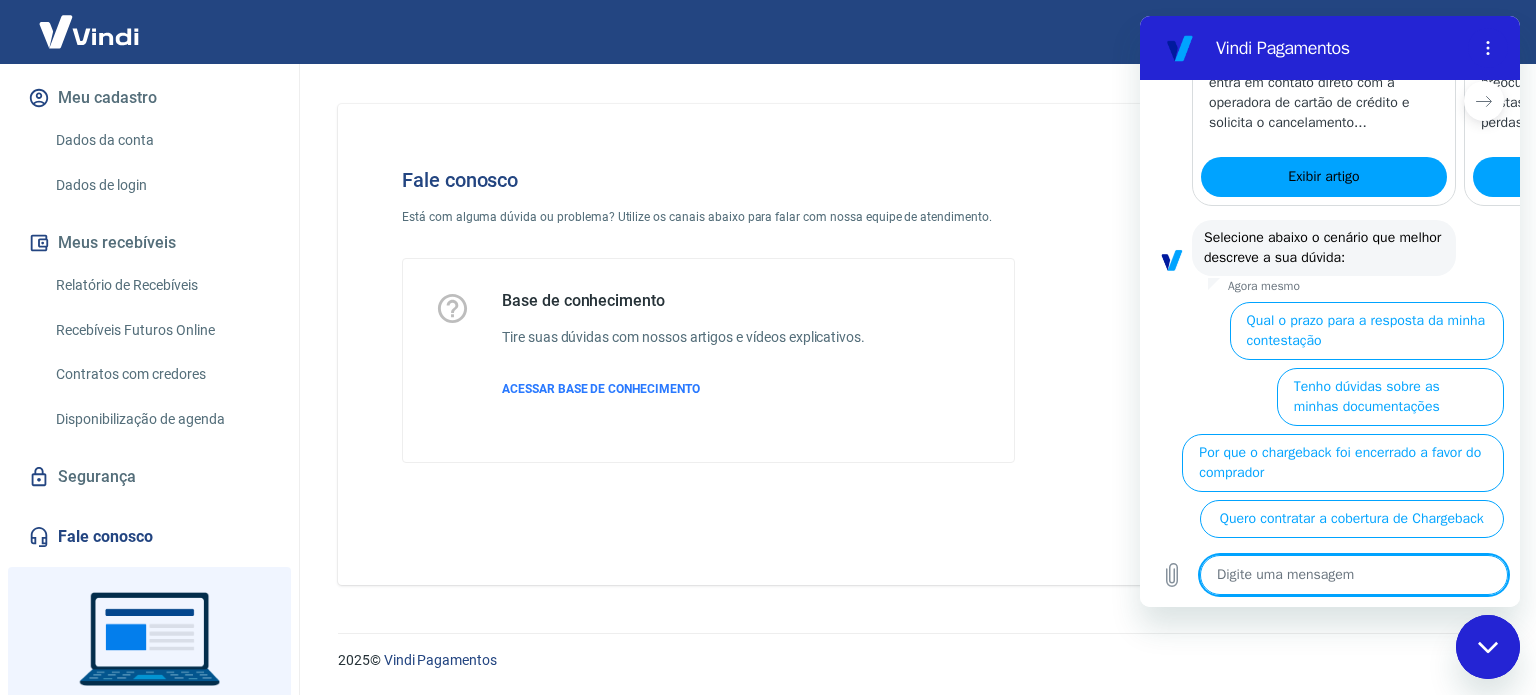 scroll, scrollTop: 733, scrollLeft: 0, axis: vertical 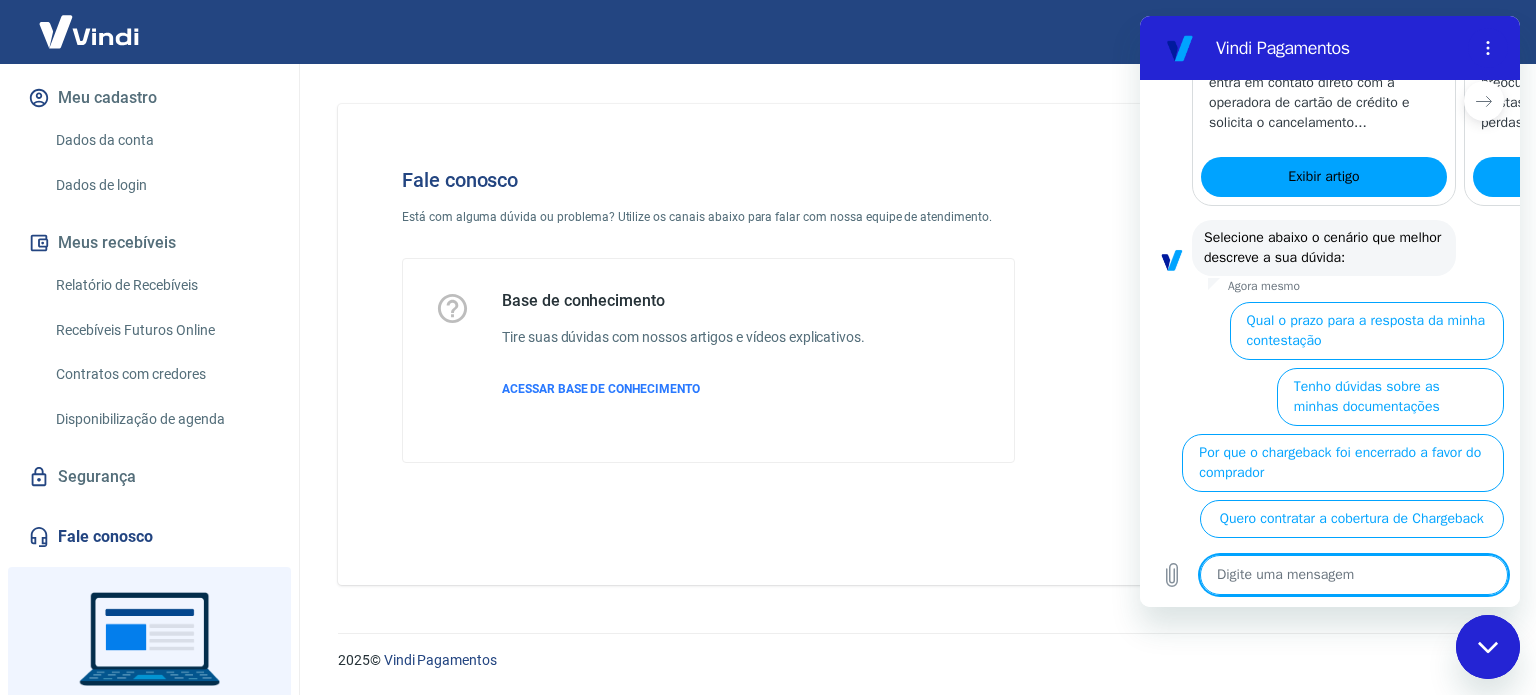 type on "a" 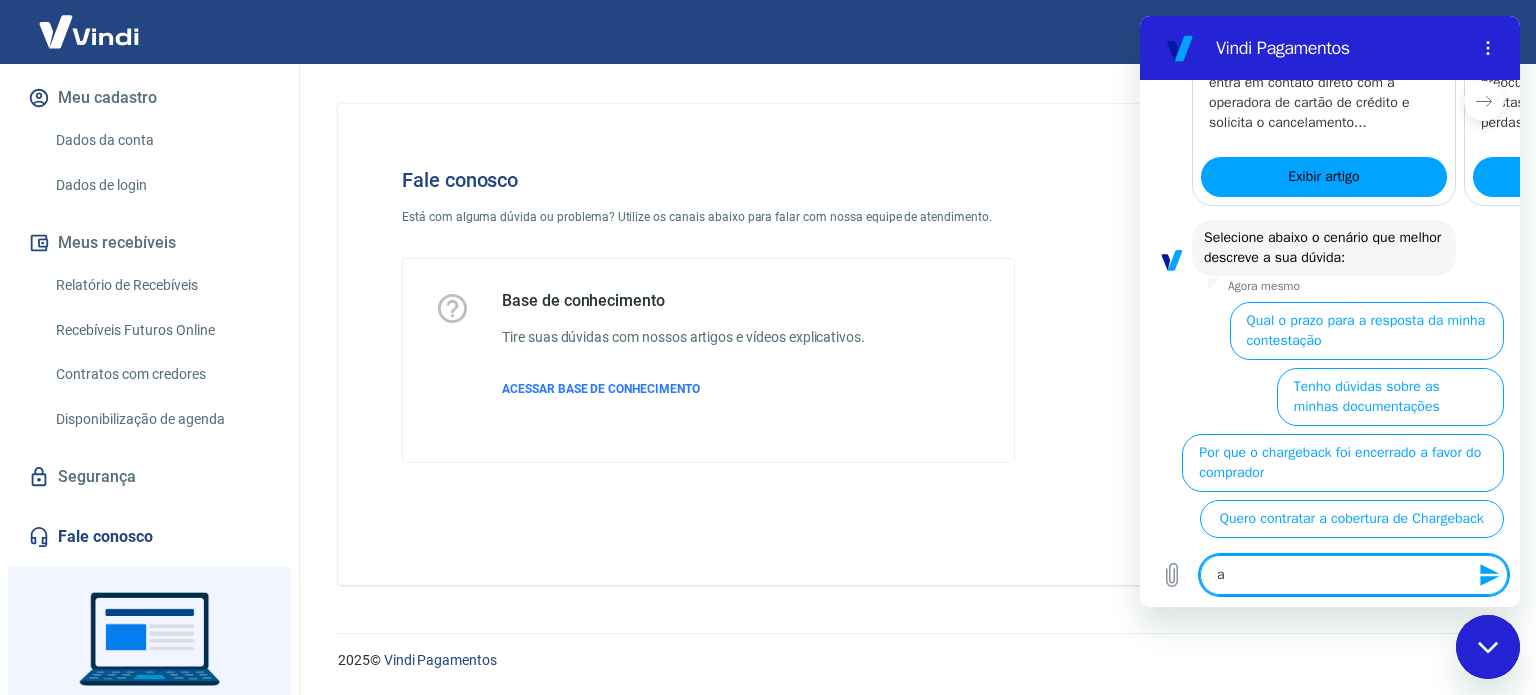 type on "at" 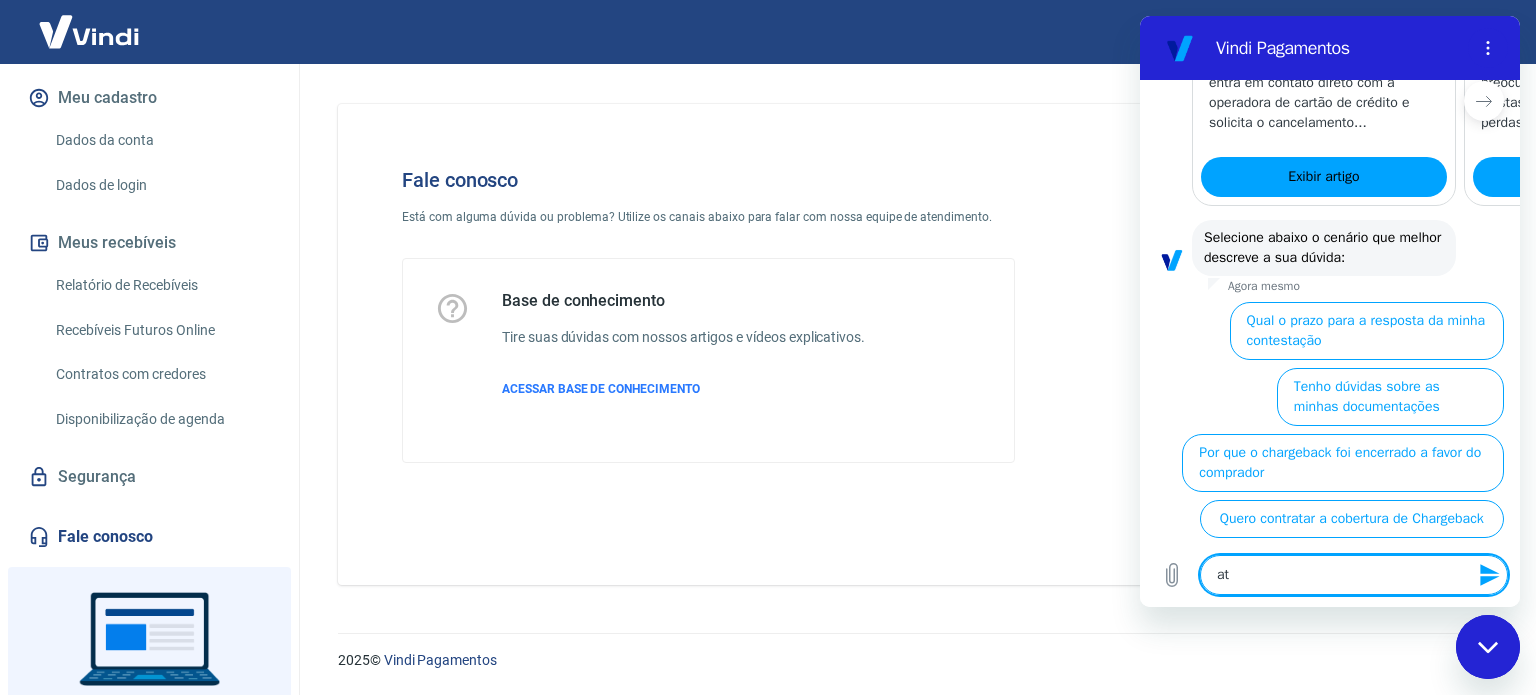type on "ate" 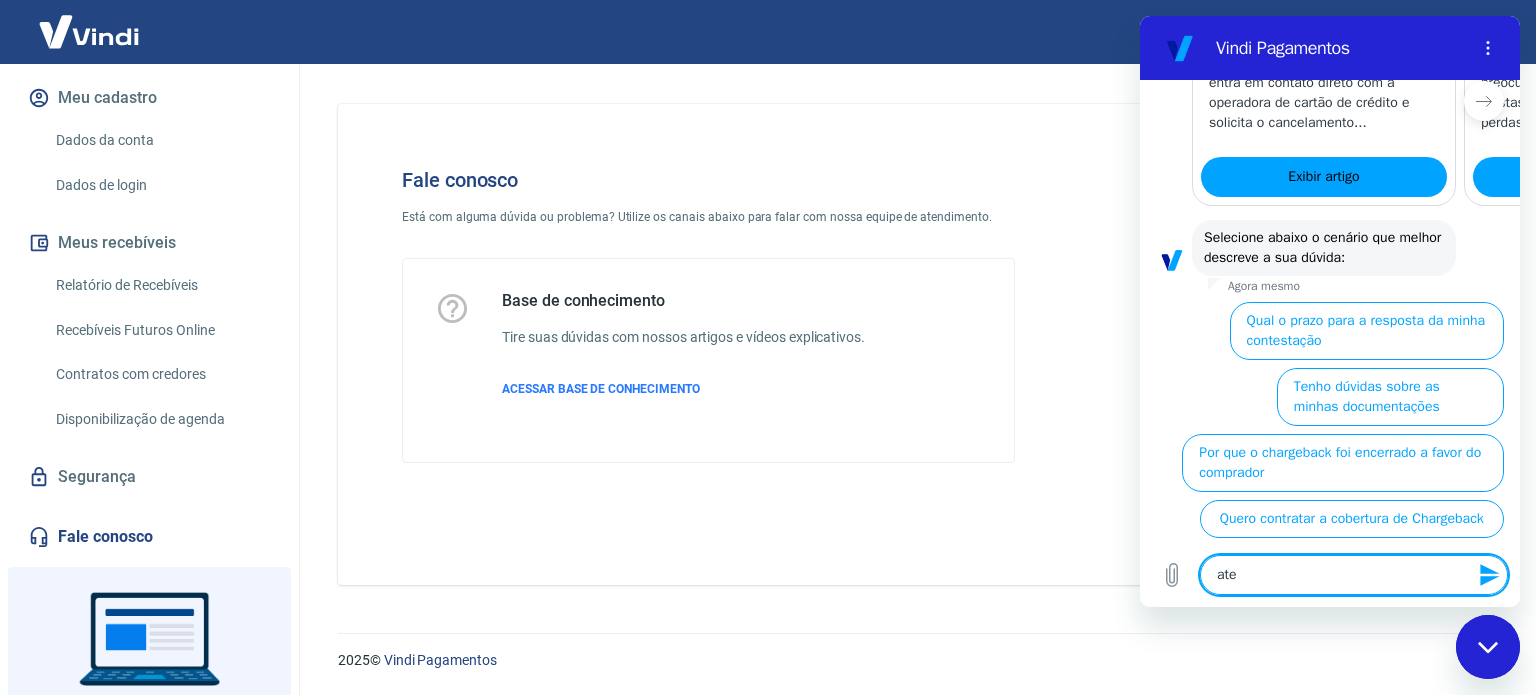 type on "aten" 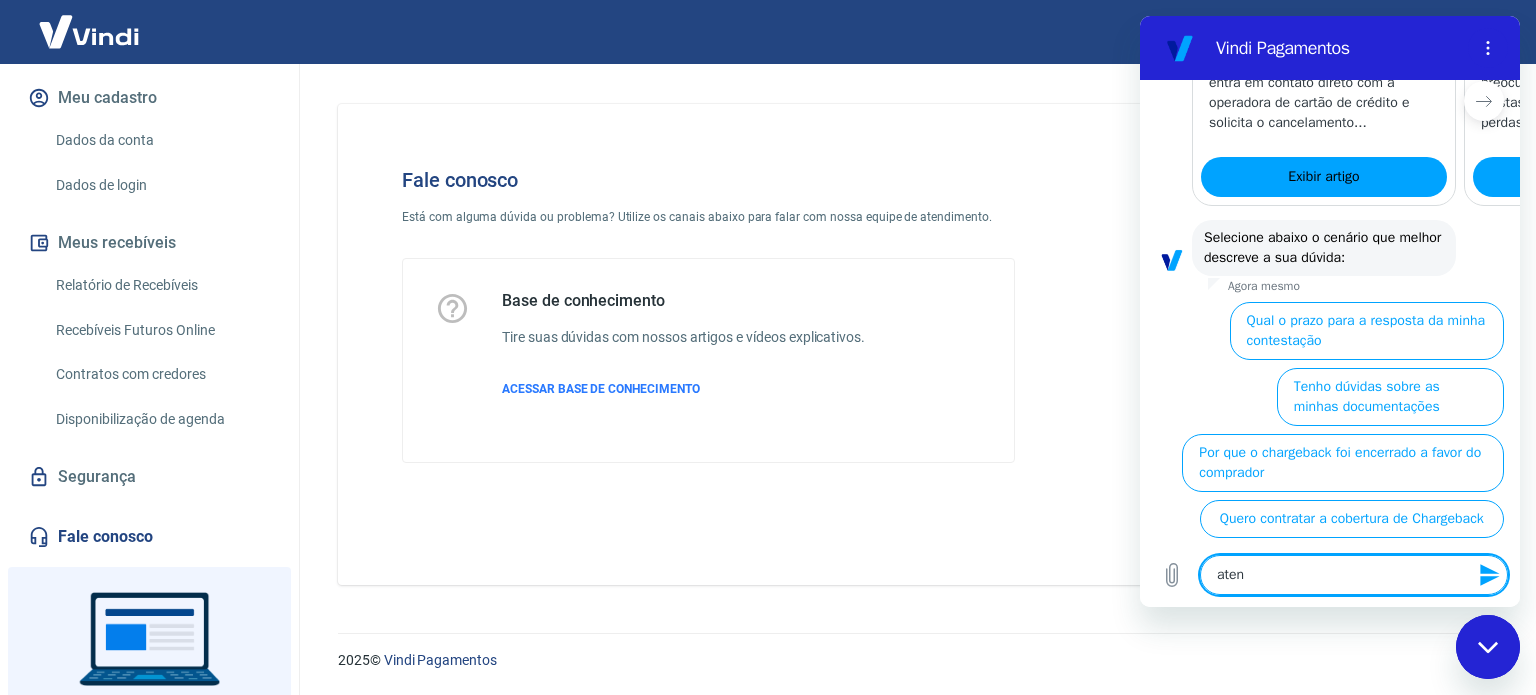 type on "atend" 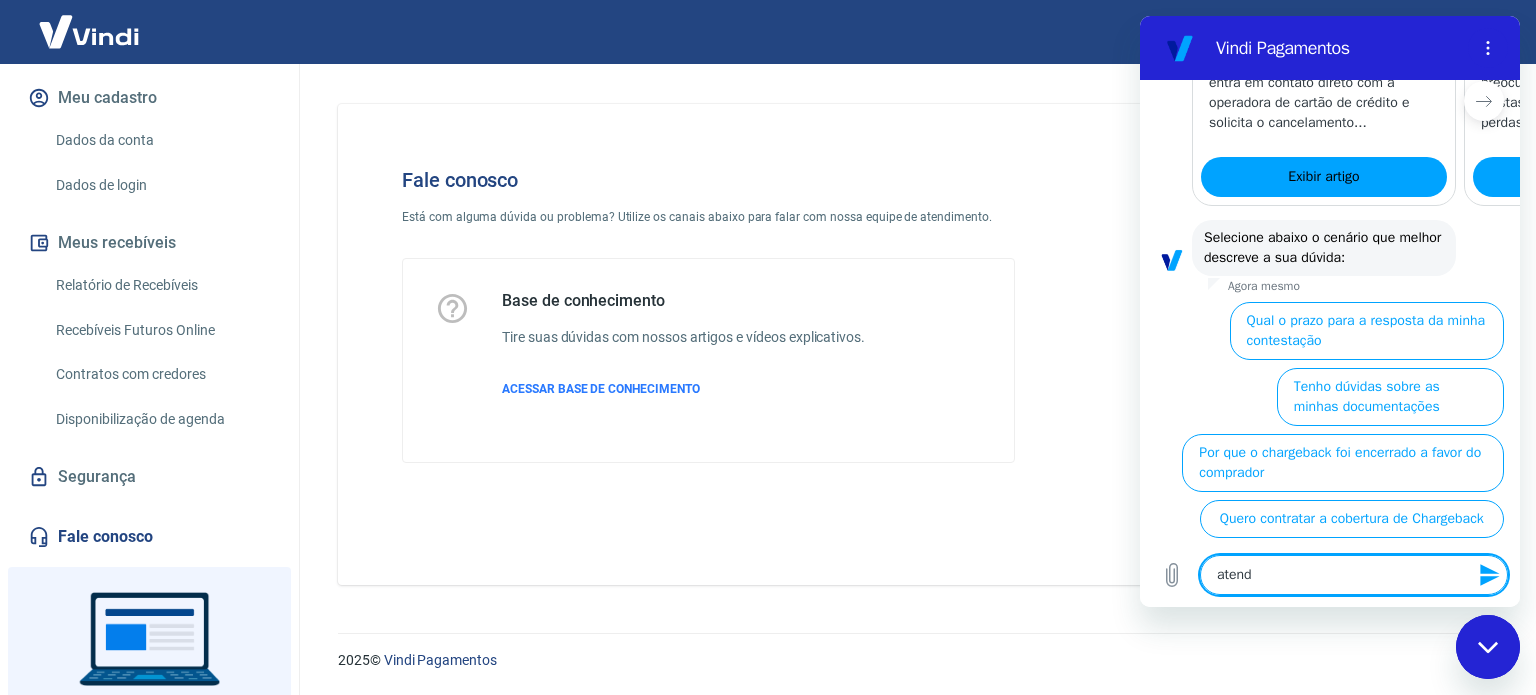 type on "atende" 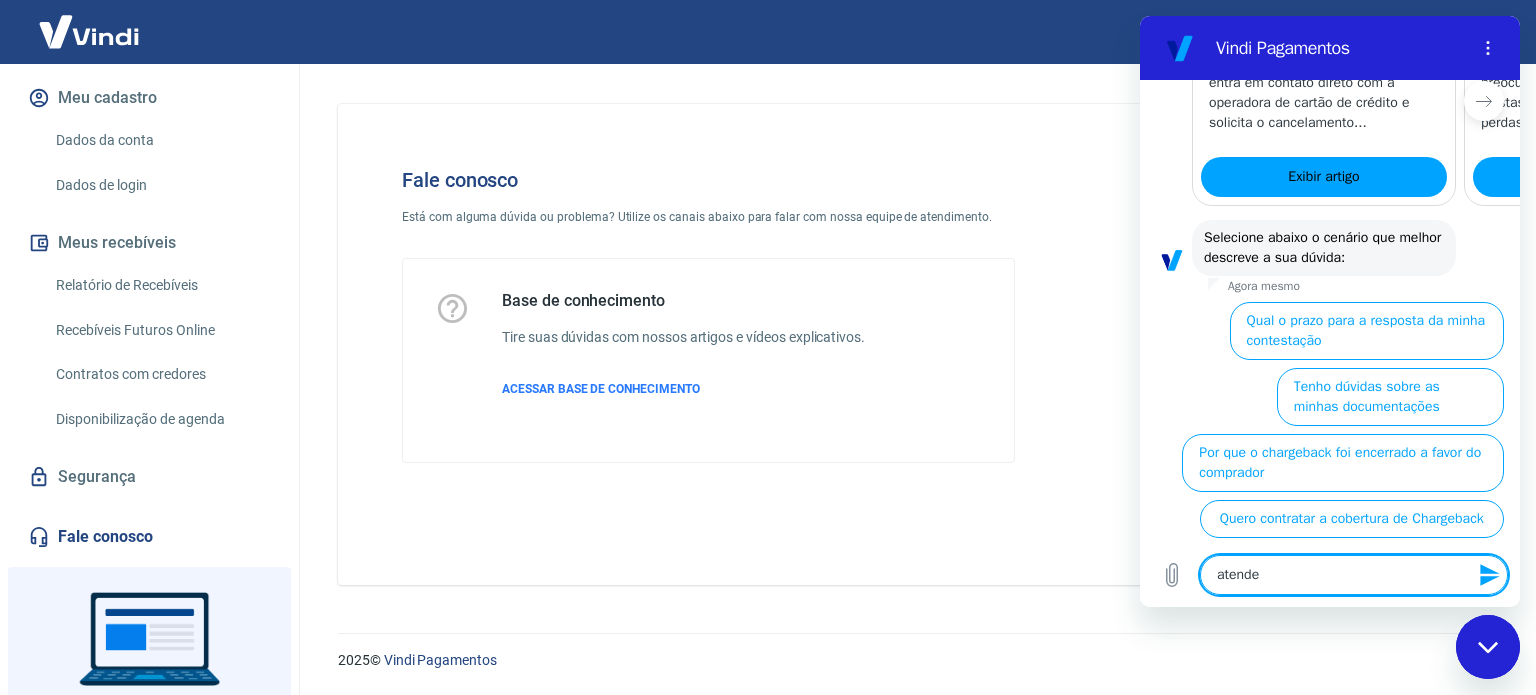 type on "atenden" 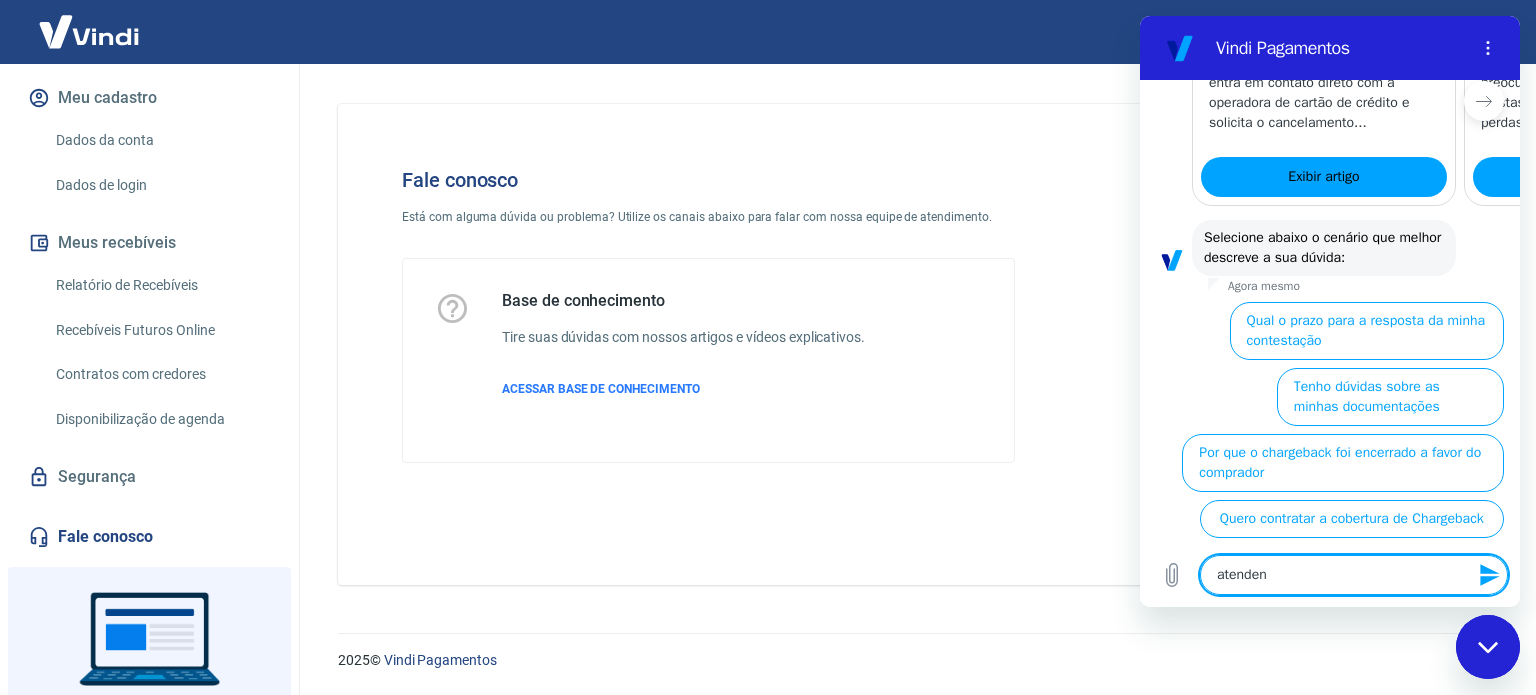 type on "atendent" 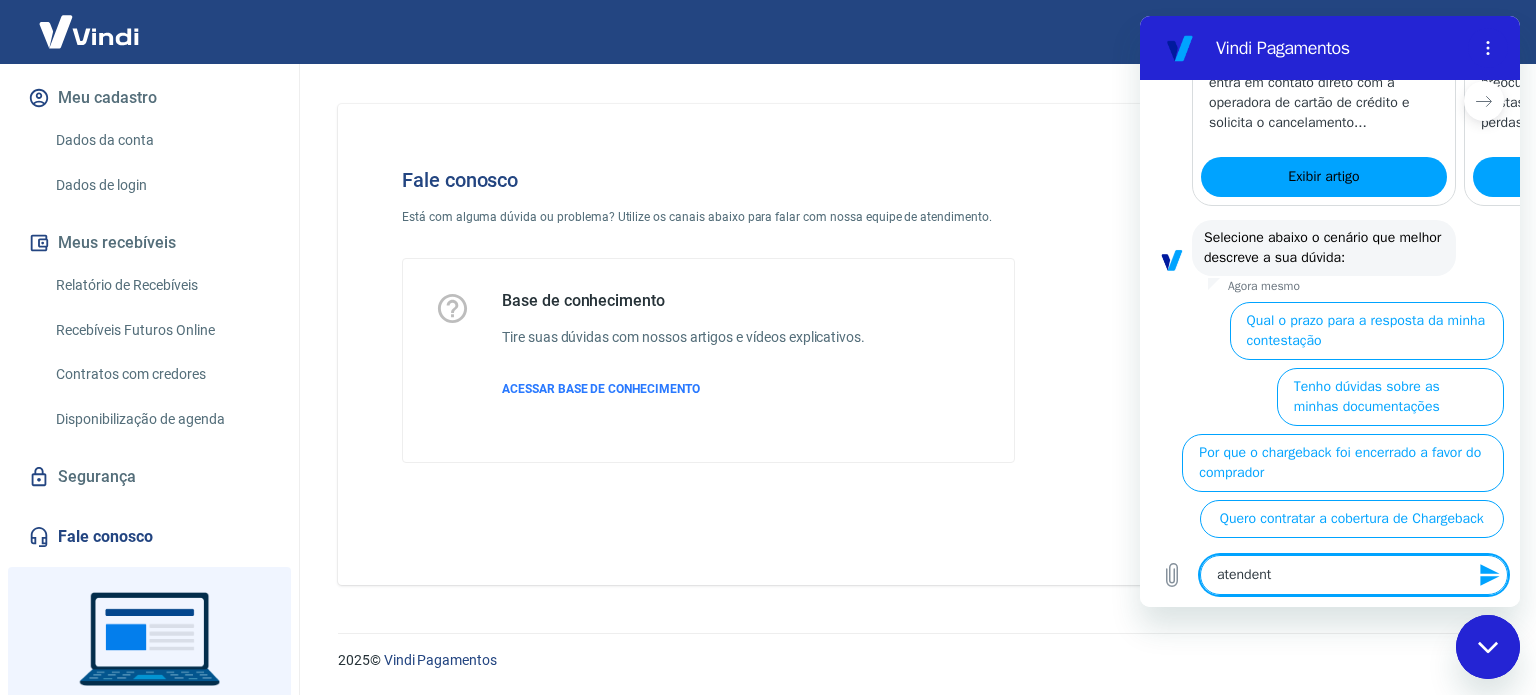 type on "atendente" 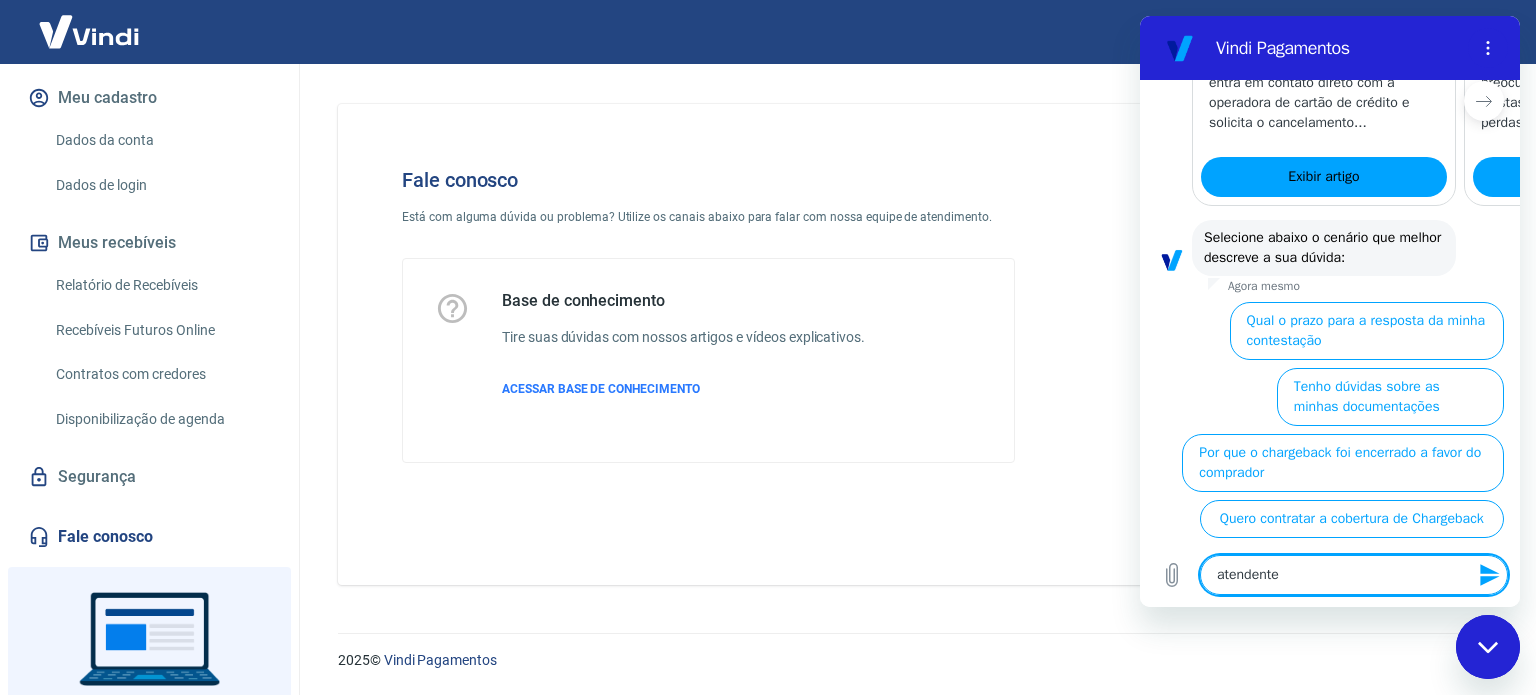 type 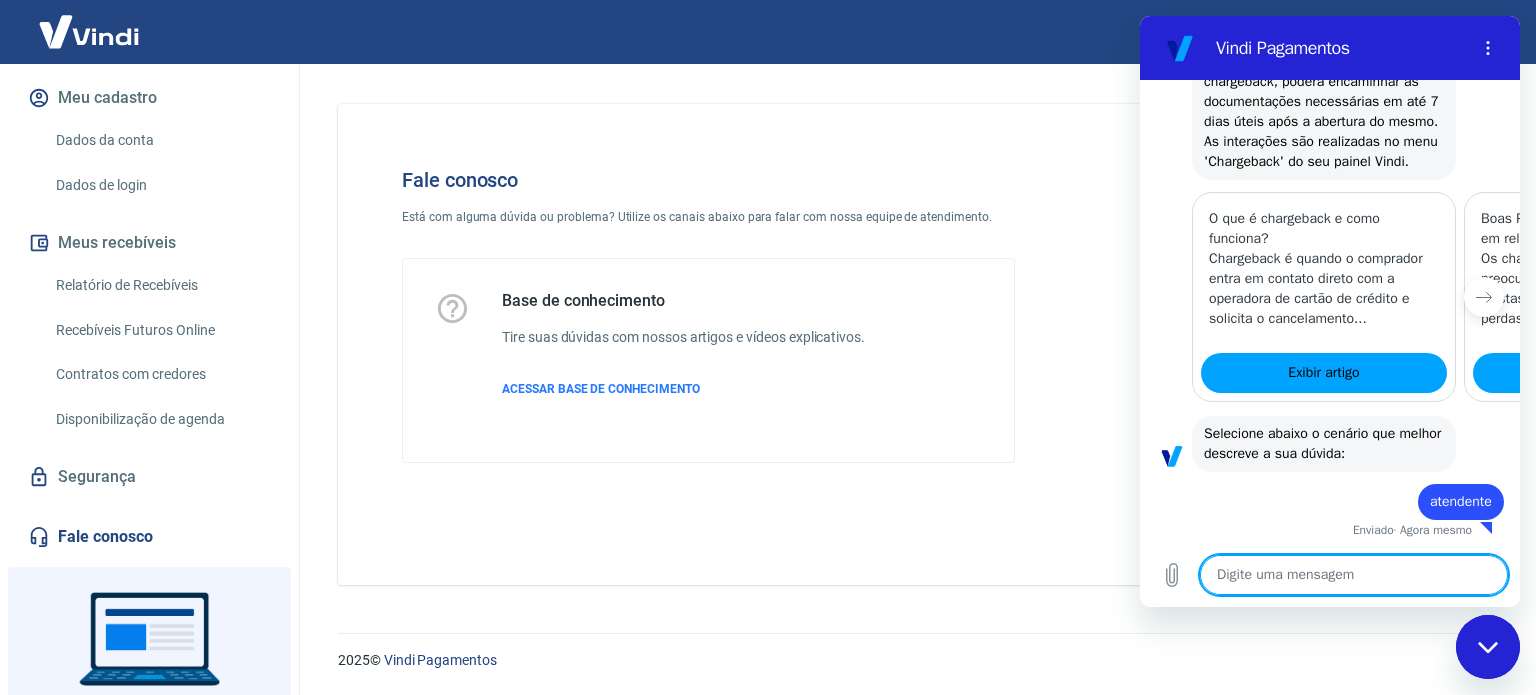 type on "x" 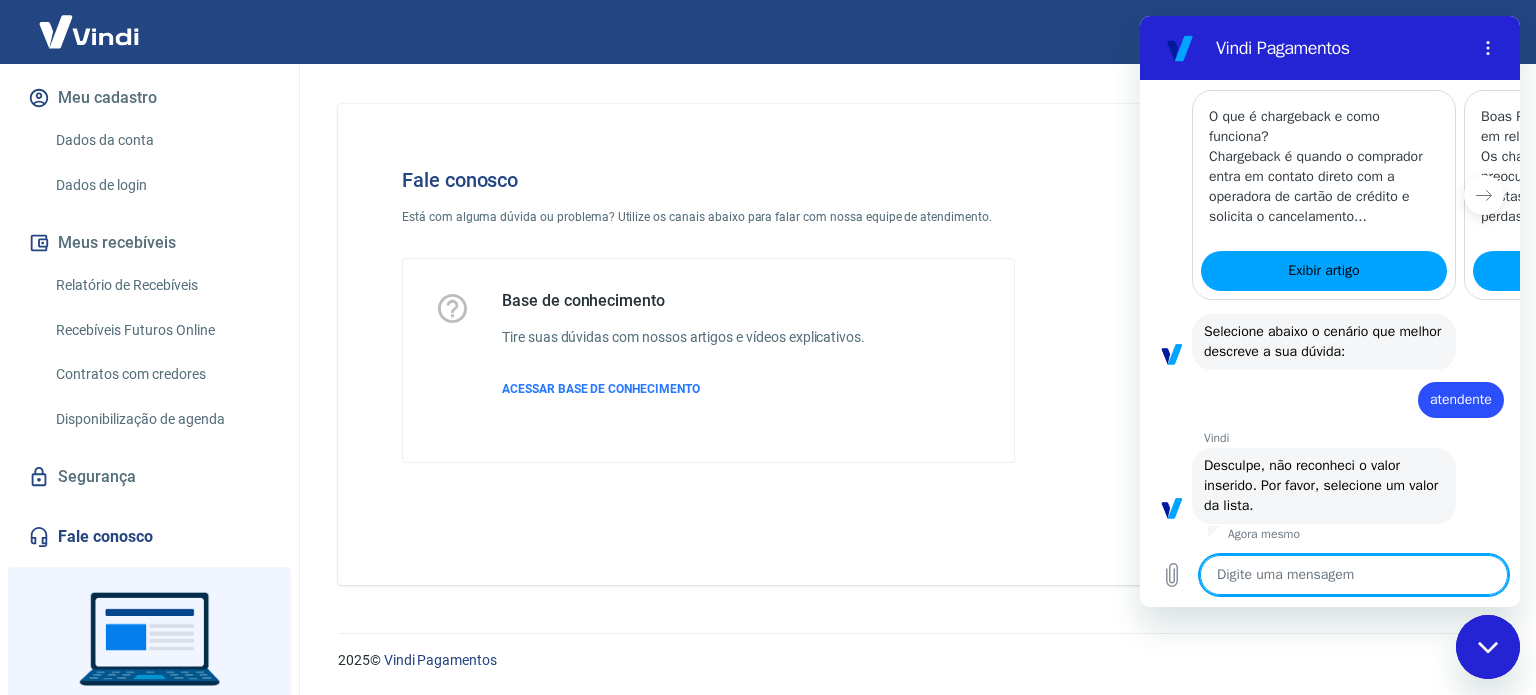 scroll, scrollTop: 645, scrollLeft: 0, axis: vertical 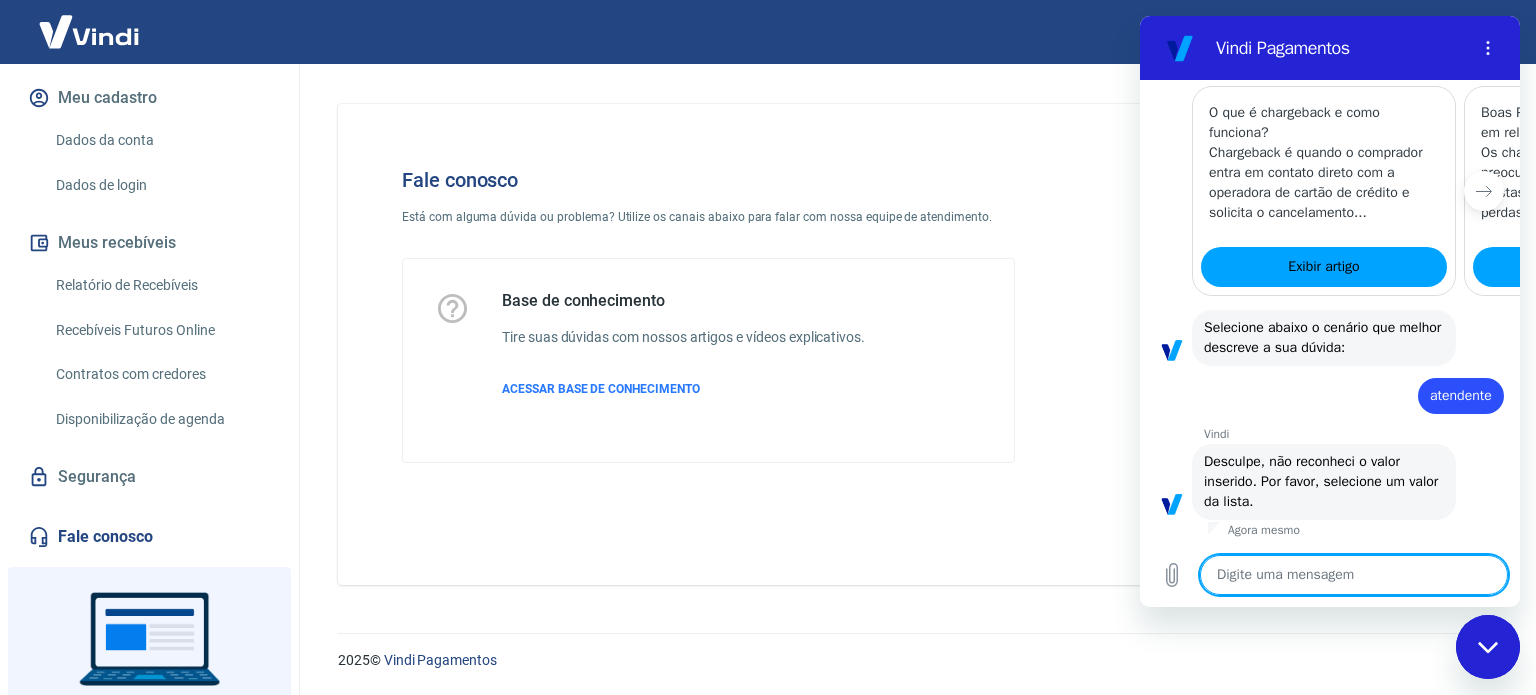type on "h" 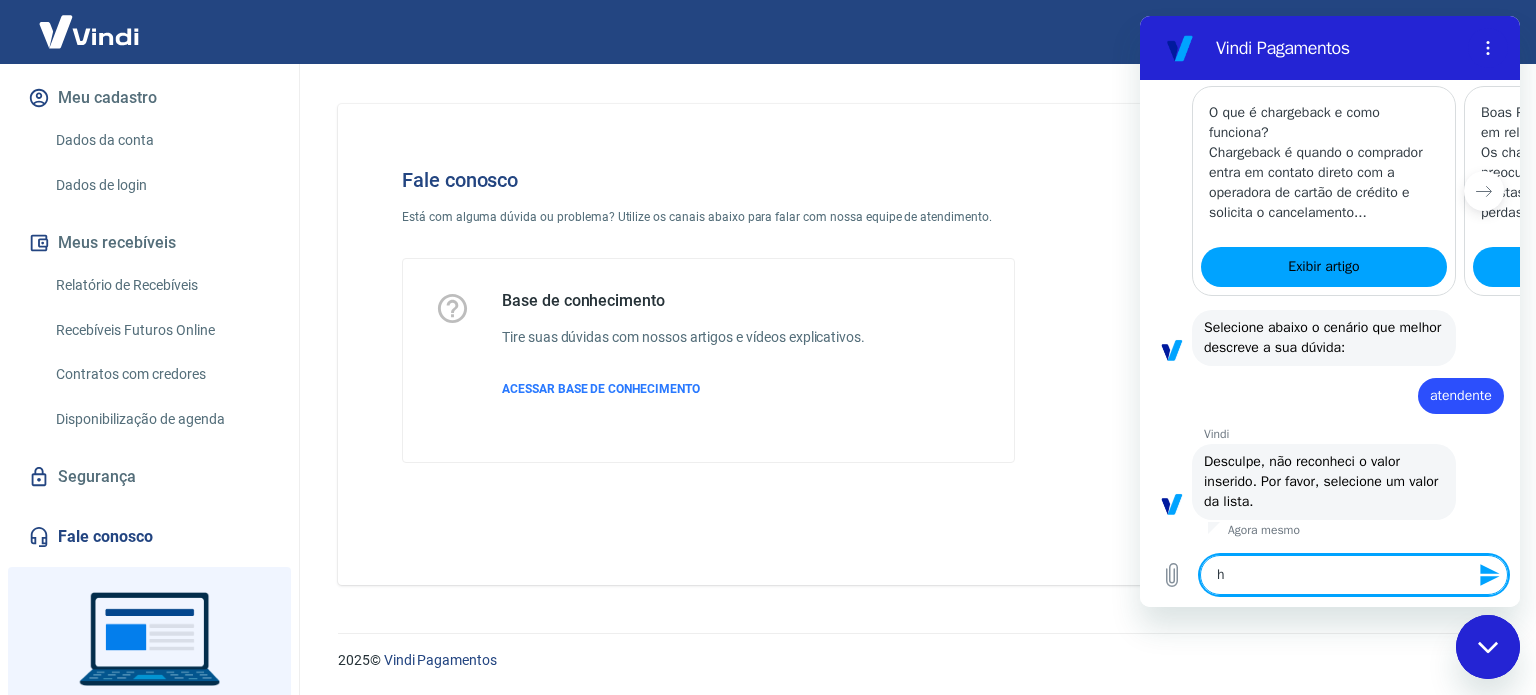 type on "hu" 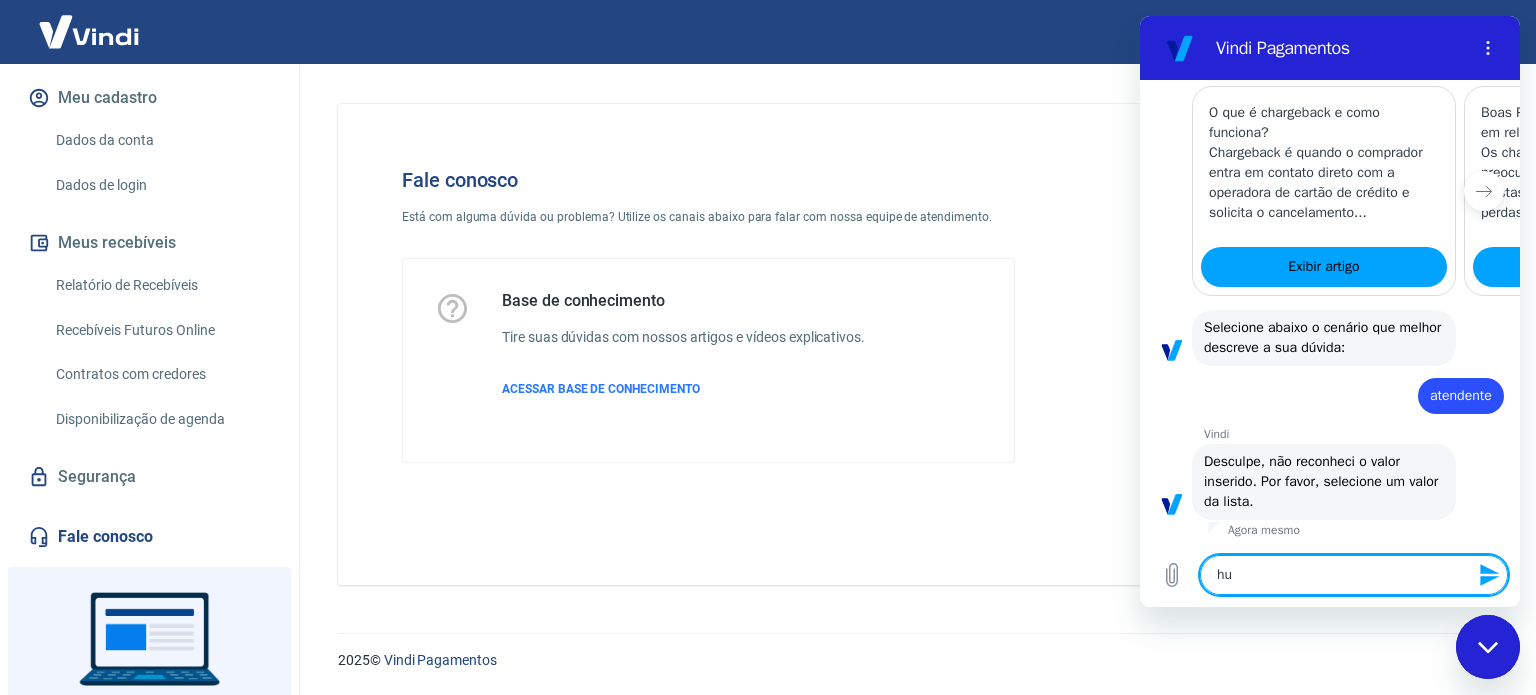 type on "hum" 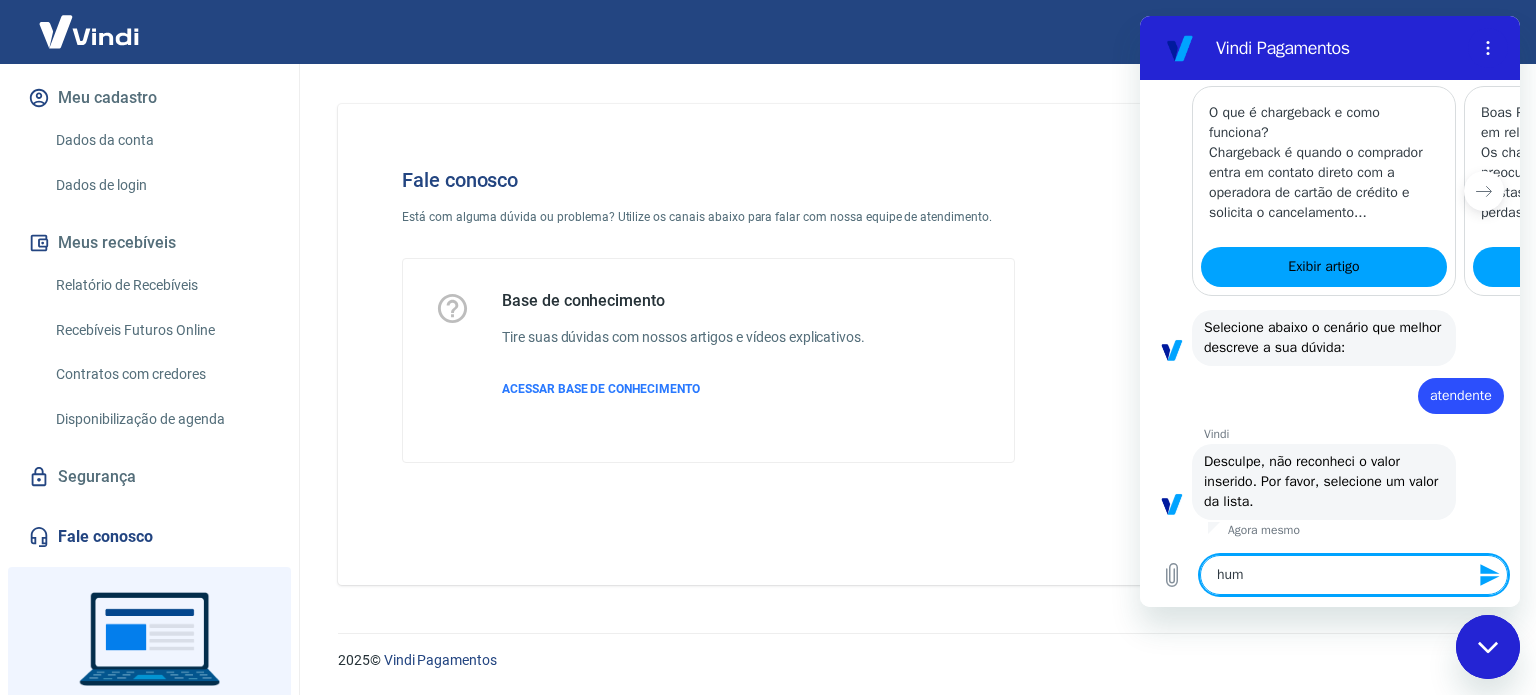 type on "huma" 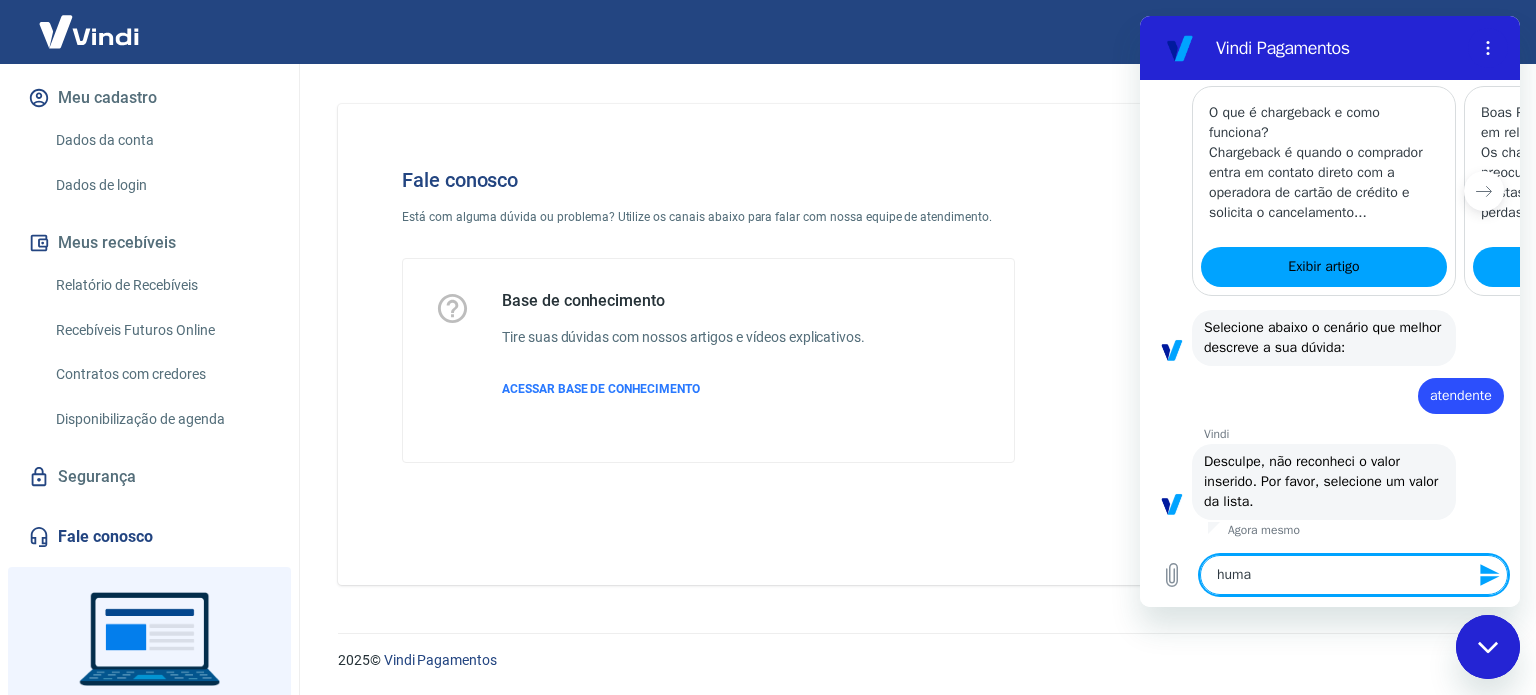 type on "human" 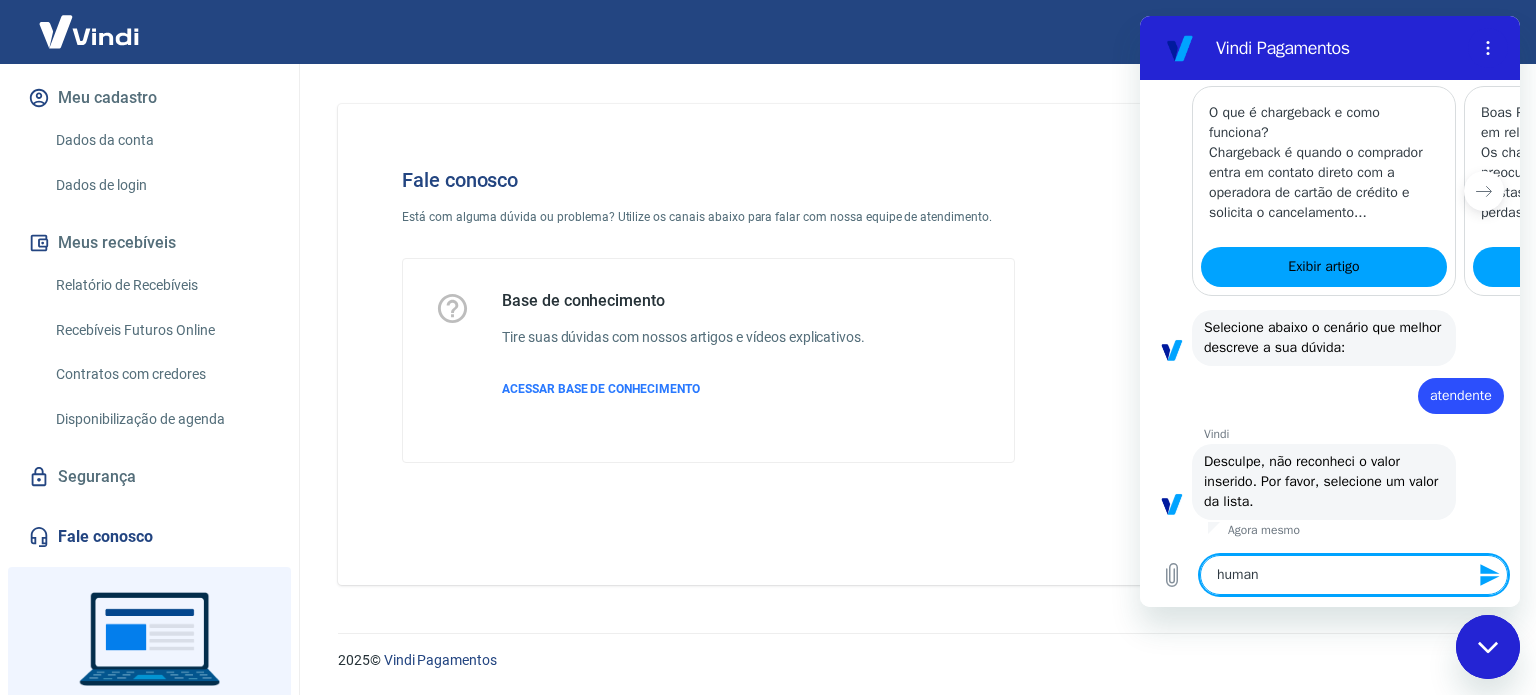 type on "humano" 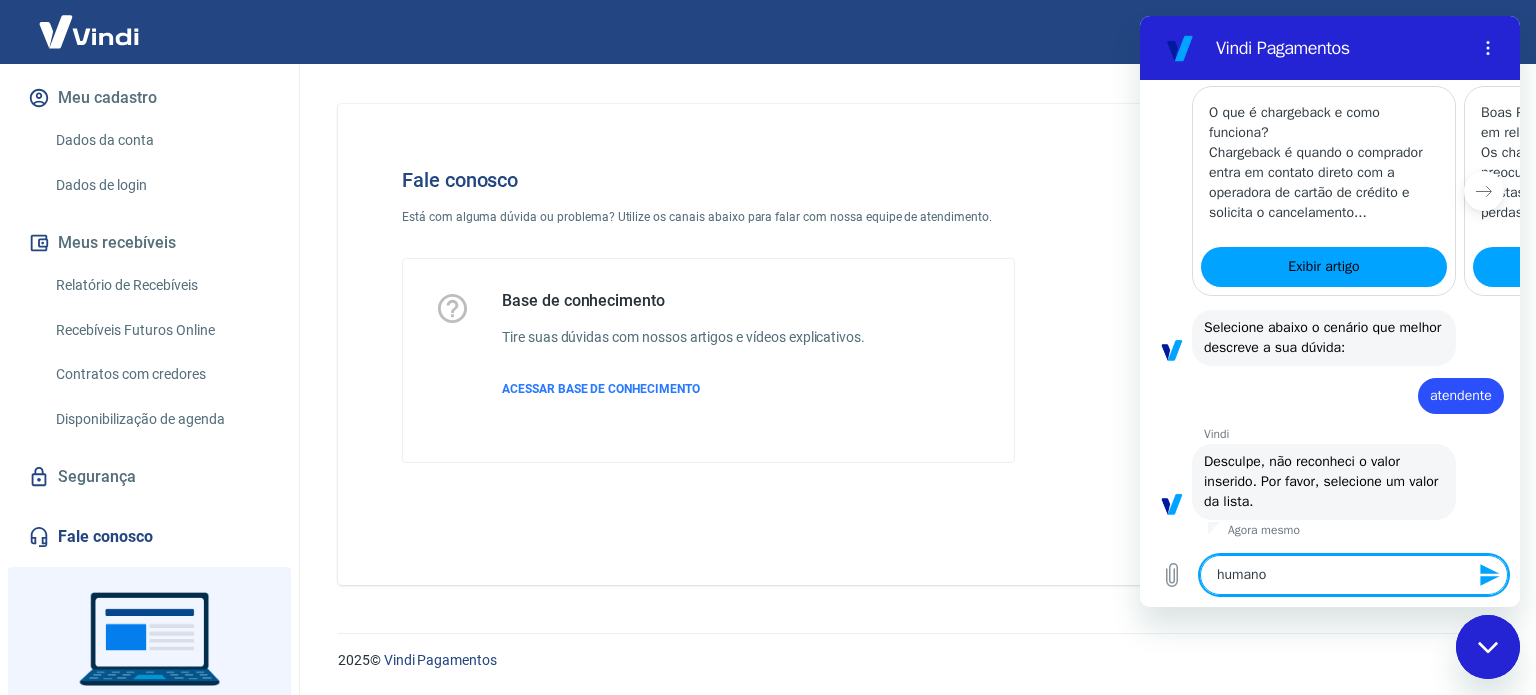 type 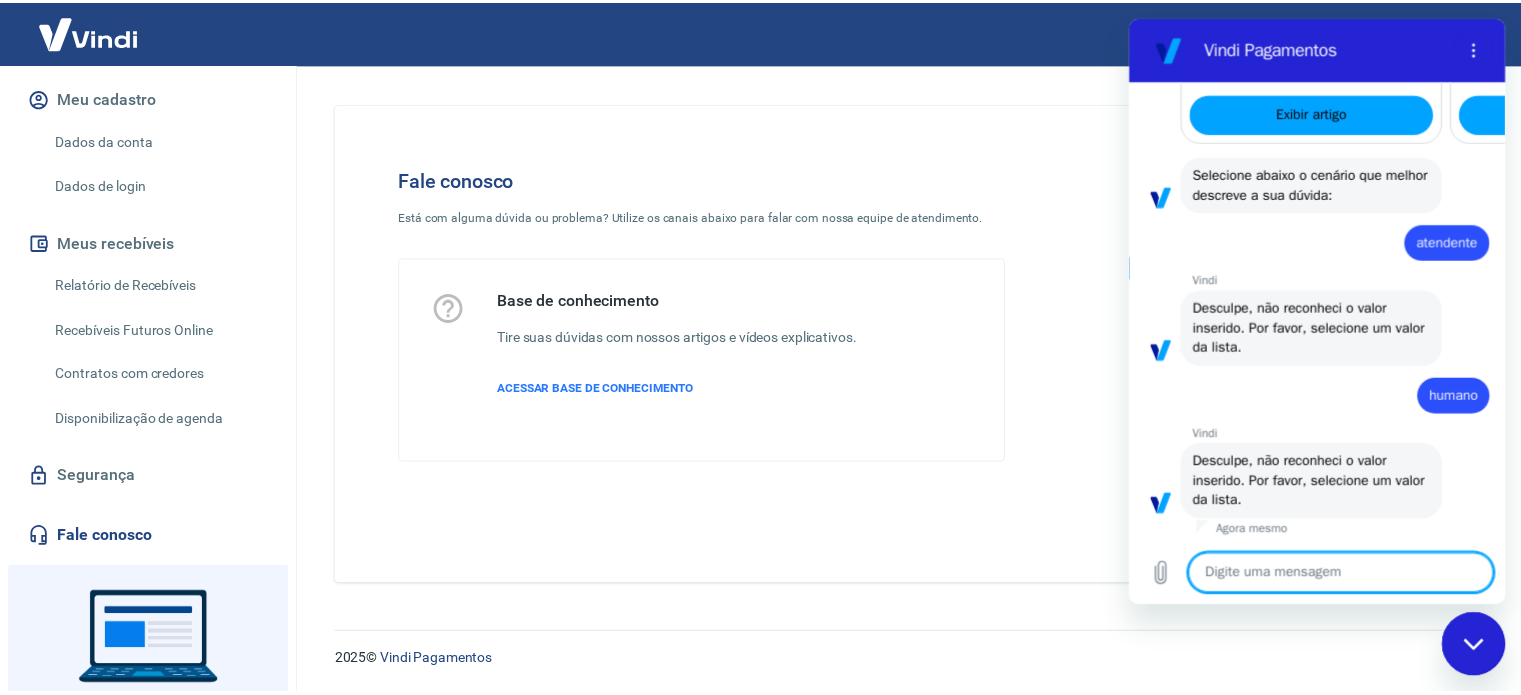 scroll, scrollTop: 799, scrollLeft: 0, axis: vertical 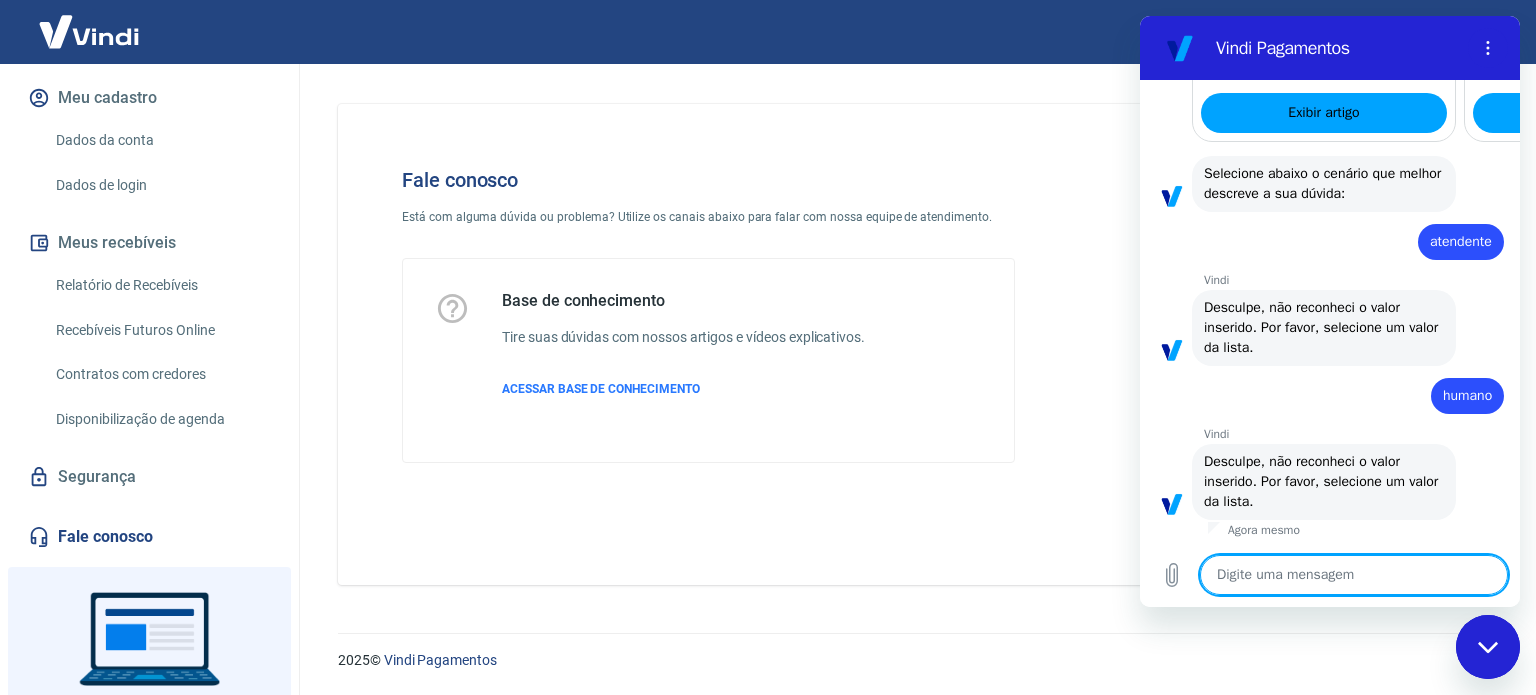 click on "Fale conosco" at bounding box center [149, 537] 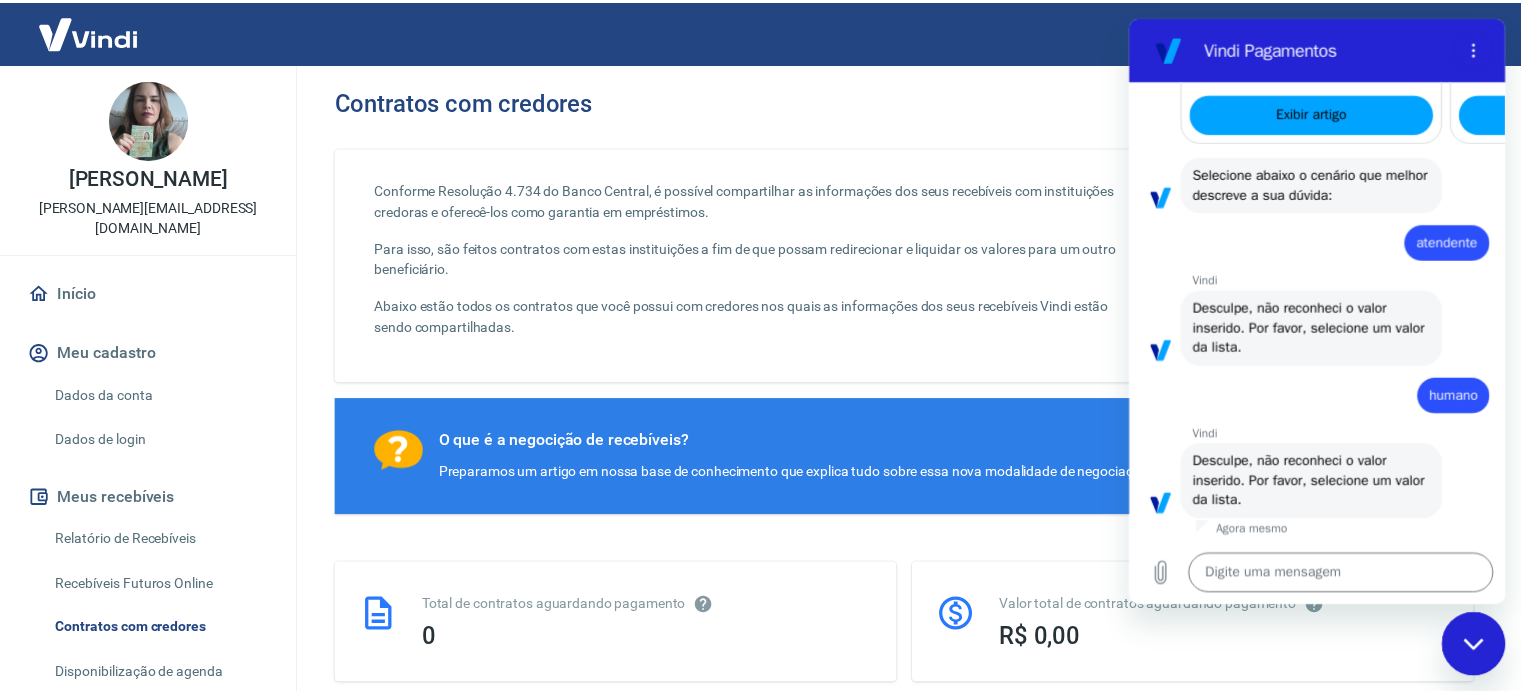 type on "x" 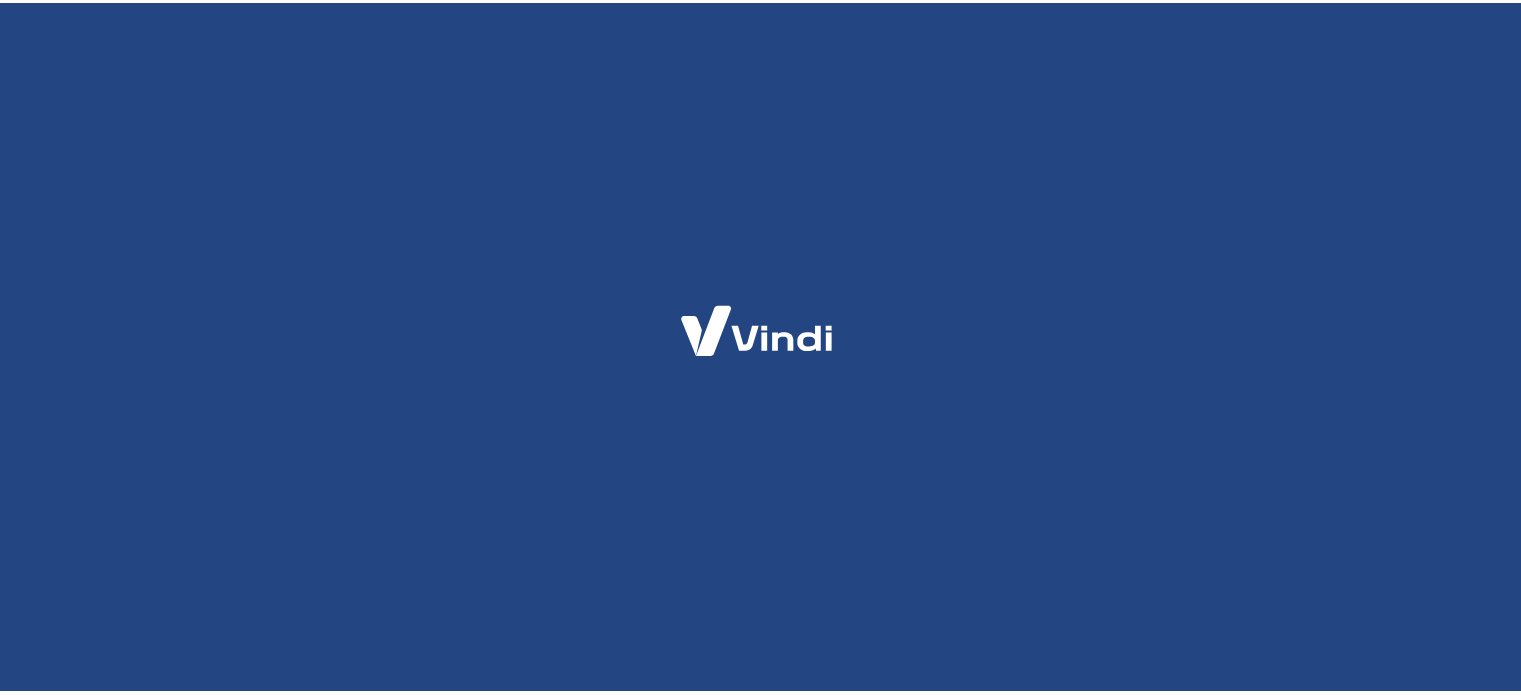 scroll, scrollTop: 0, scrollLeft: 0, axis: both 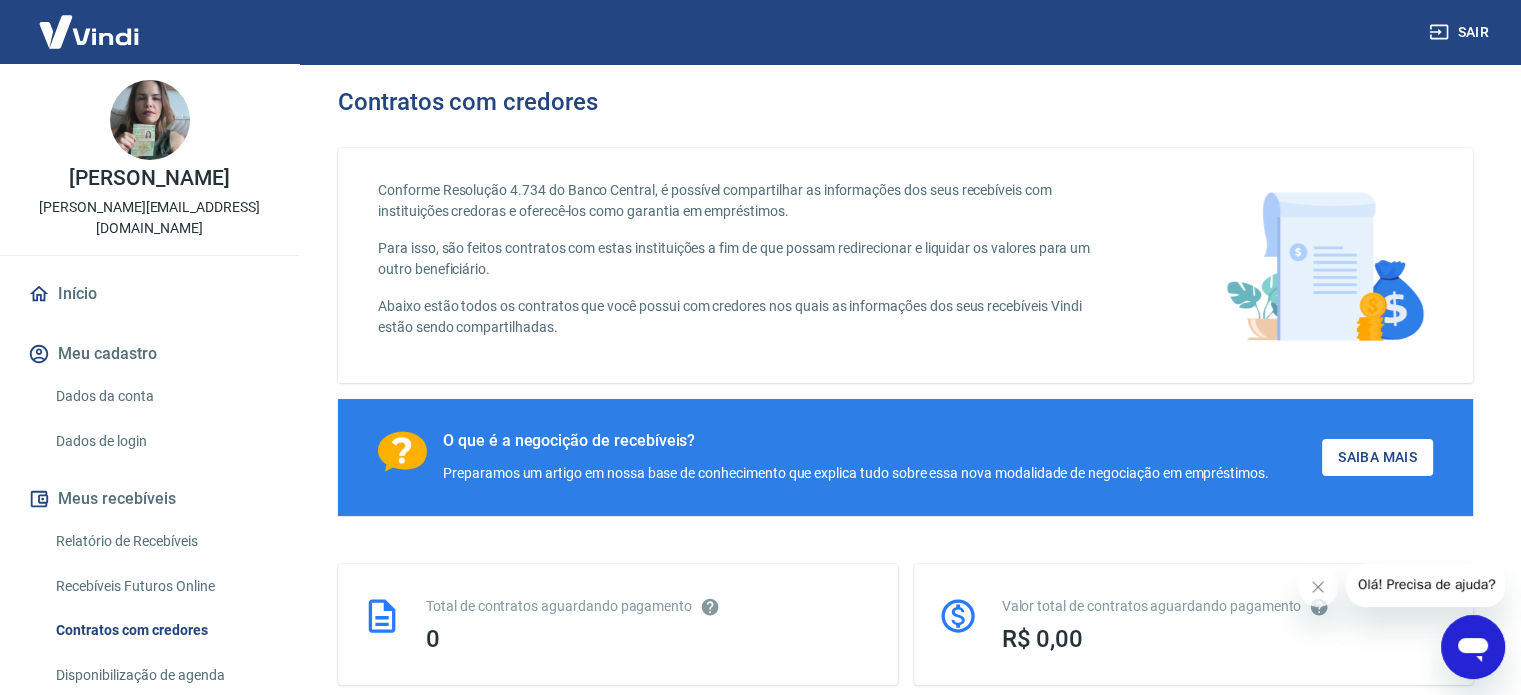click 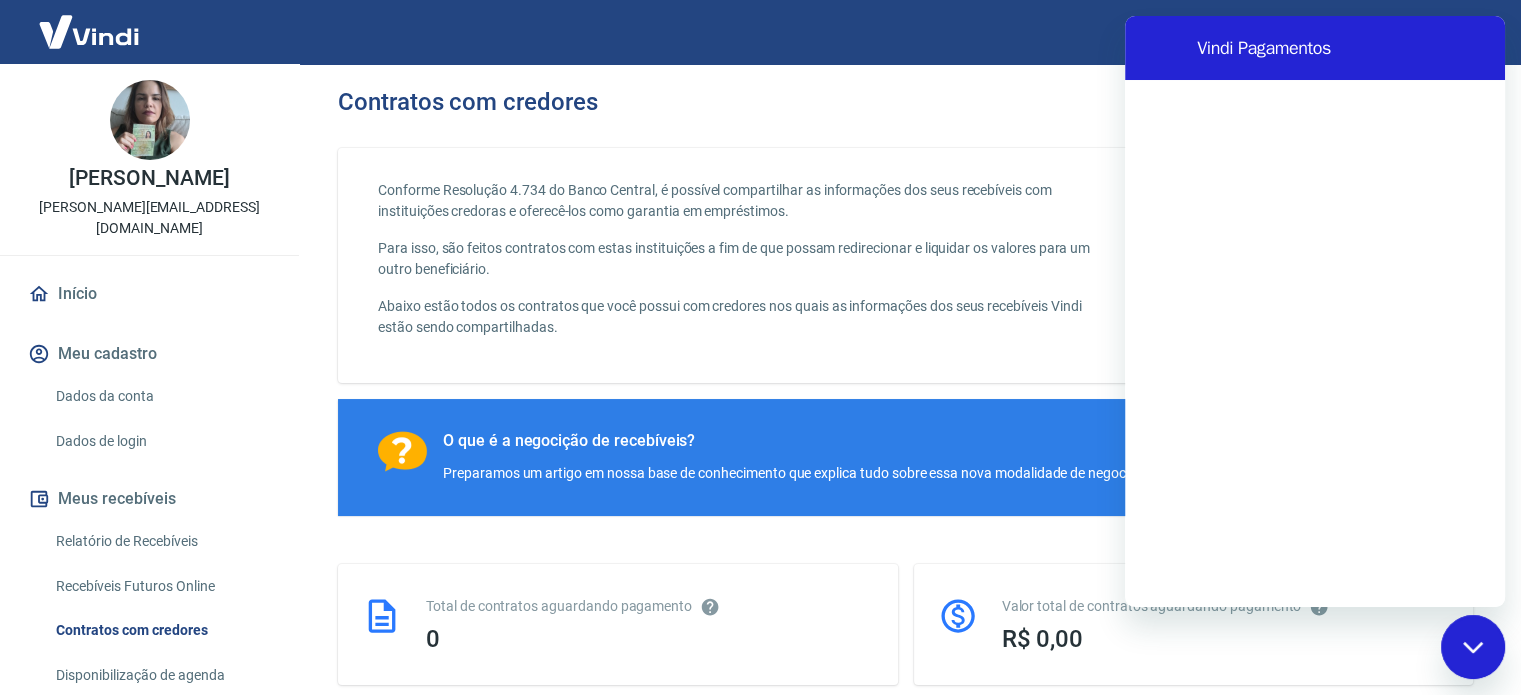 scroll, scrollTop: 0, scrollLeft: 0, axis: both 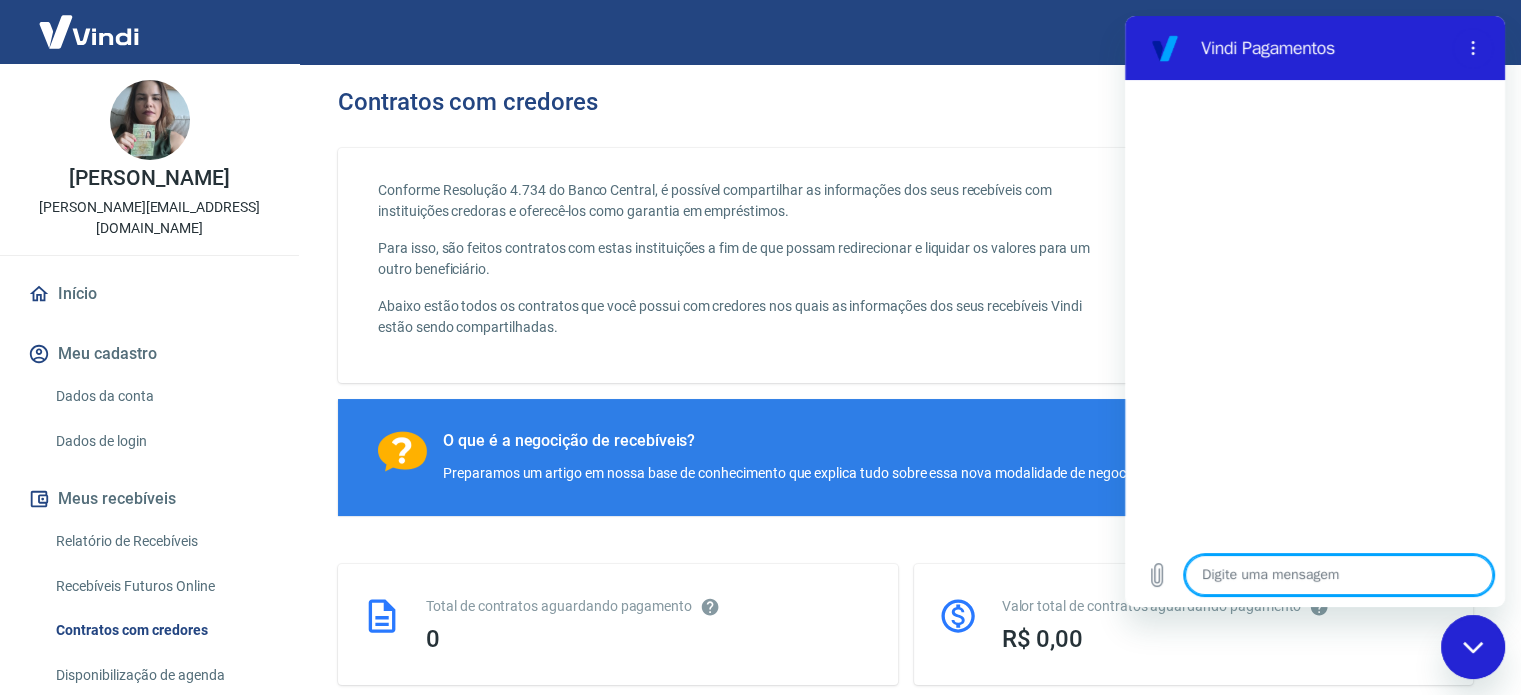 click at bounding box center [1339, 575] 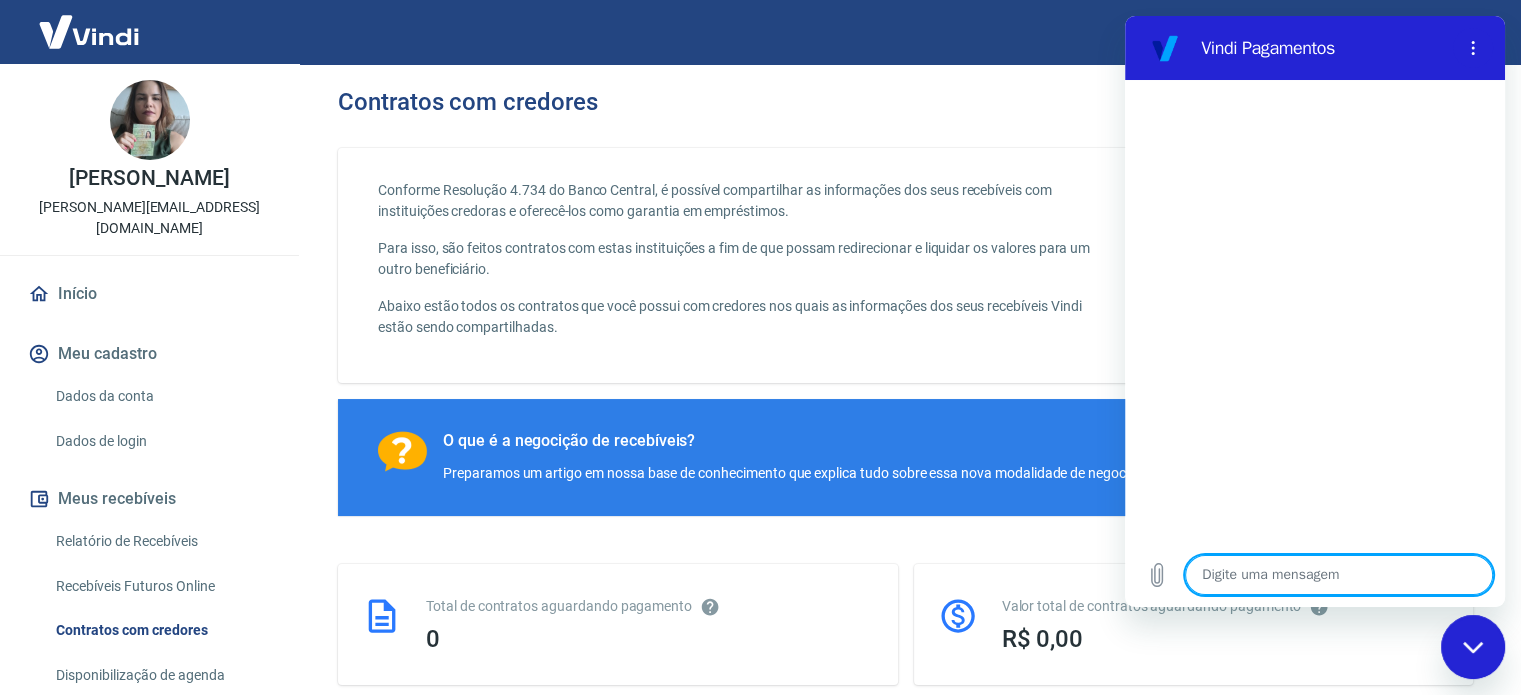 type on "f" 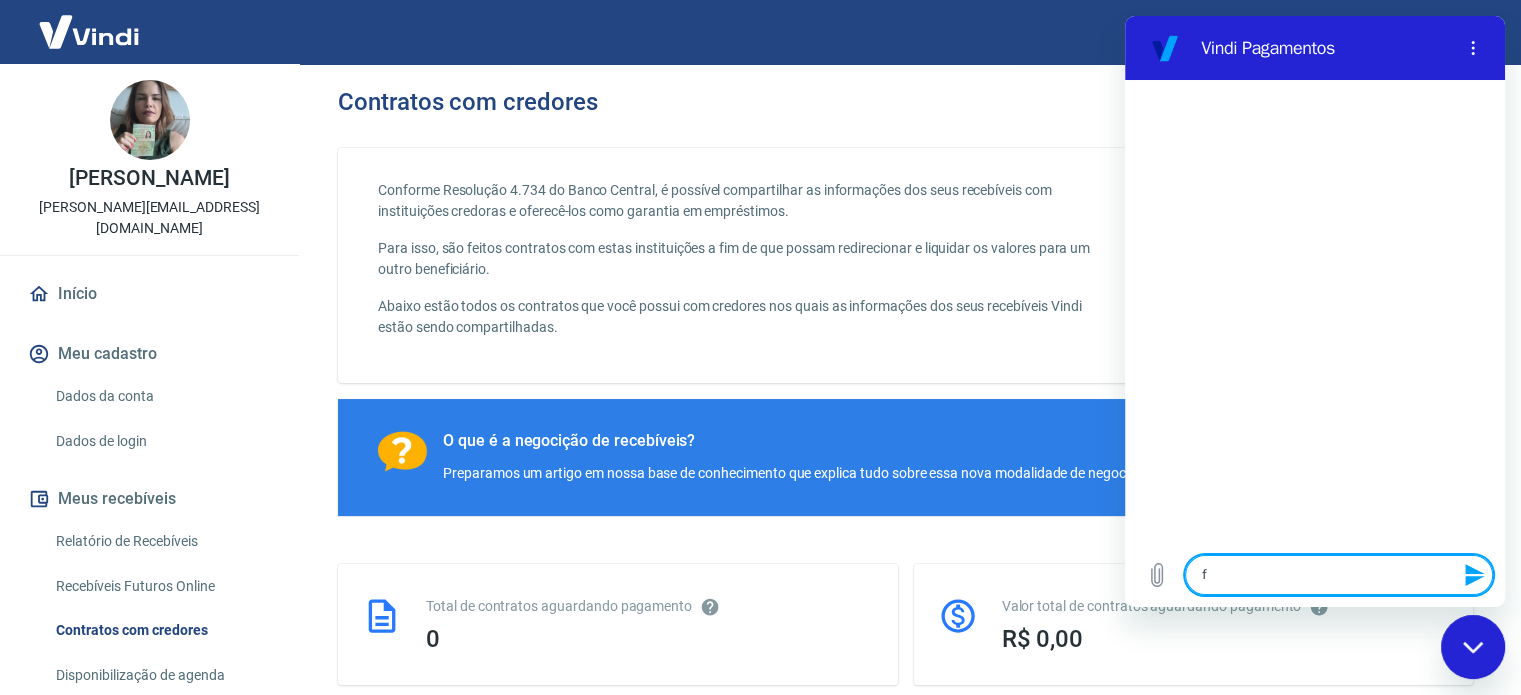 type on "fa" 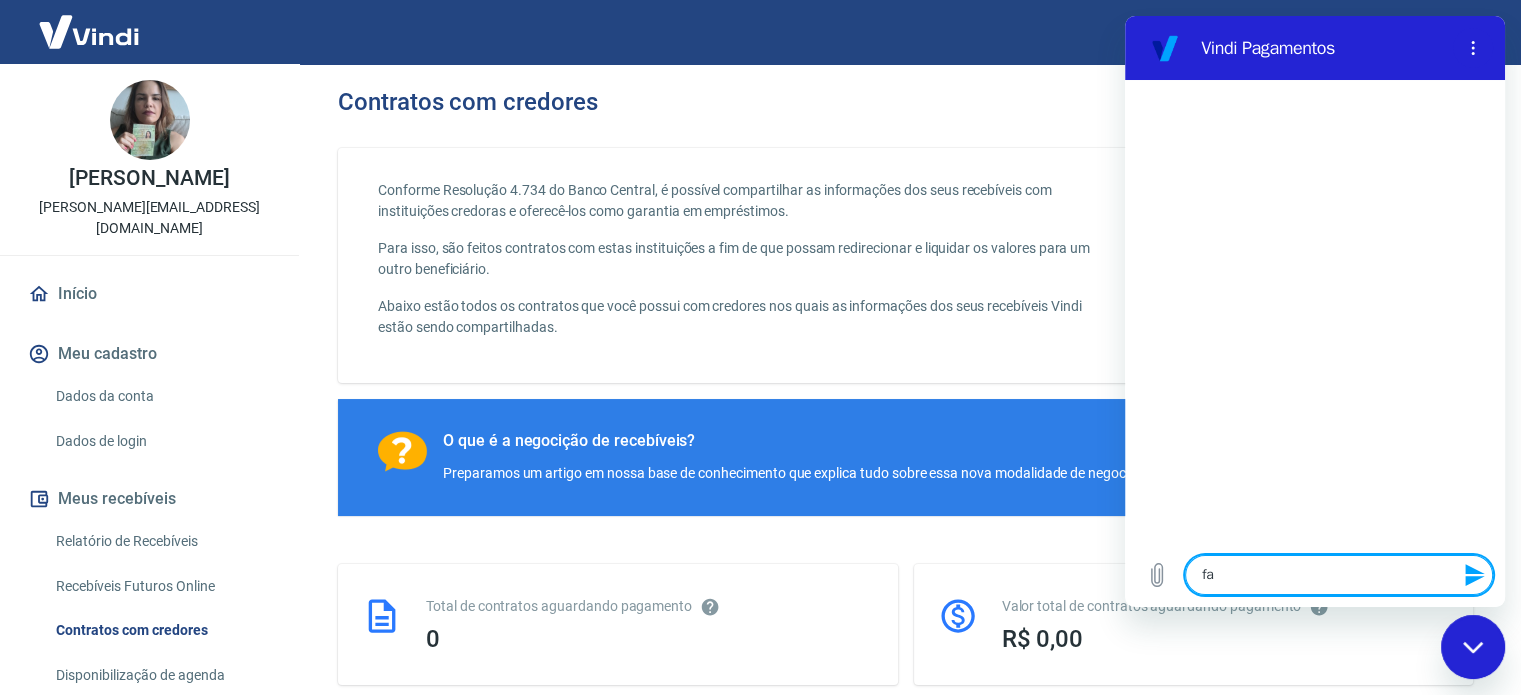 type on "f" 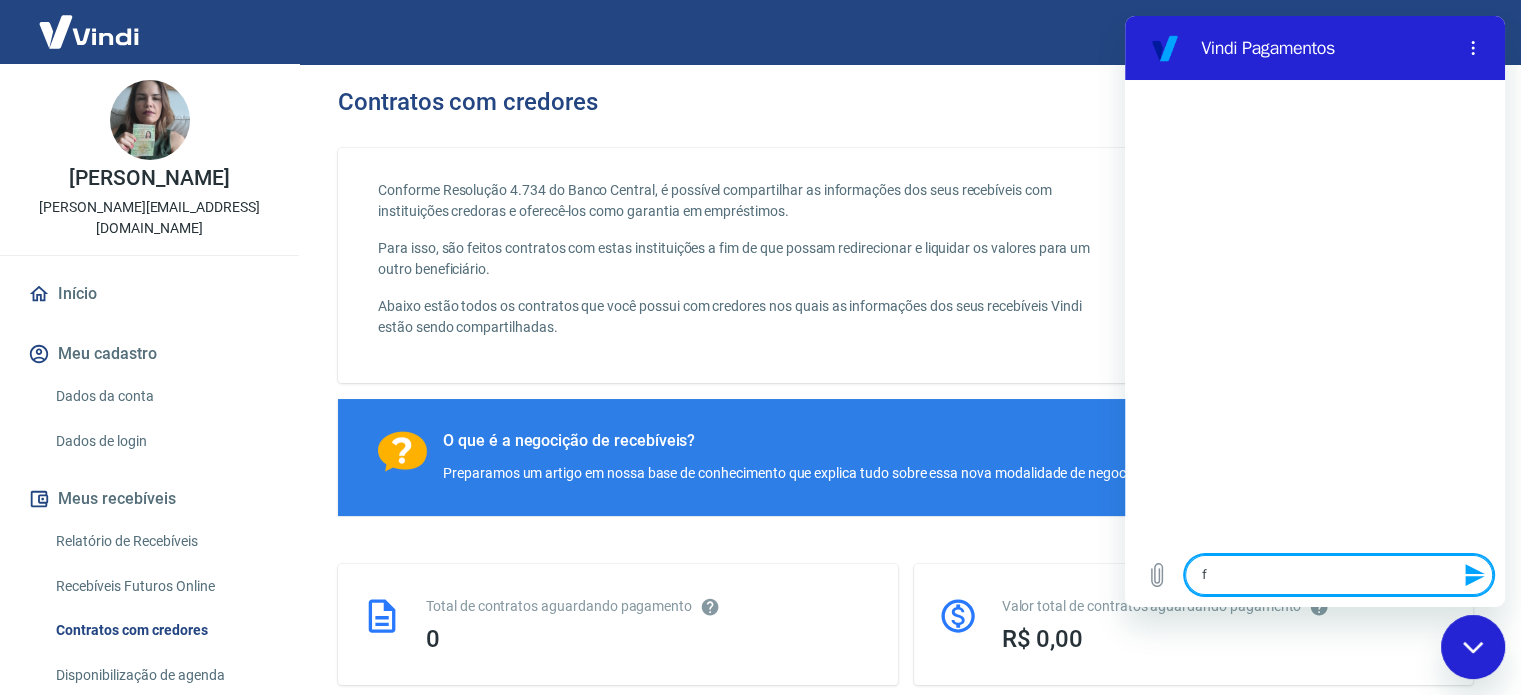 type on "fa" 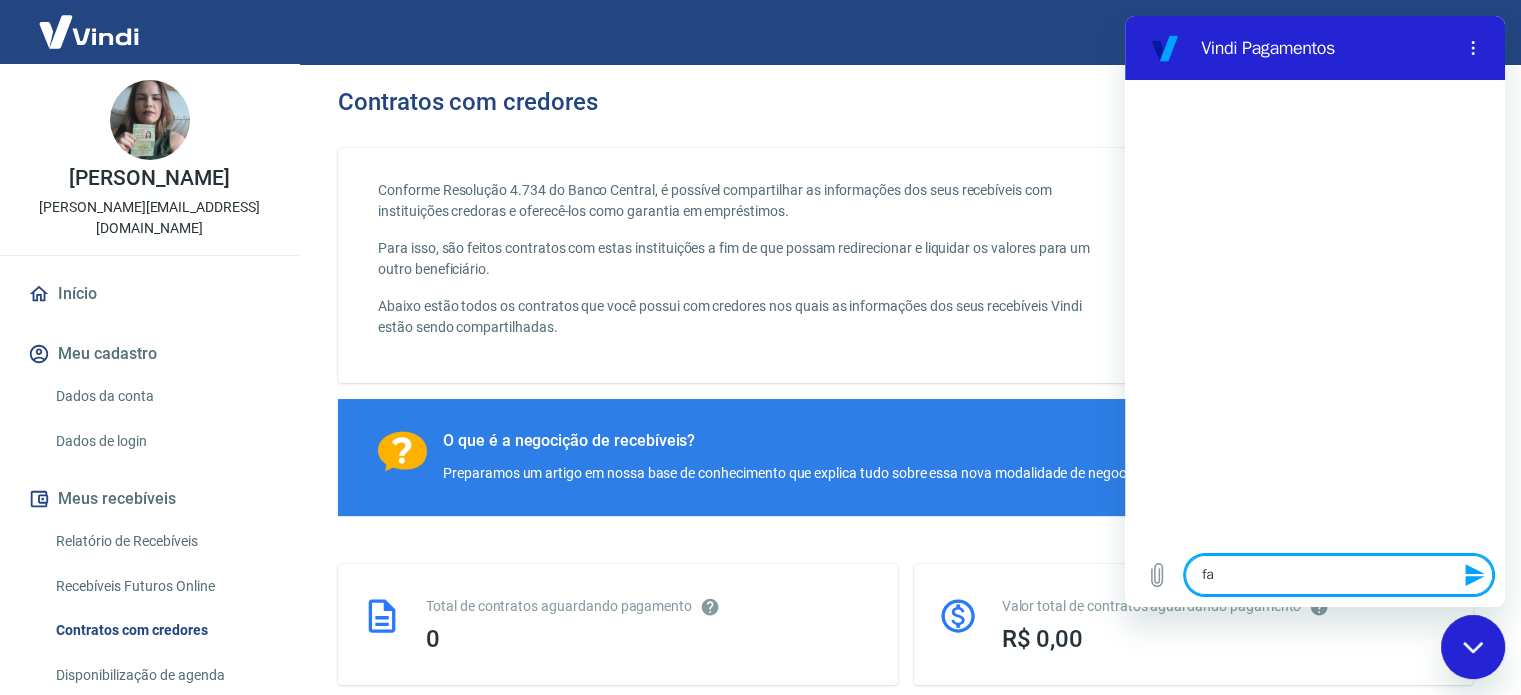 type on "x" 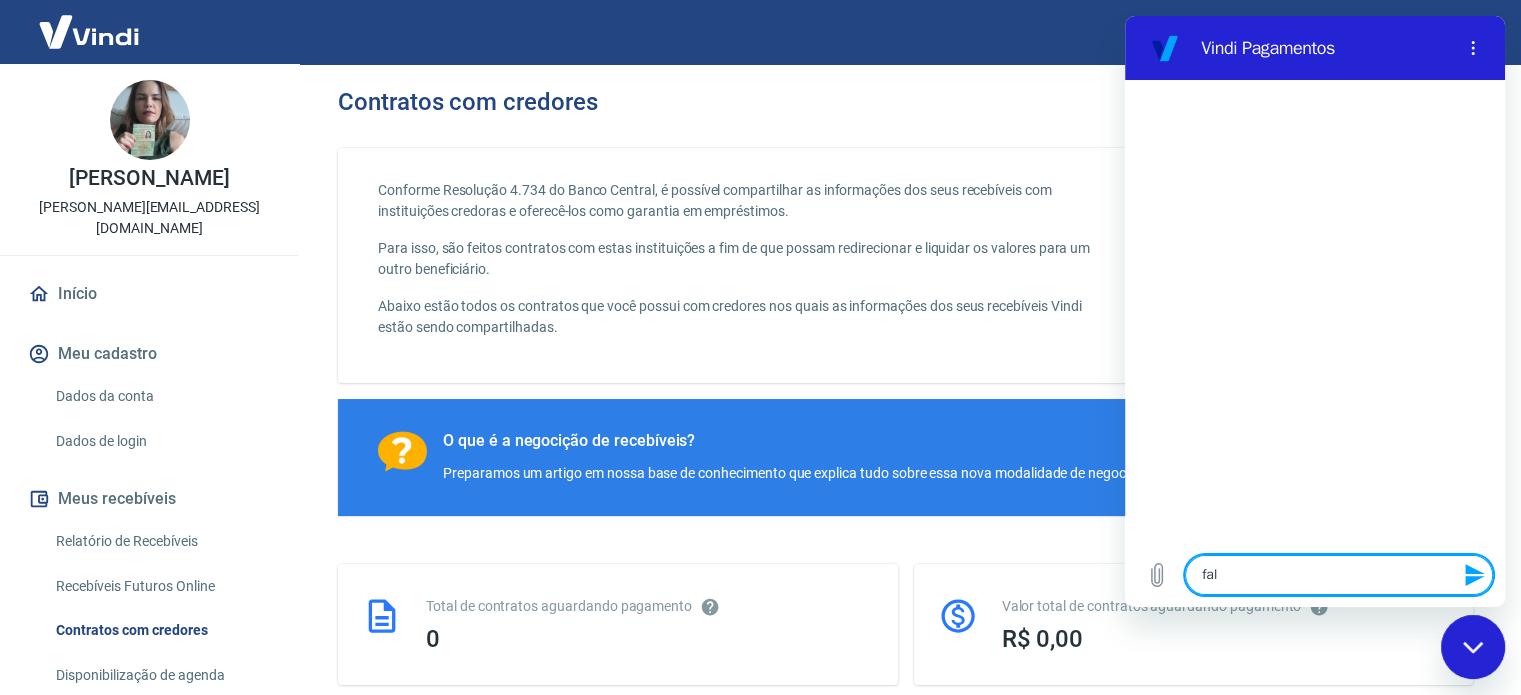 type on "fala" 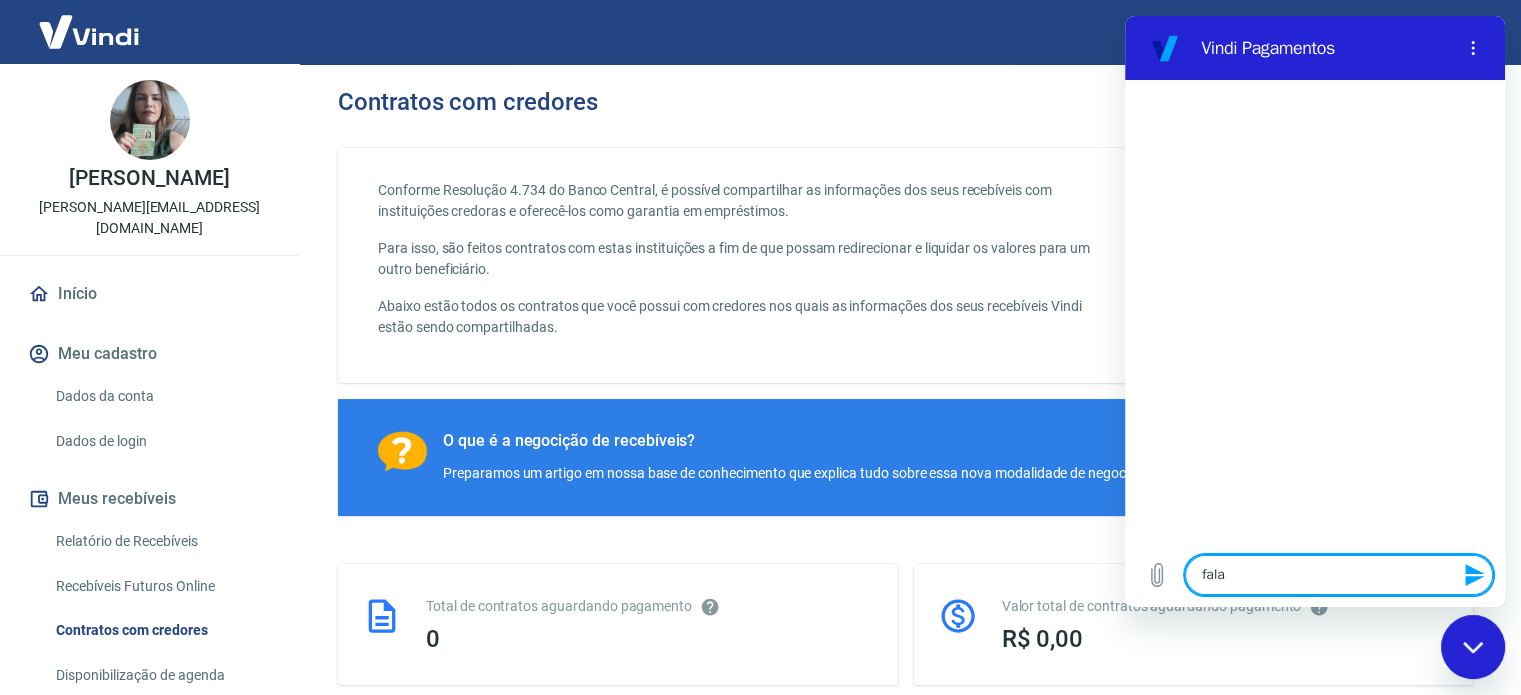 type on "fala" 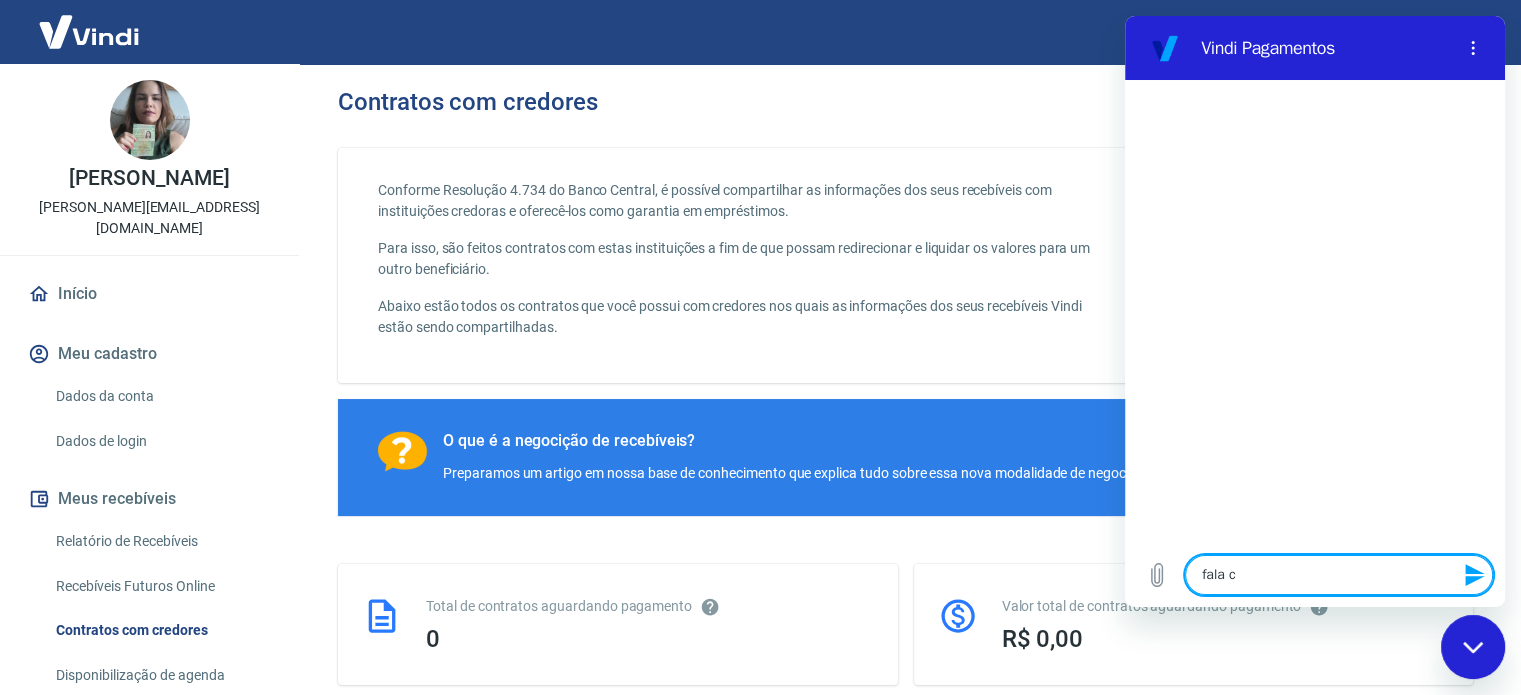 type on "fala co" 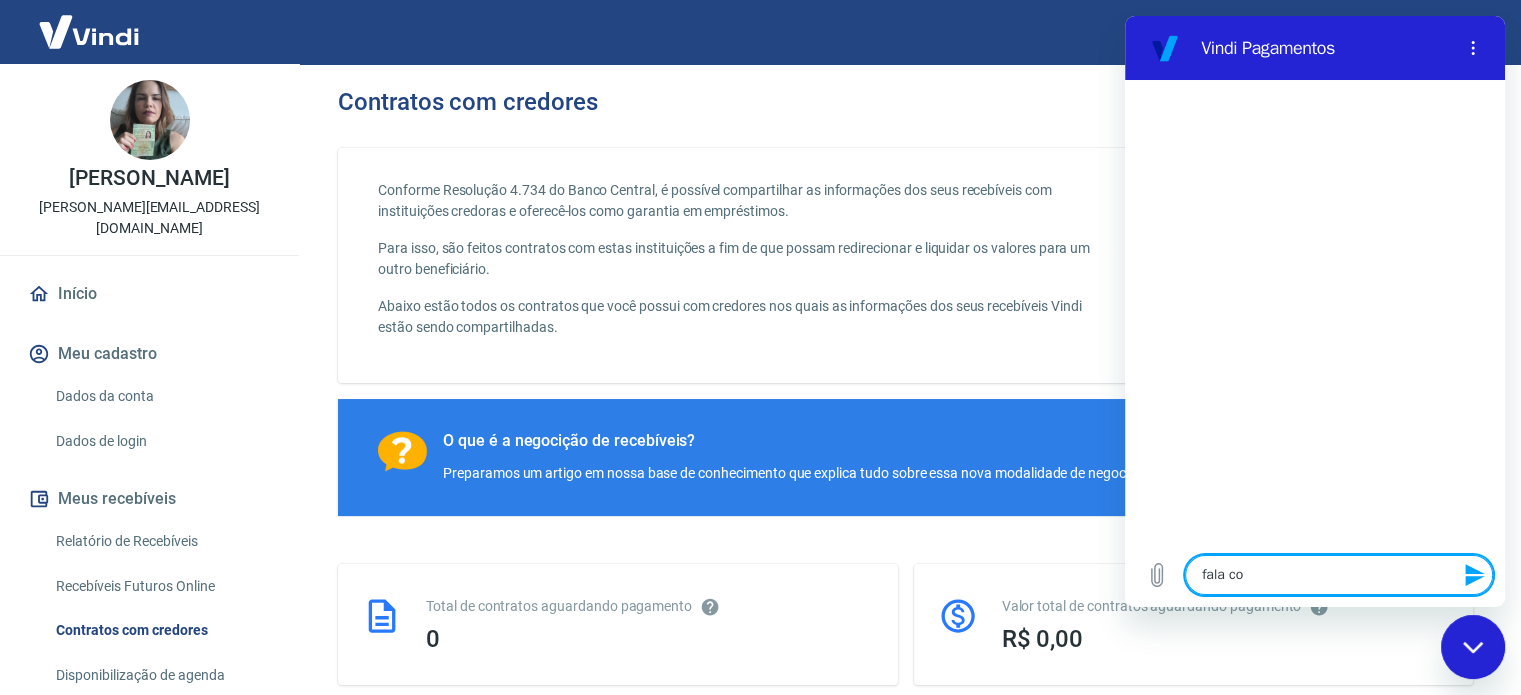 type on "fala com" 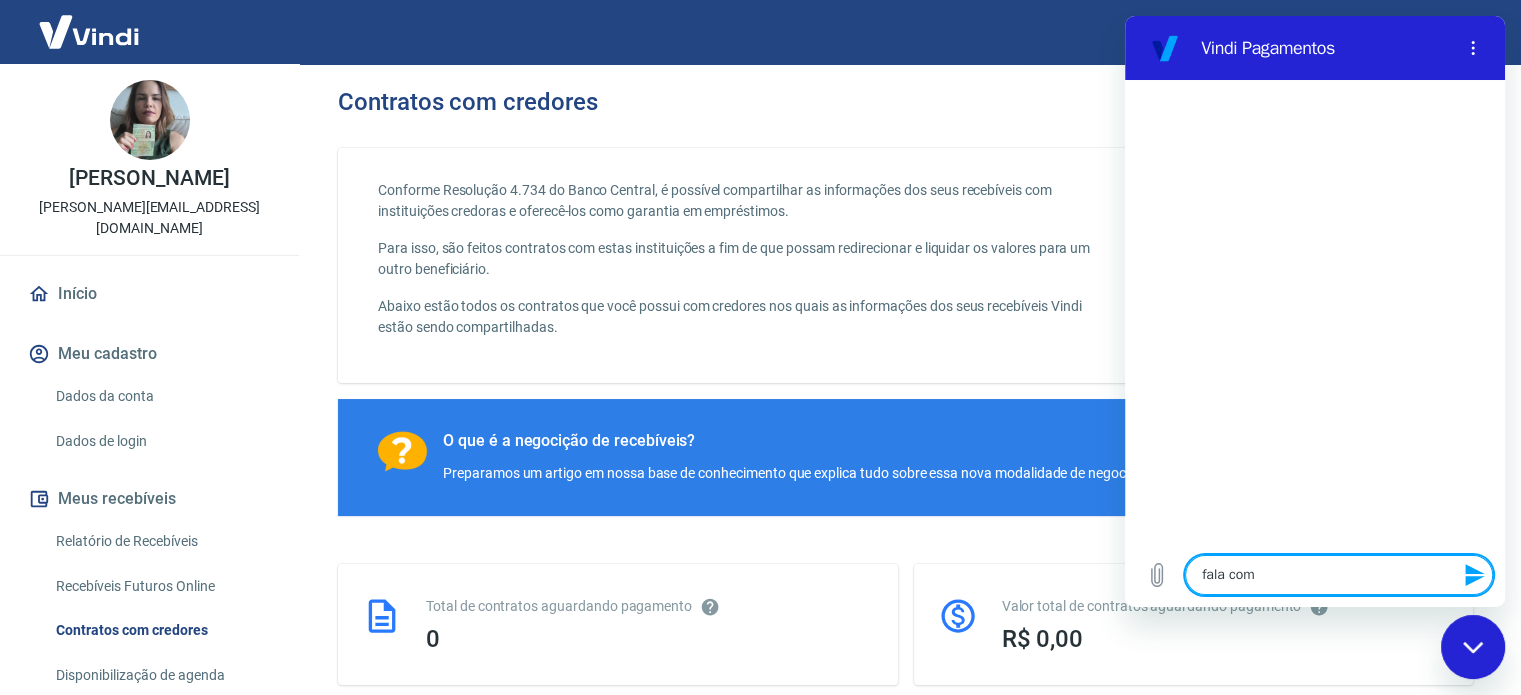 type on "fala com" 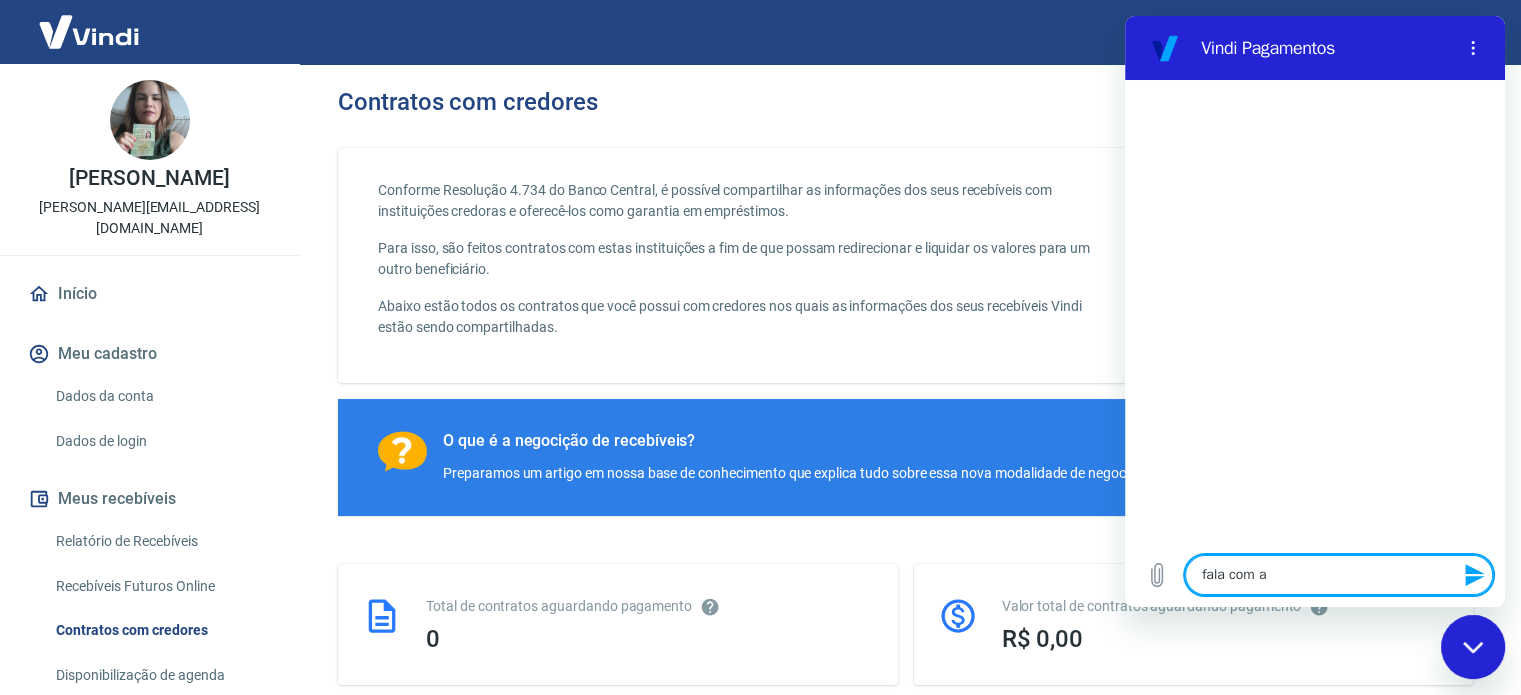 type on "fala com at" 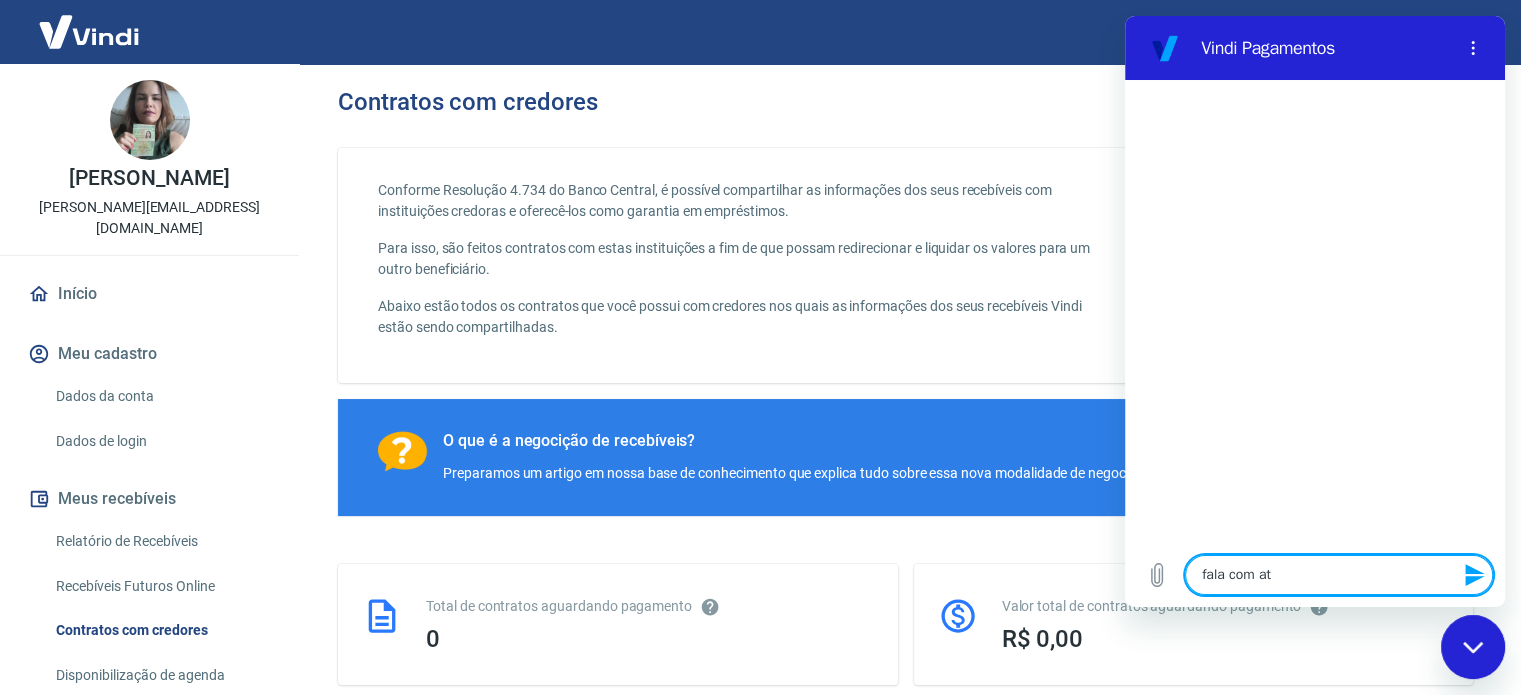 type on "fala com ate" 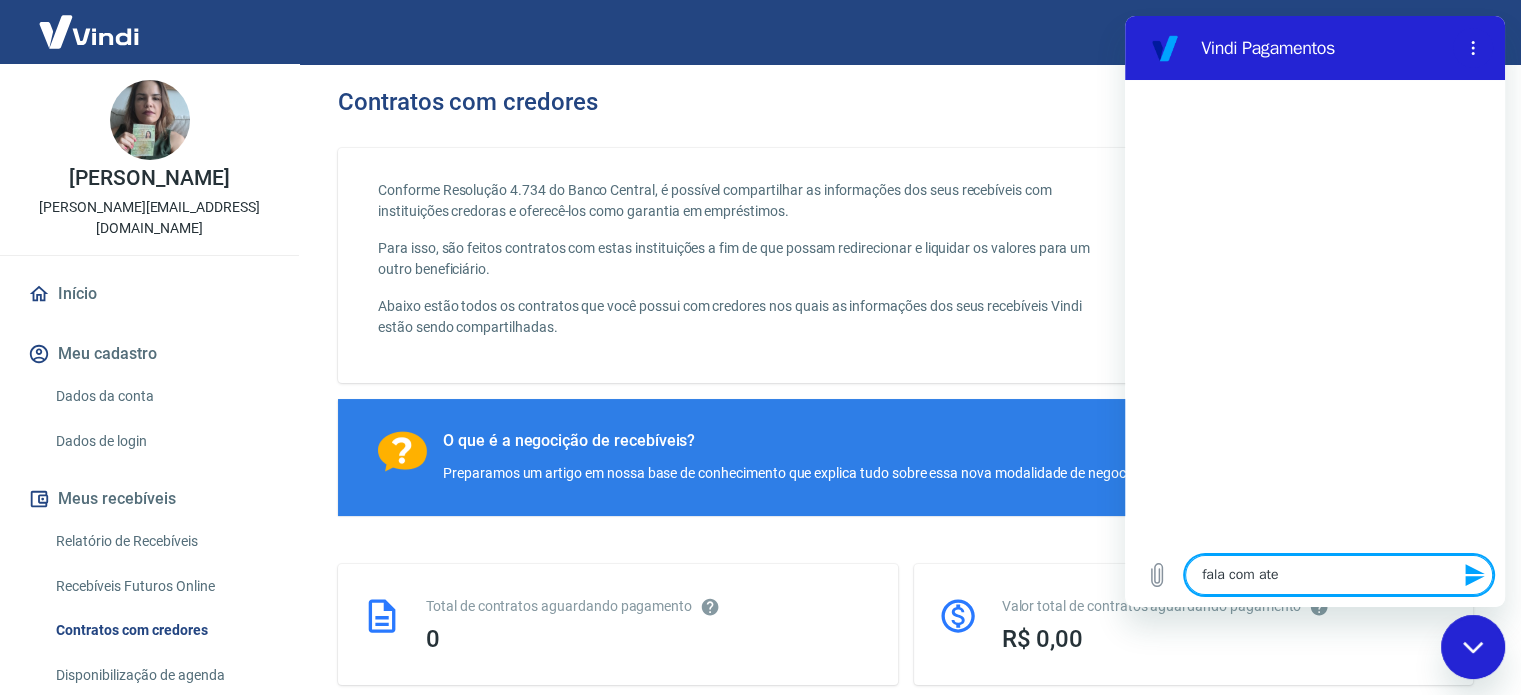 type on "fala com aten" 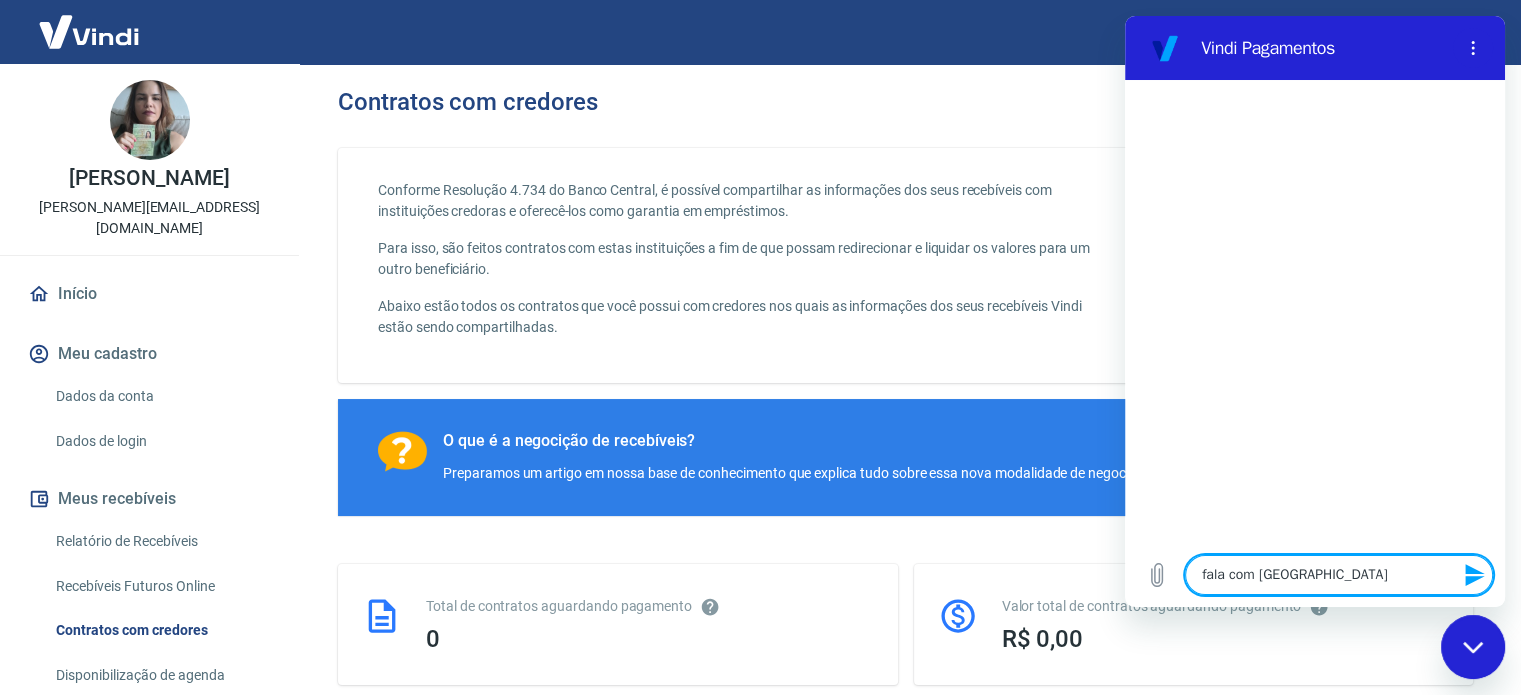 type on "fala com atend" 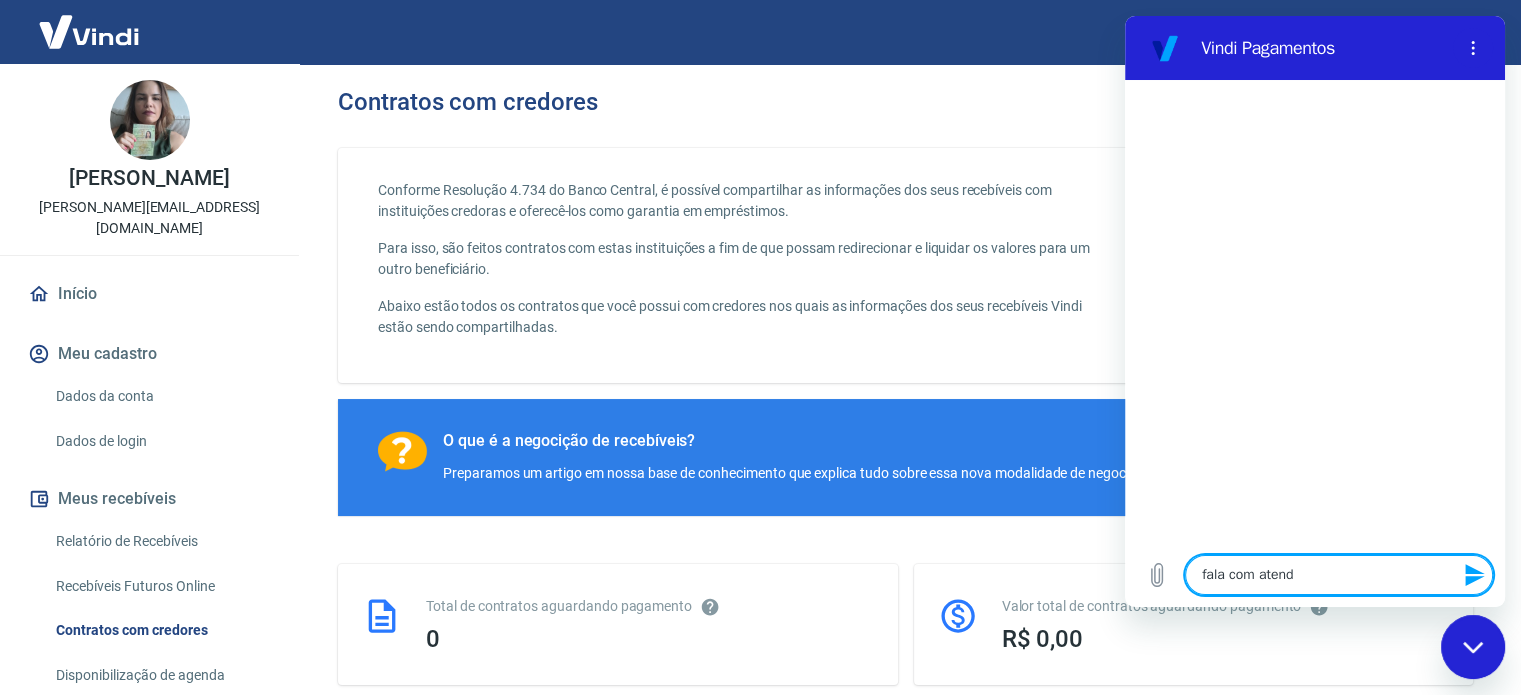 type on "fala com atende" 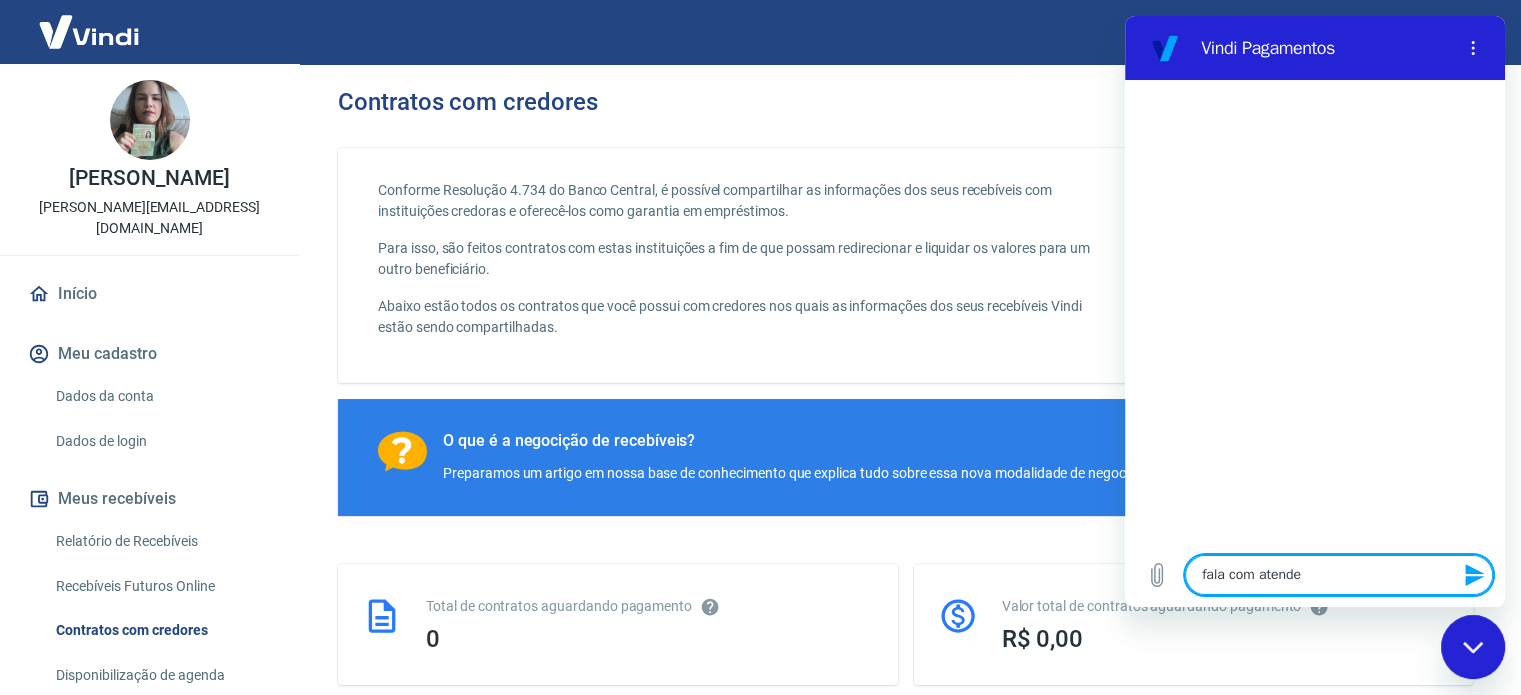 type on "fala com atenden" 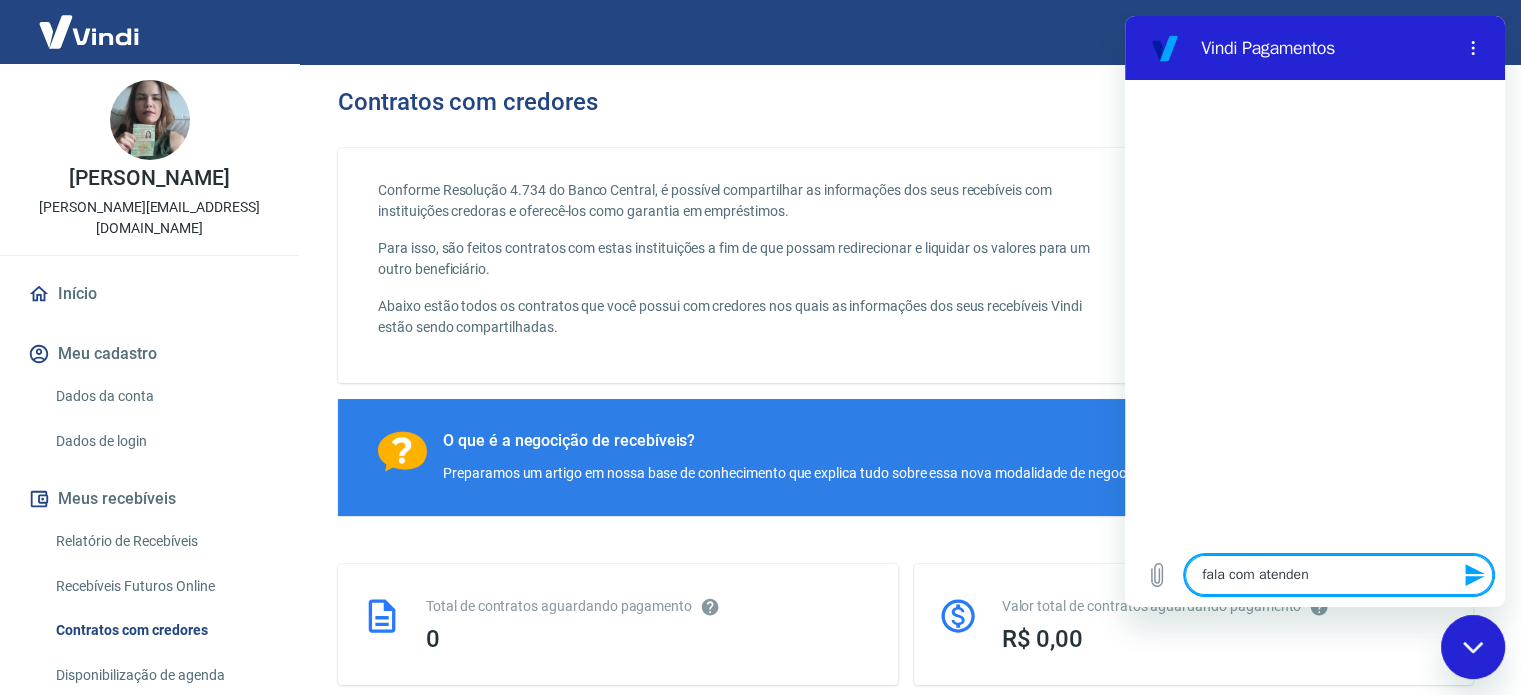 type on "fala com atendent" 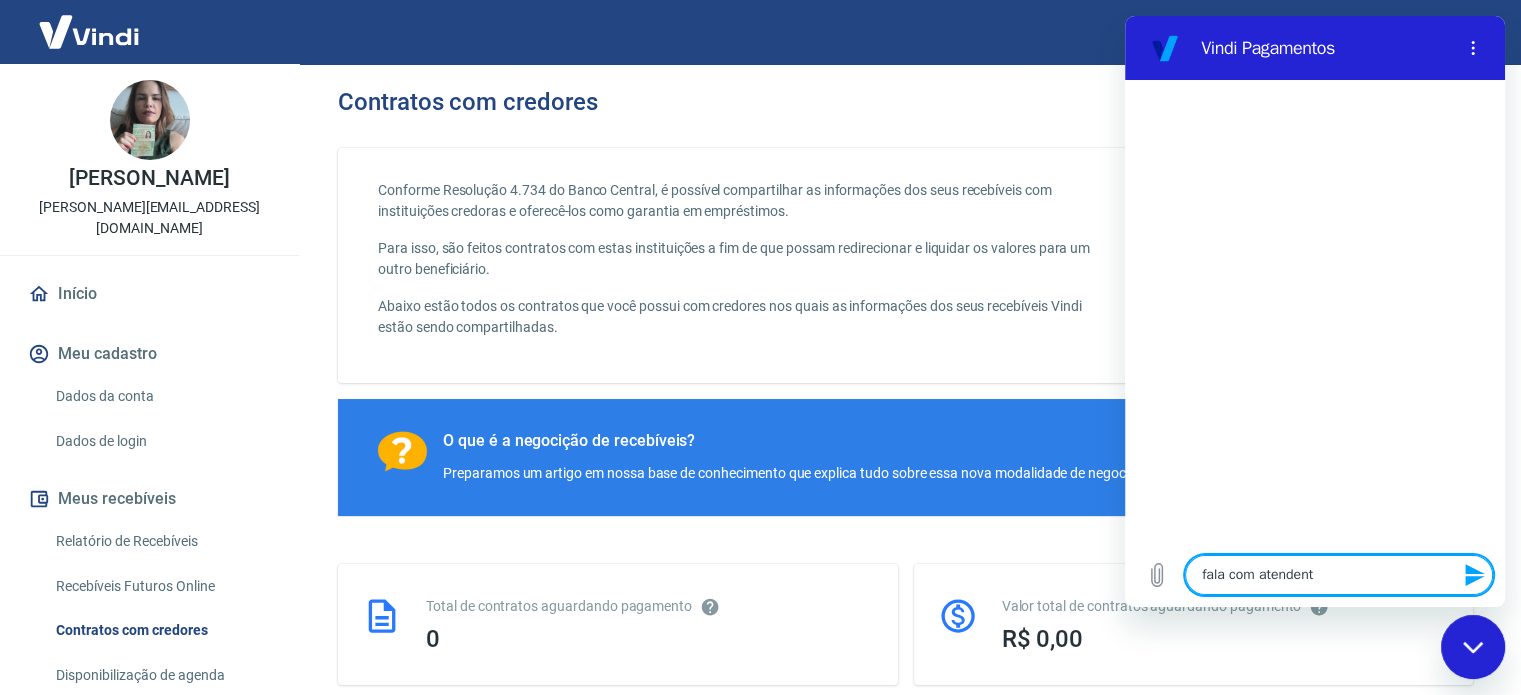 type on "fala com atendente" 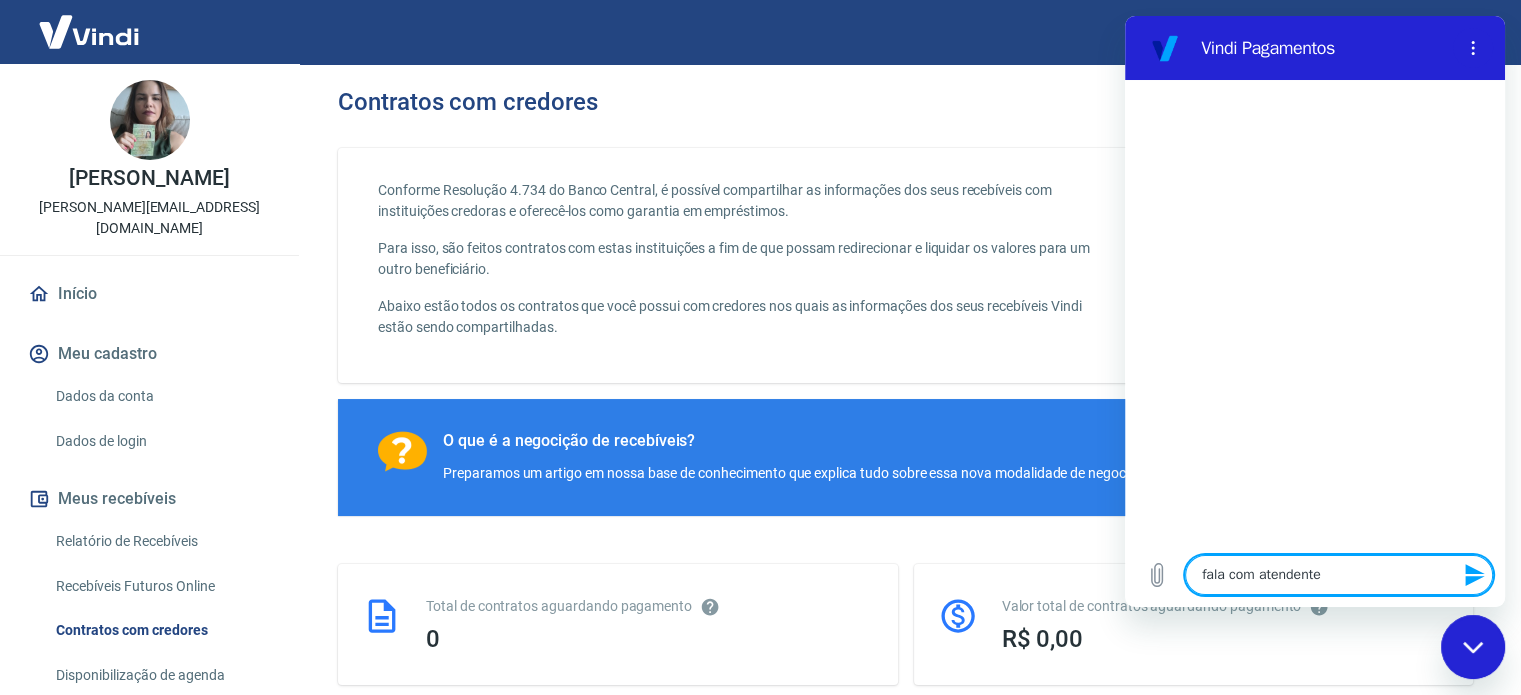 type 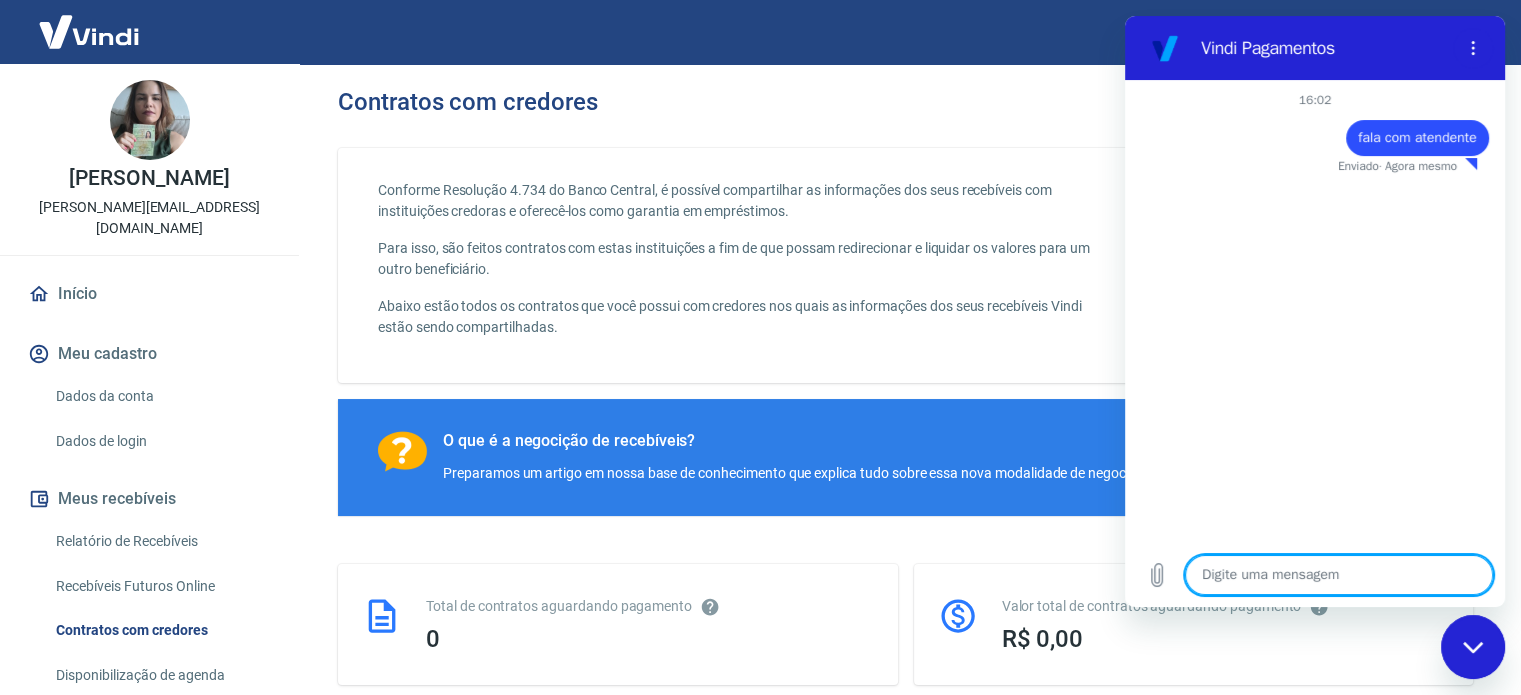 type on "x" 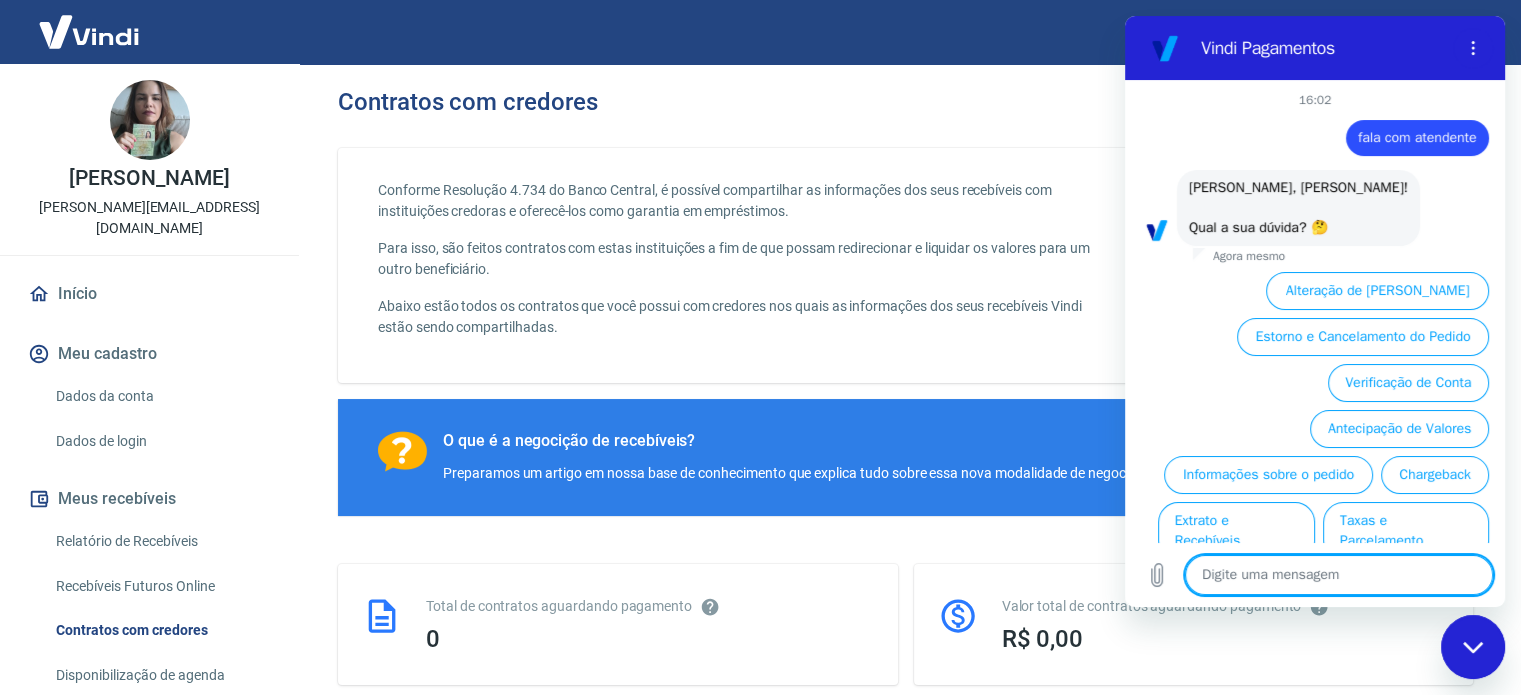 scroll, scrollTop: 90, scrollLeft: 0, axis: vertical 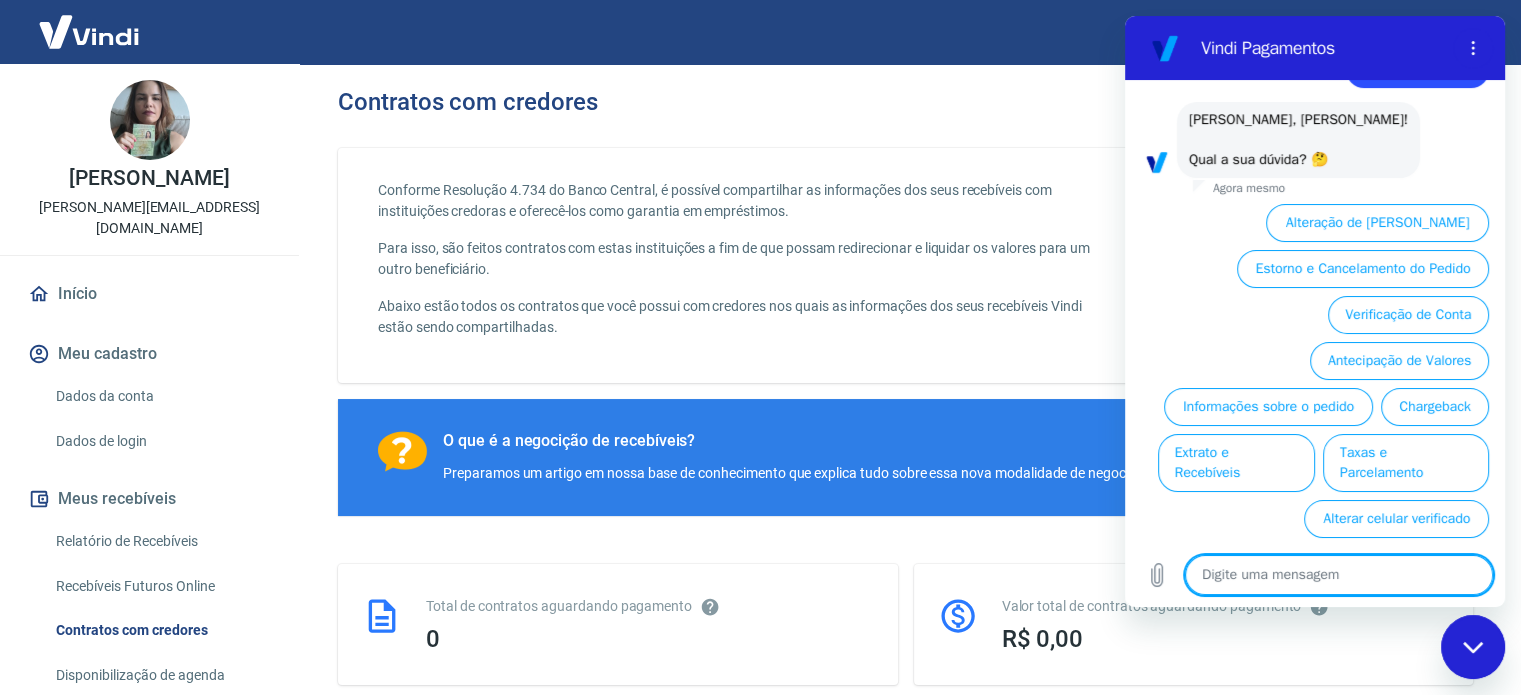 click at bounding box center [1339, 575] 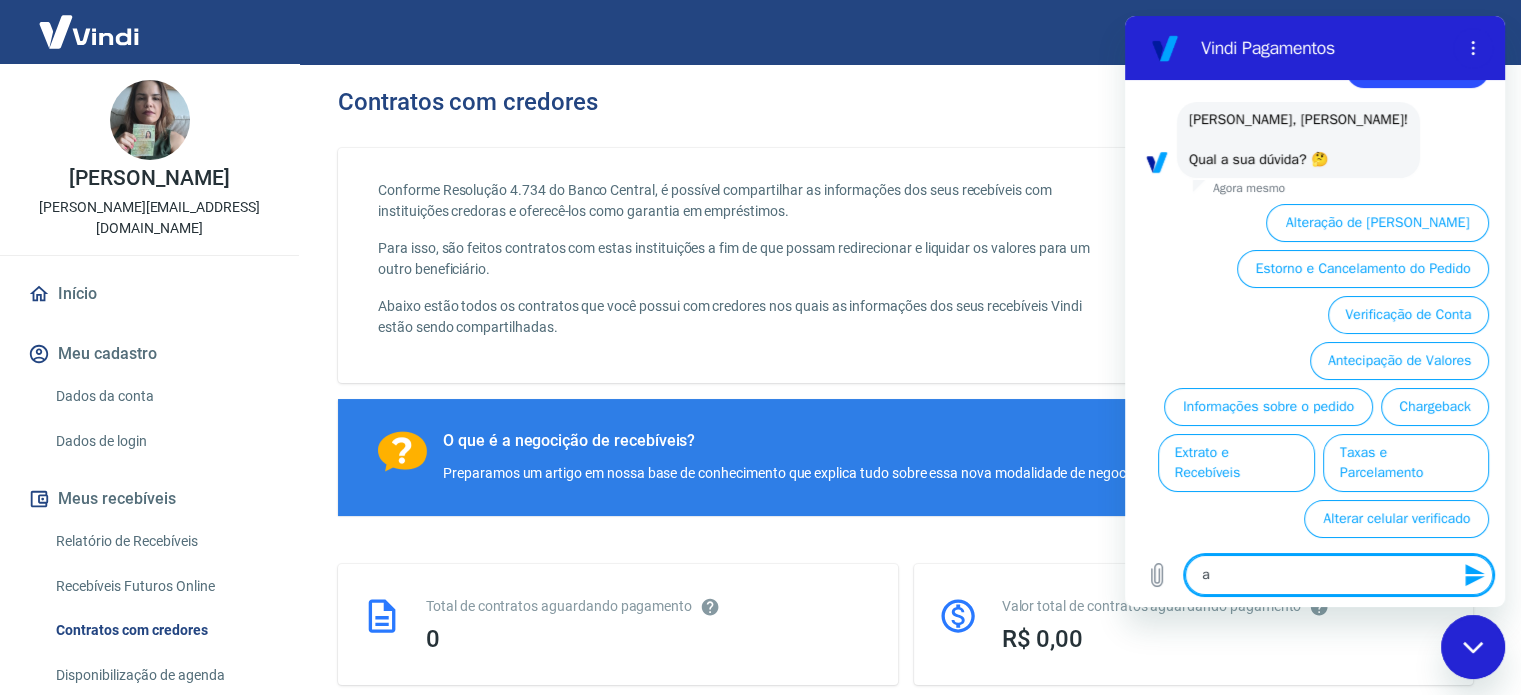 type on "at" 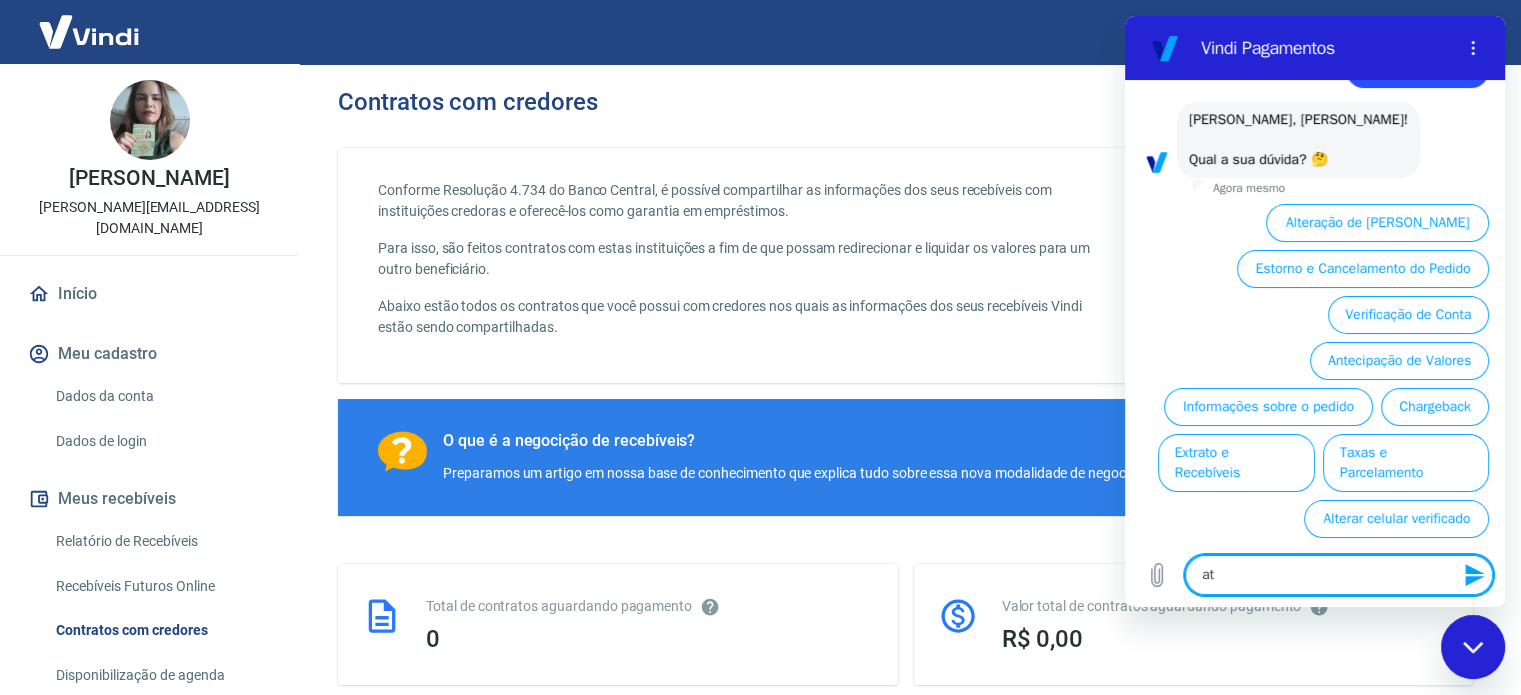 type on "ate" 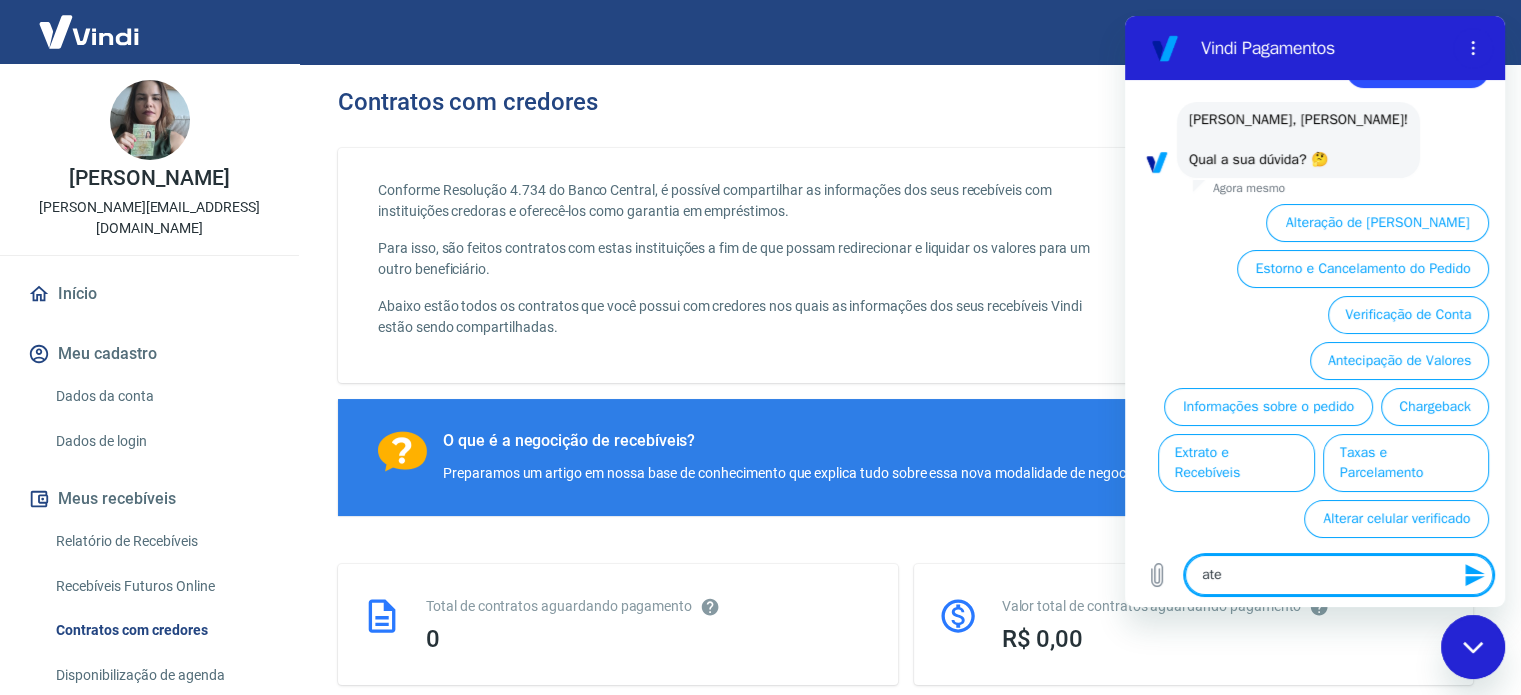 type on "aten" 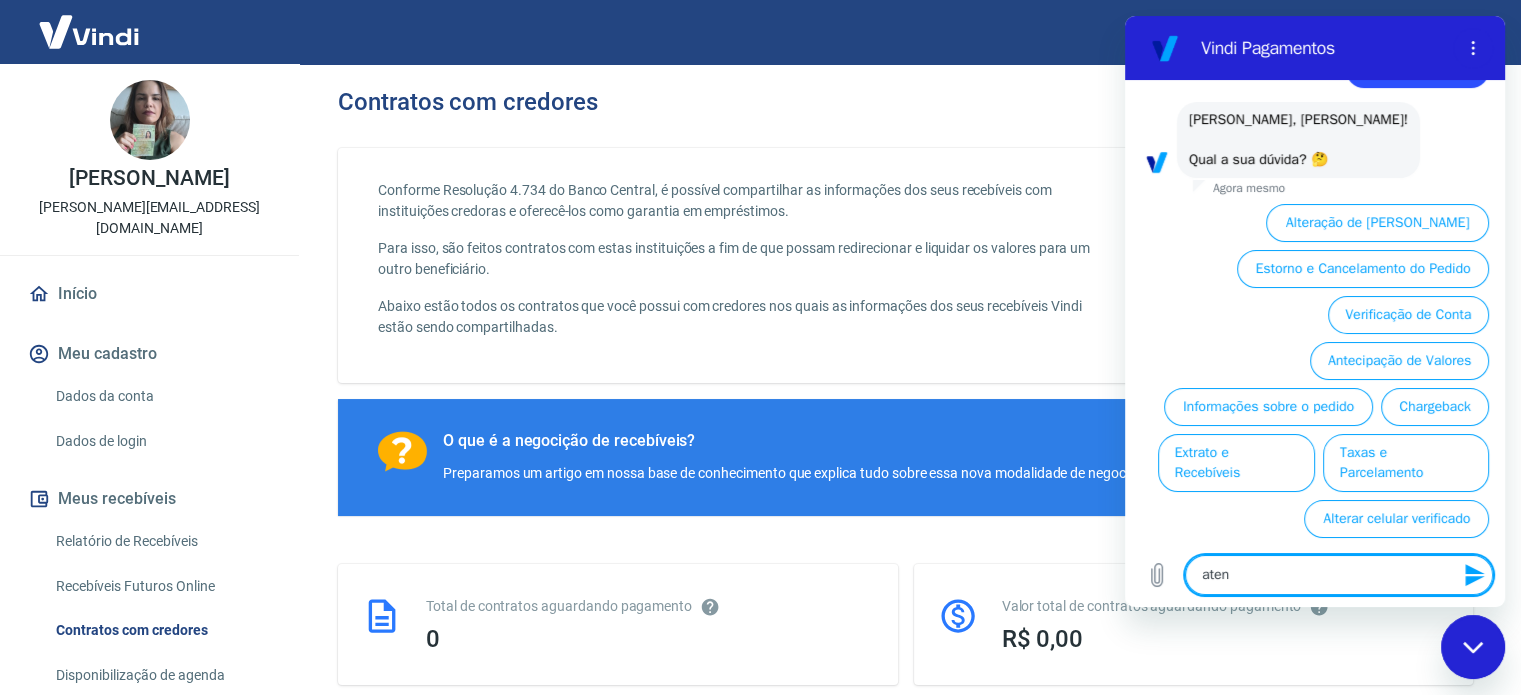 type on "atend" 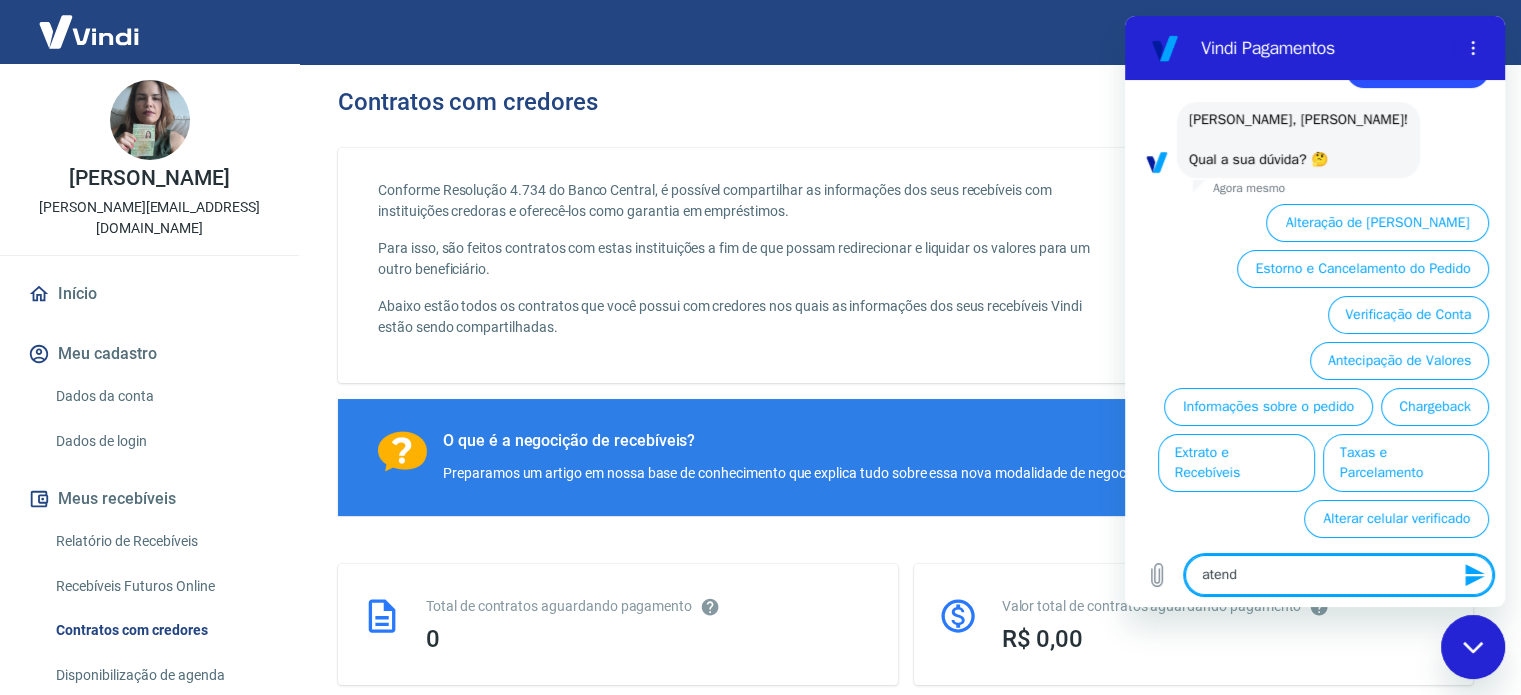 type on "atende" 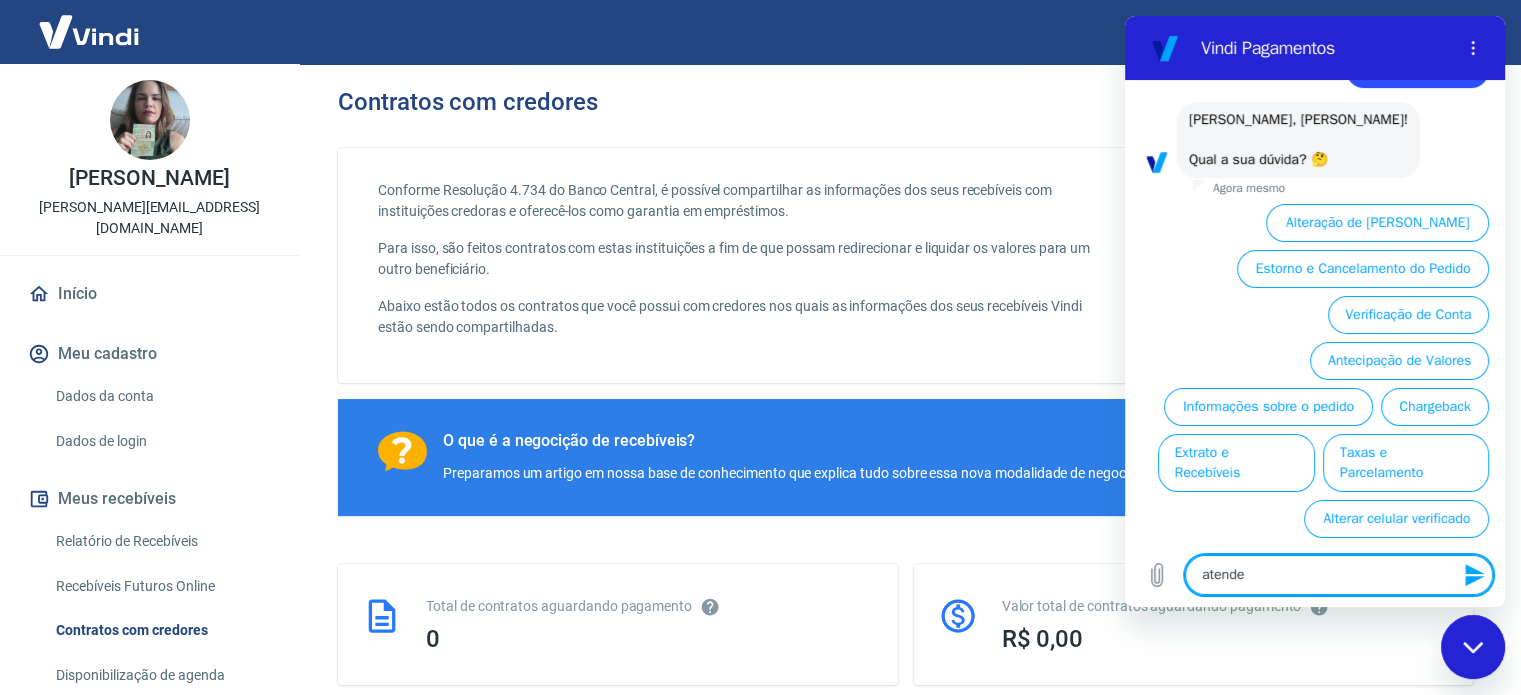 type on "atenden" 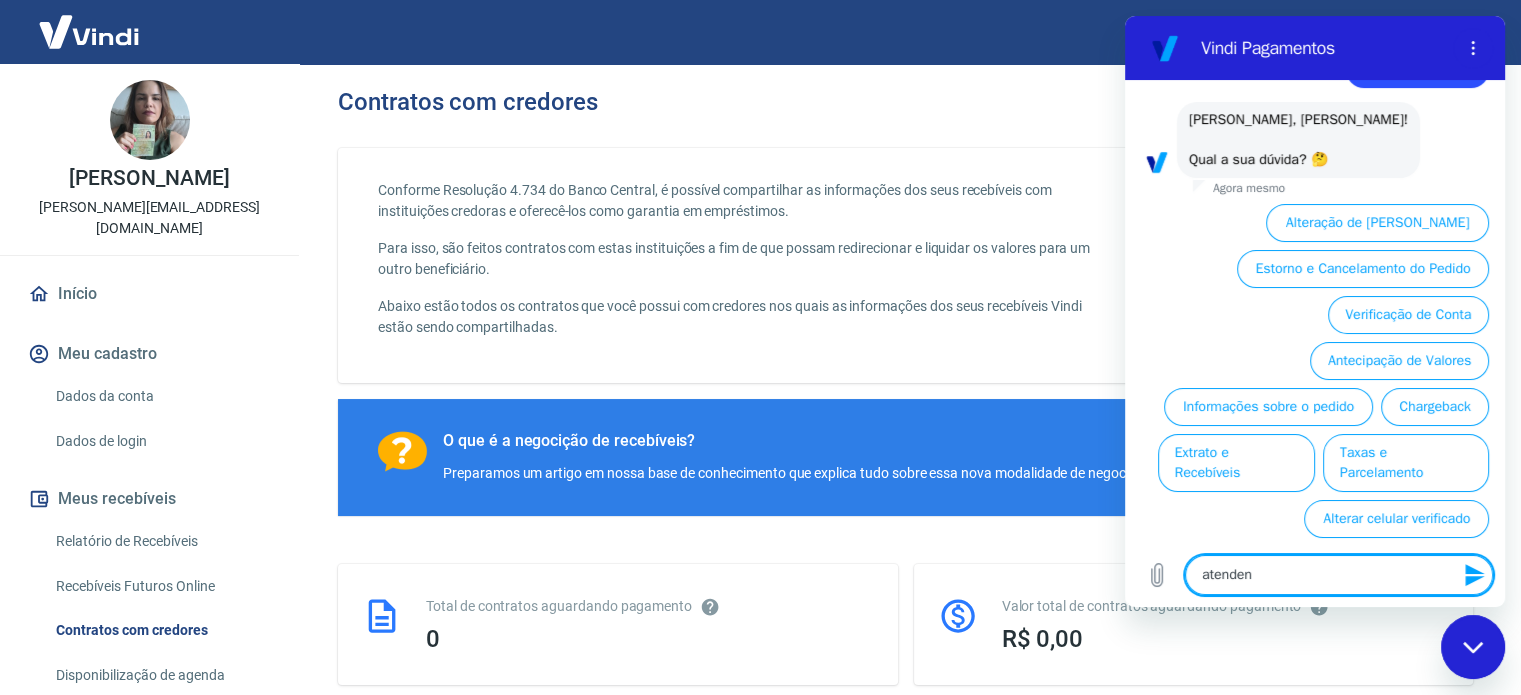 type on "atendent" 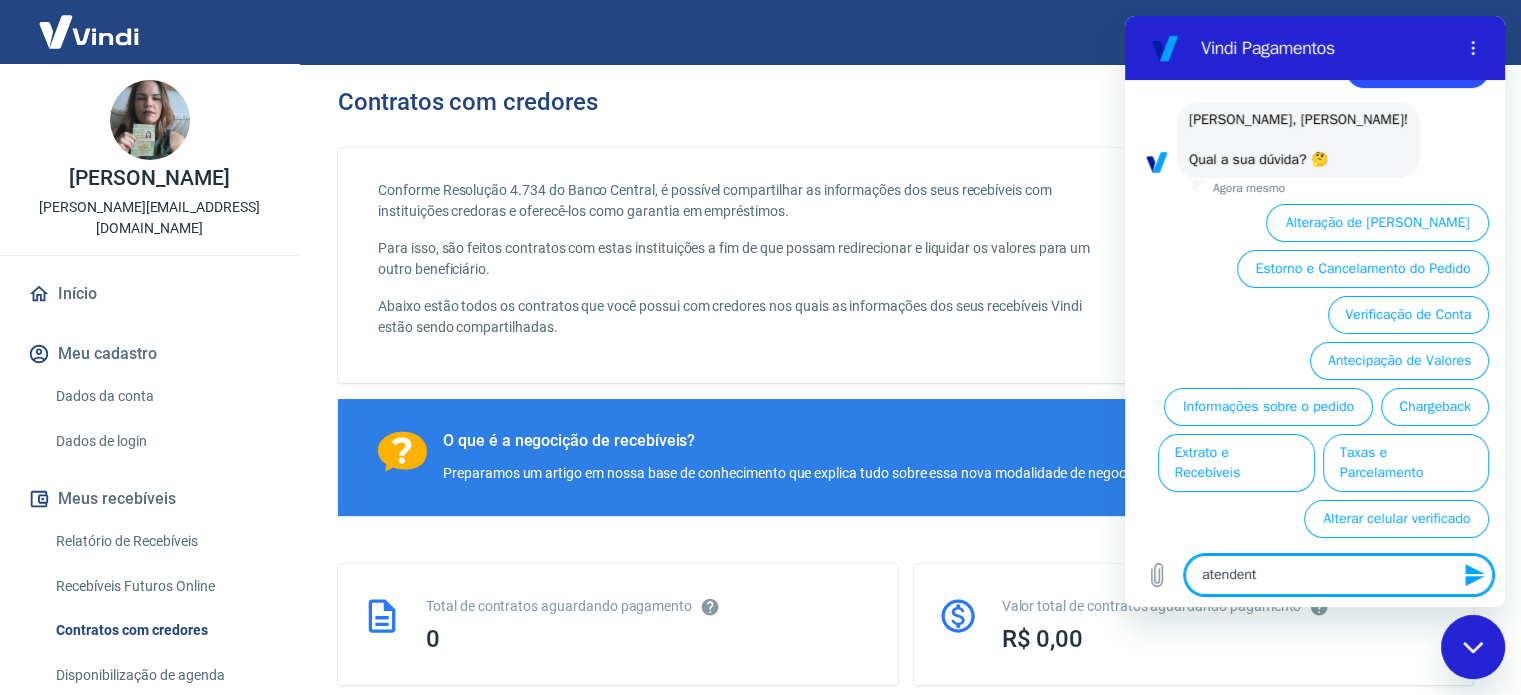 type on "atendente" 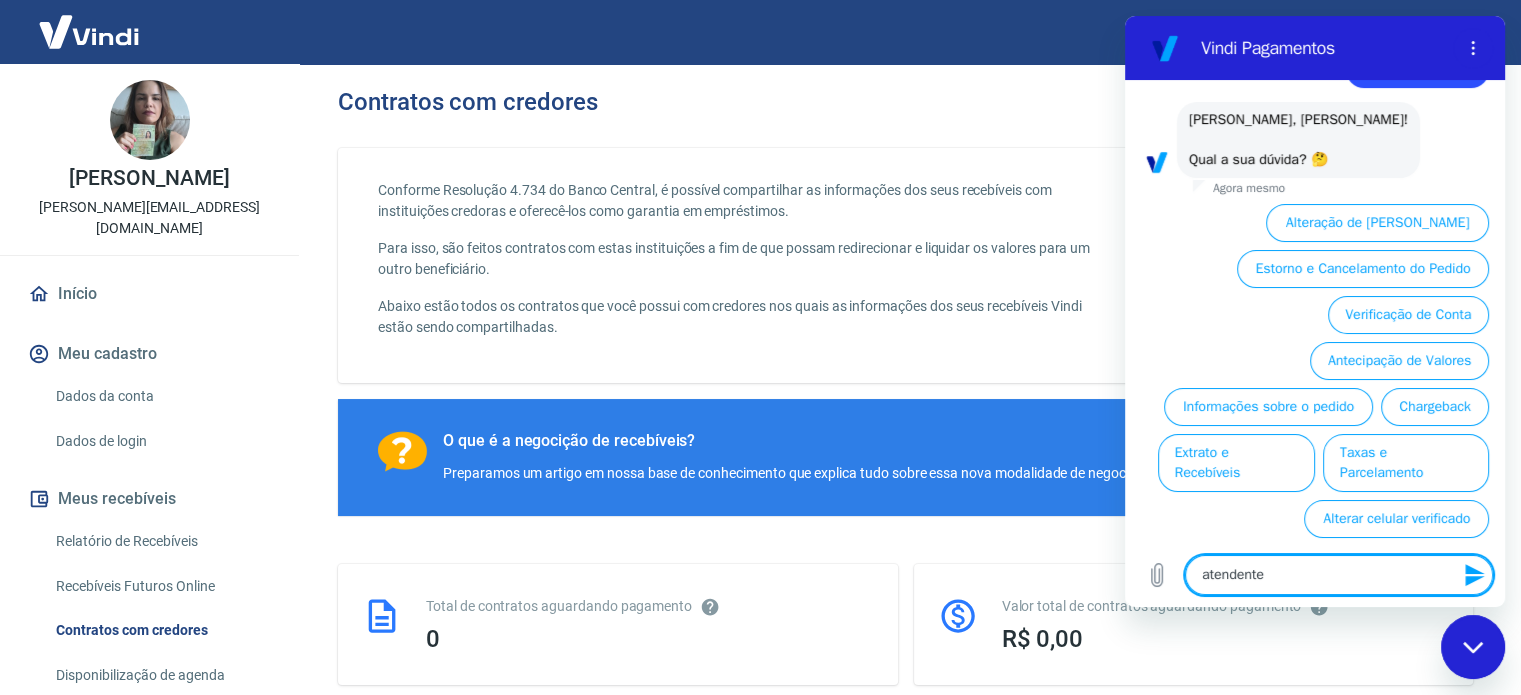 type on "x" 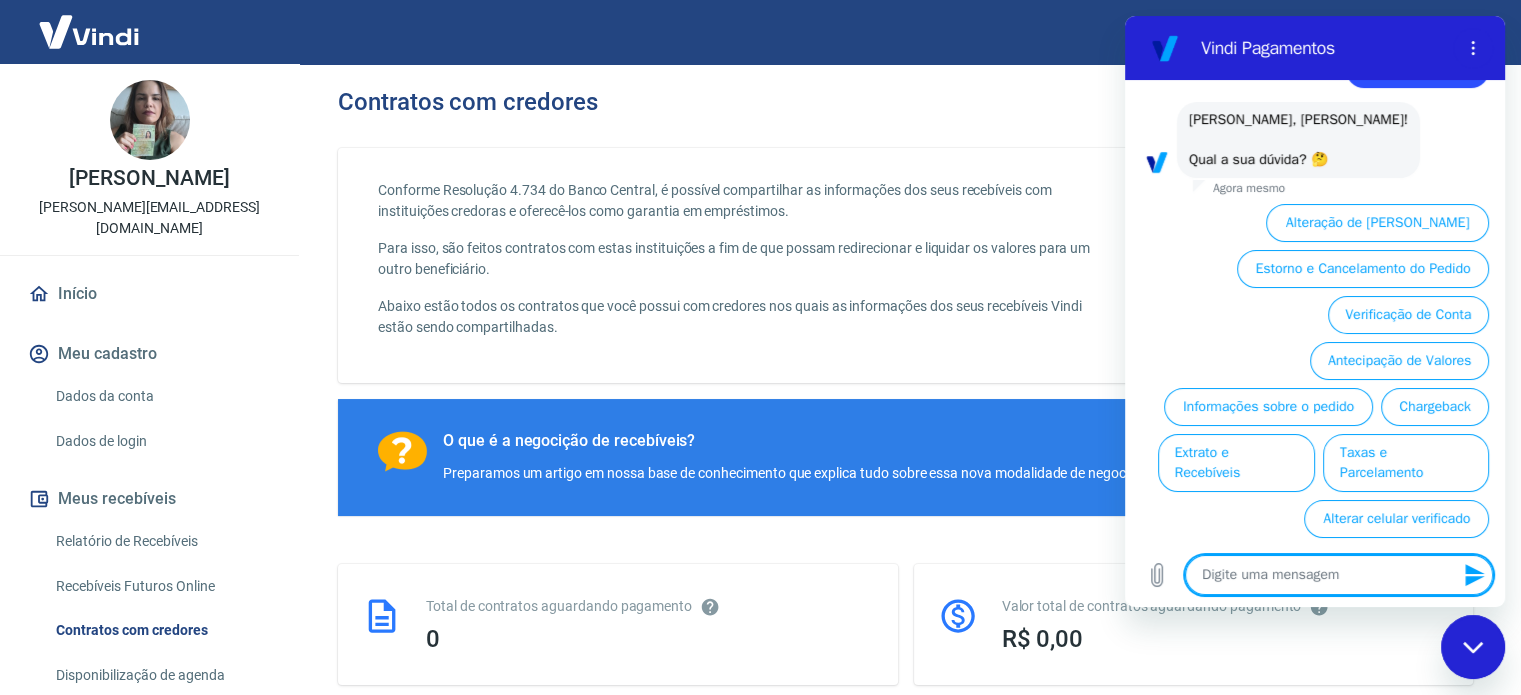 scroll, scrollTop: 0, scrollLeft: 0, axis: both 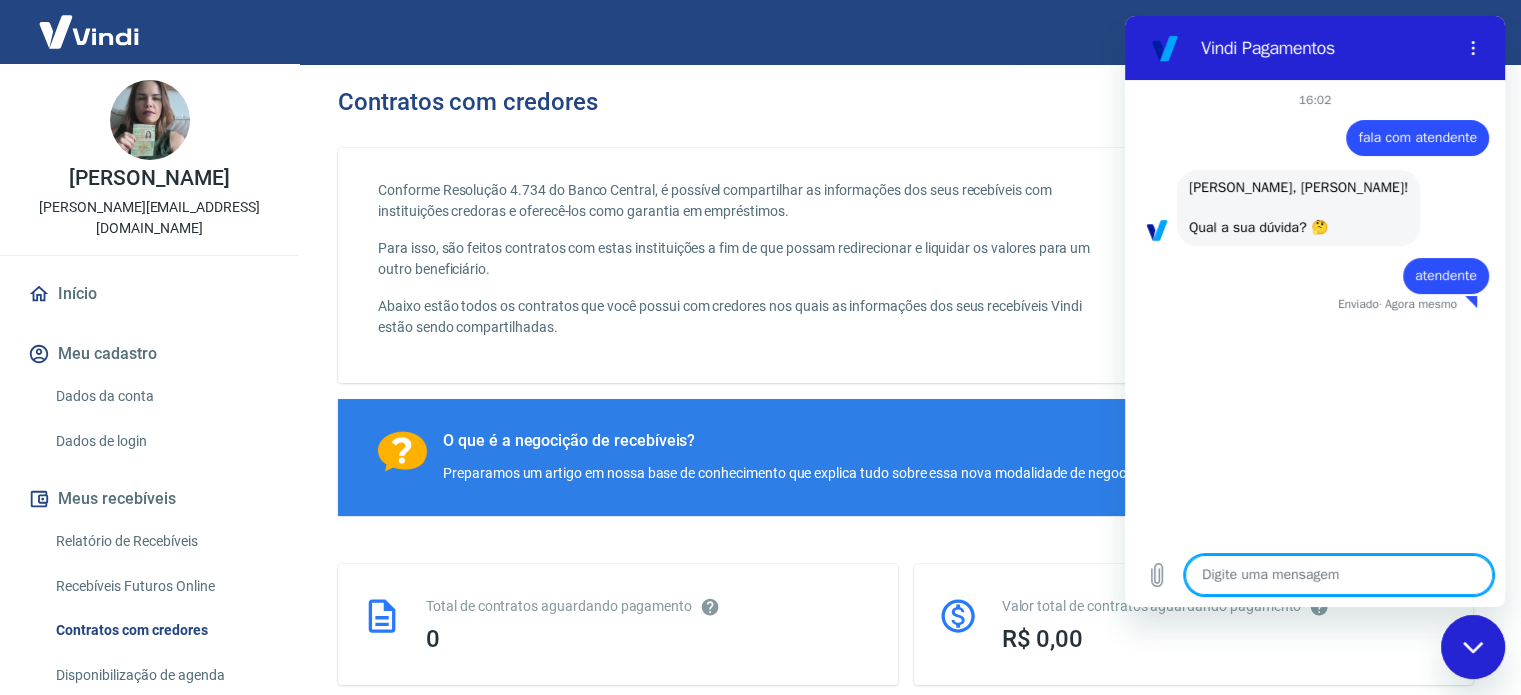 type on "x" 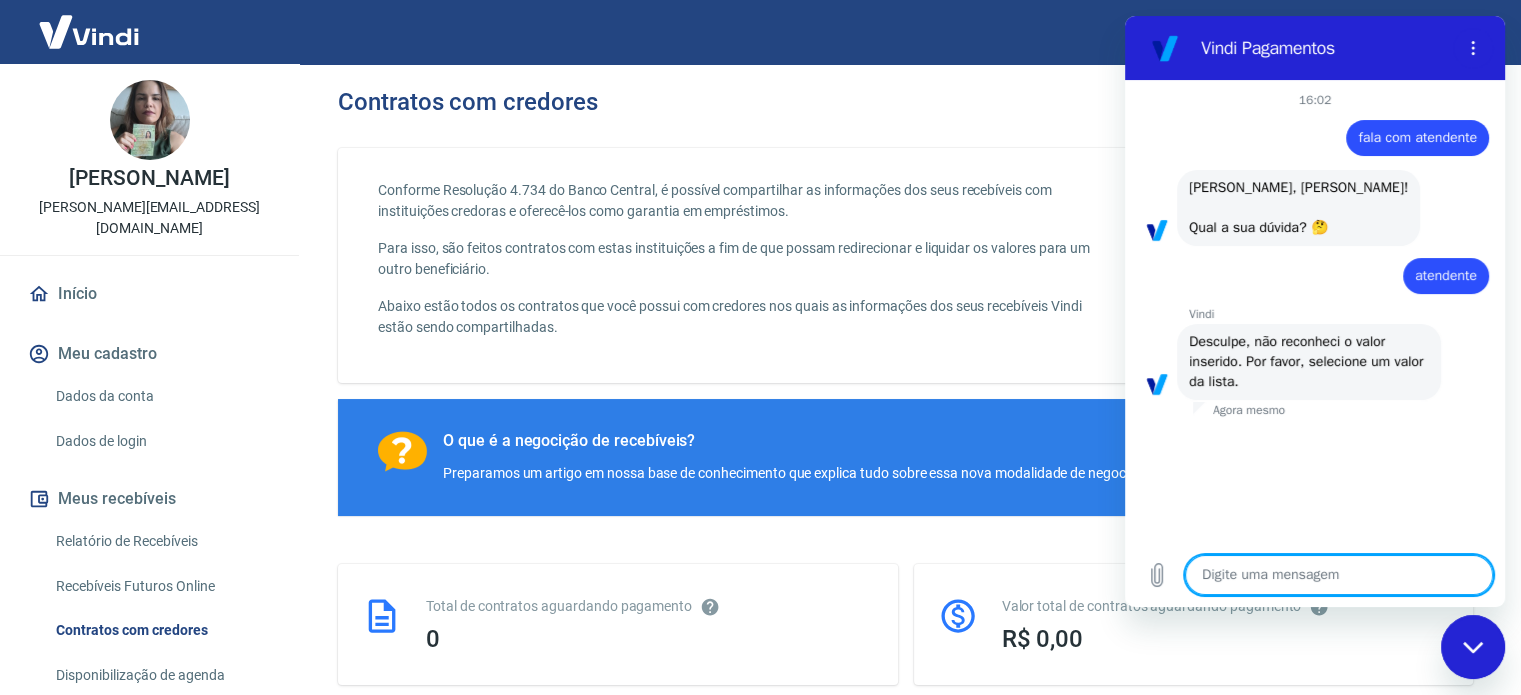 type on "a" 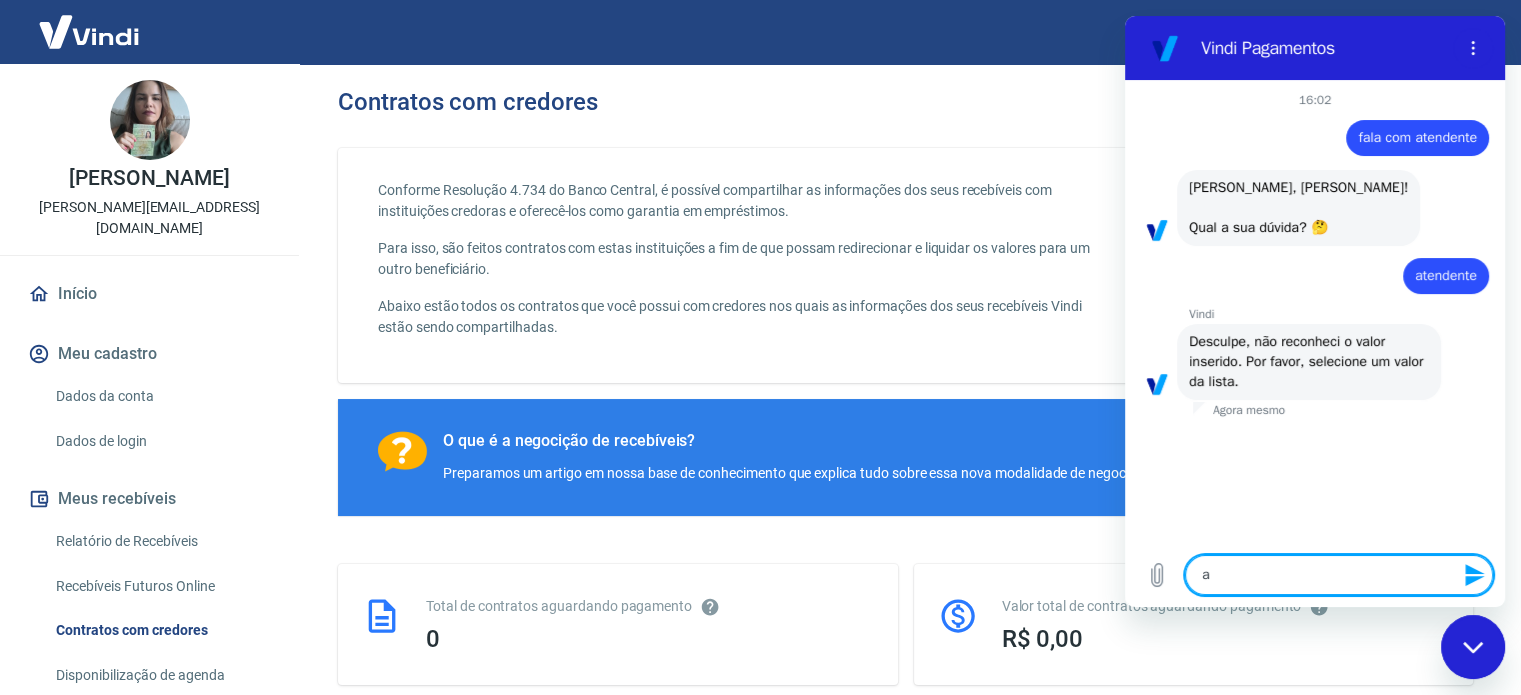 type on "aj" 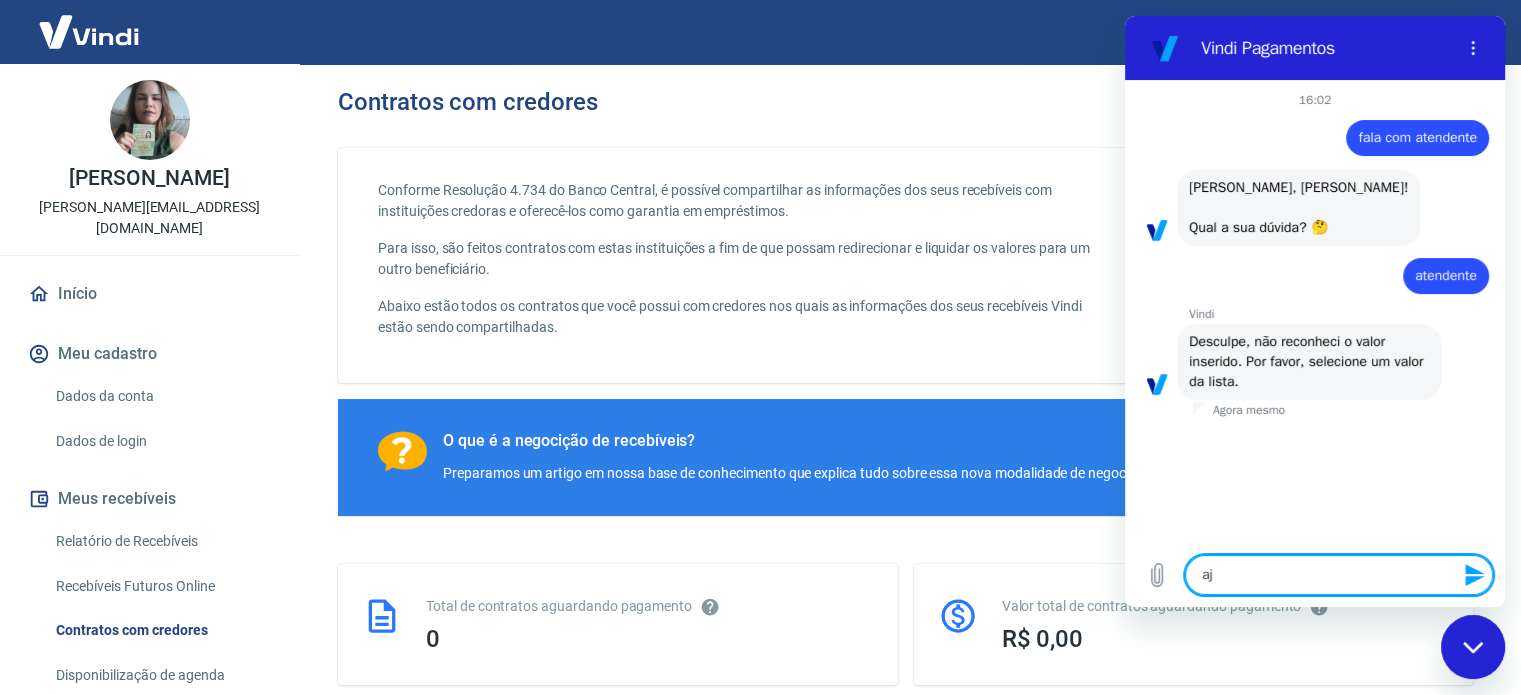 type on "aju" 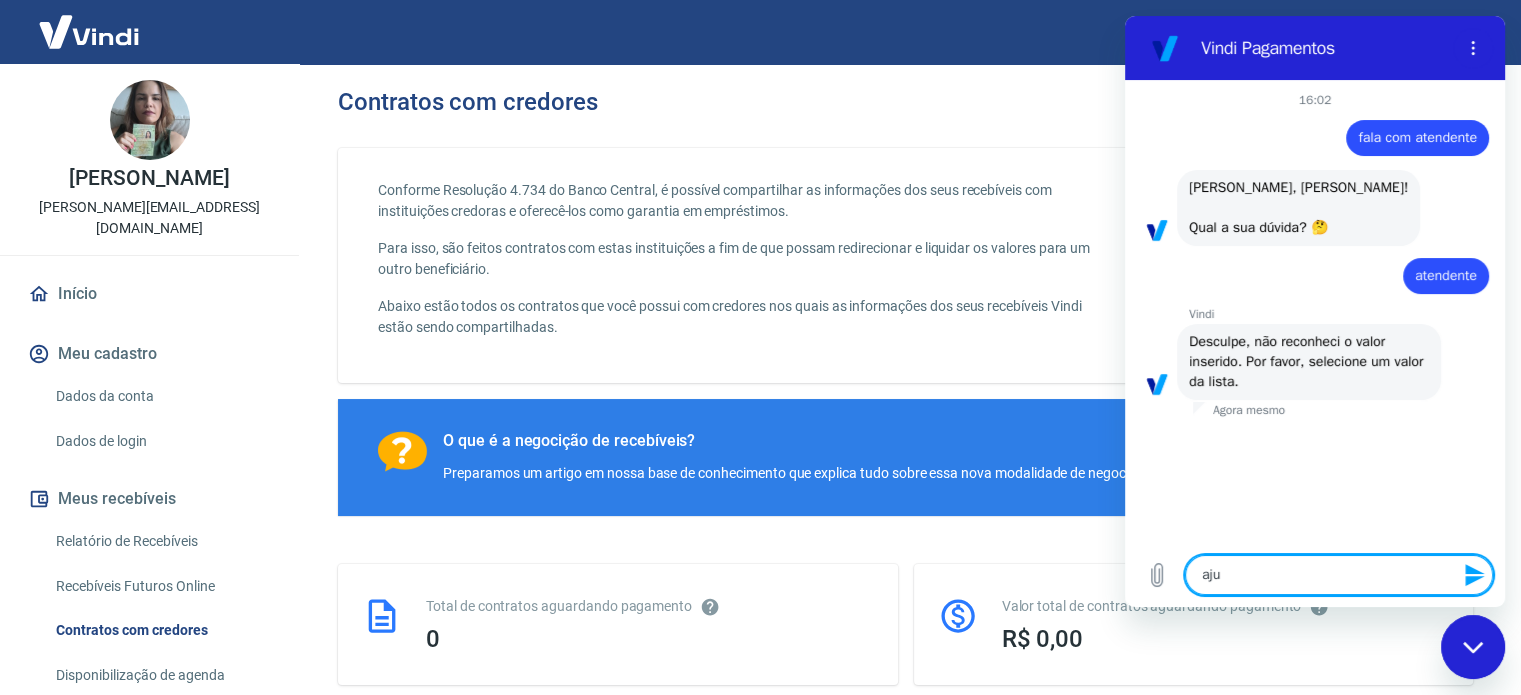 type on "ajud" 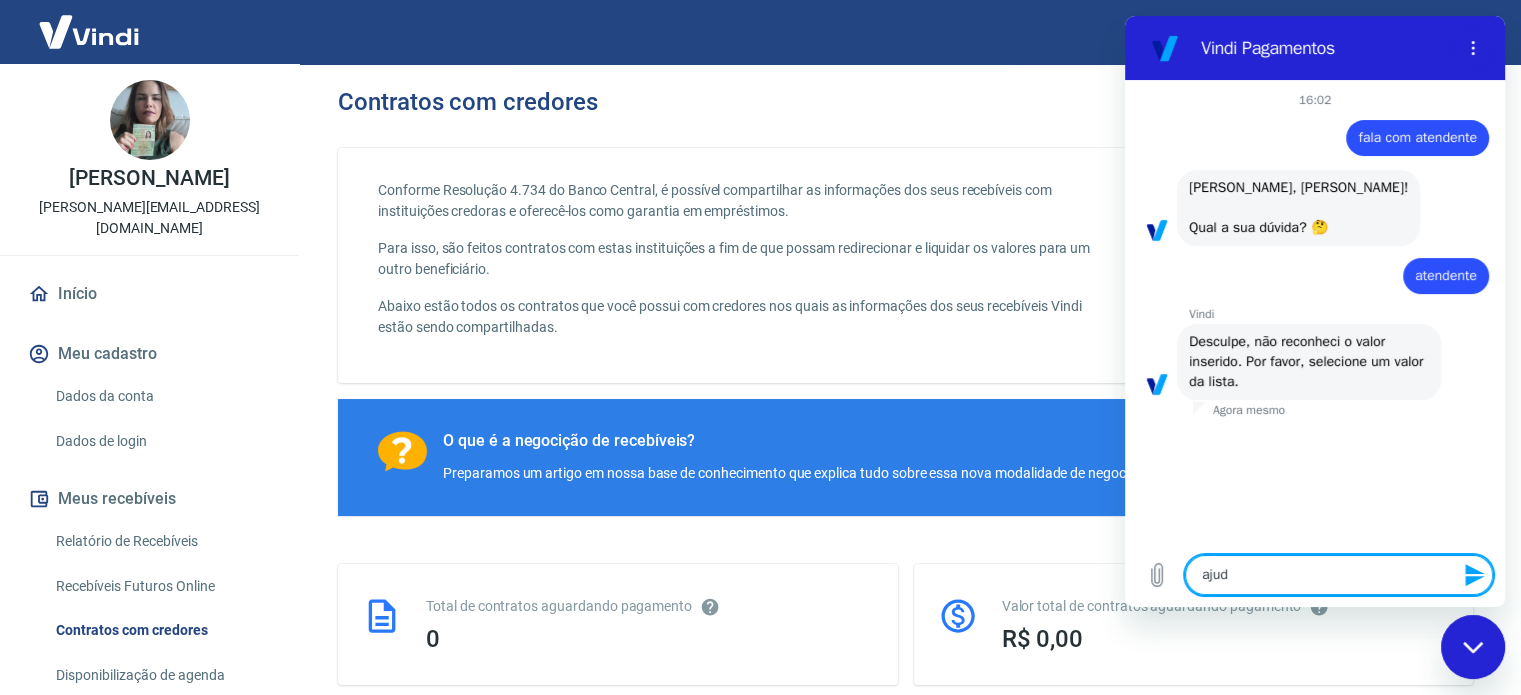 type on "ajuda" 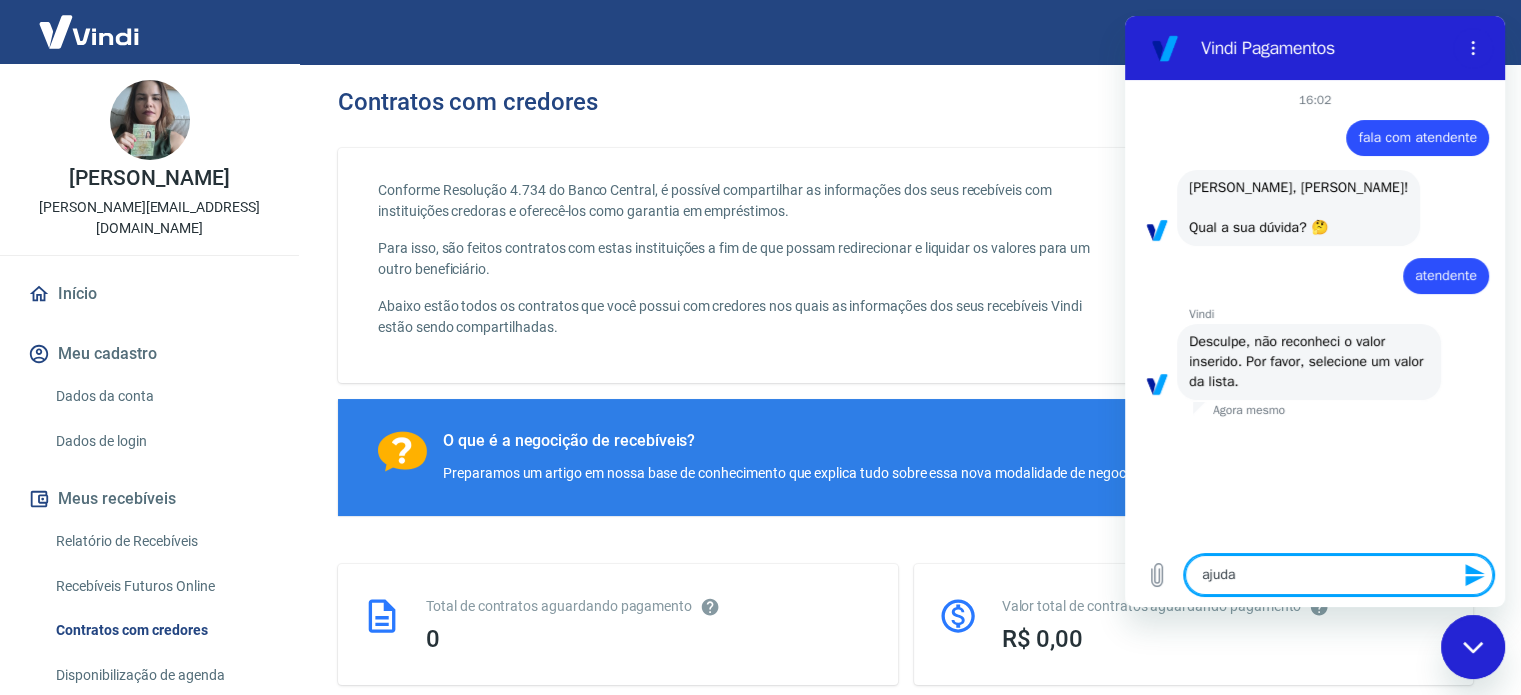 type 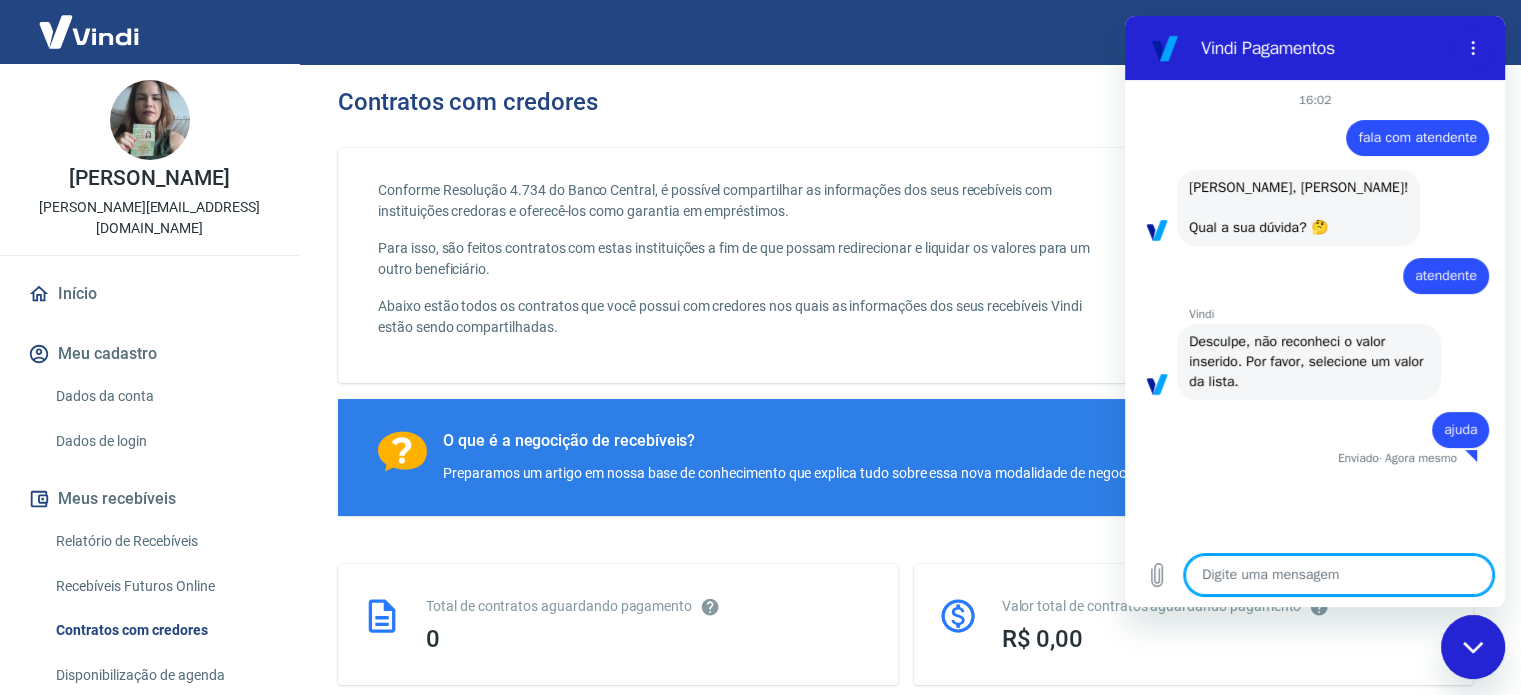 type on "x" 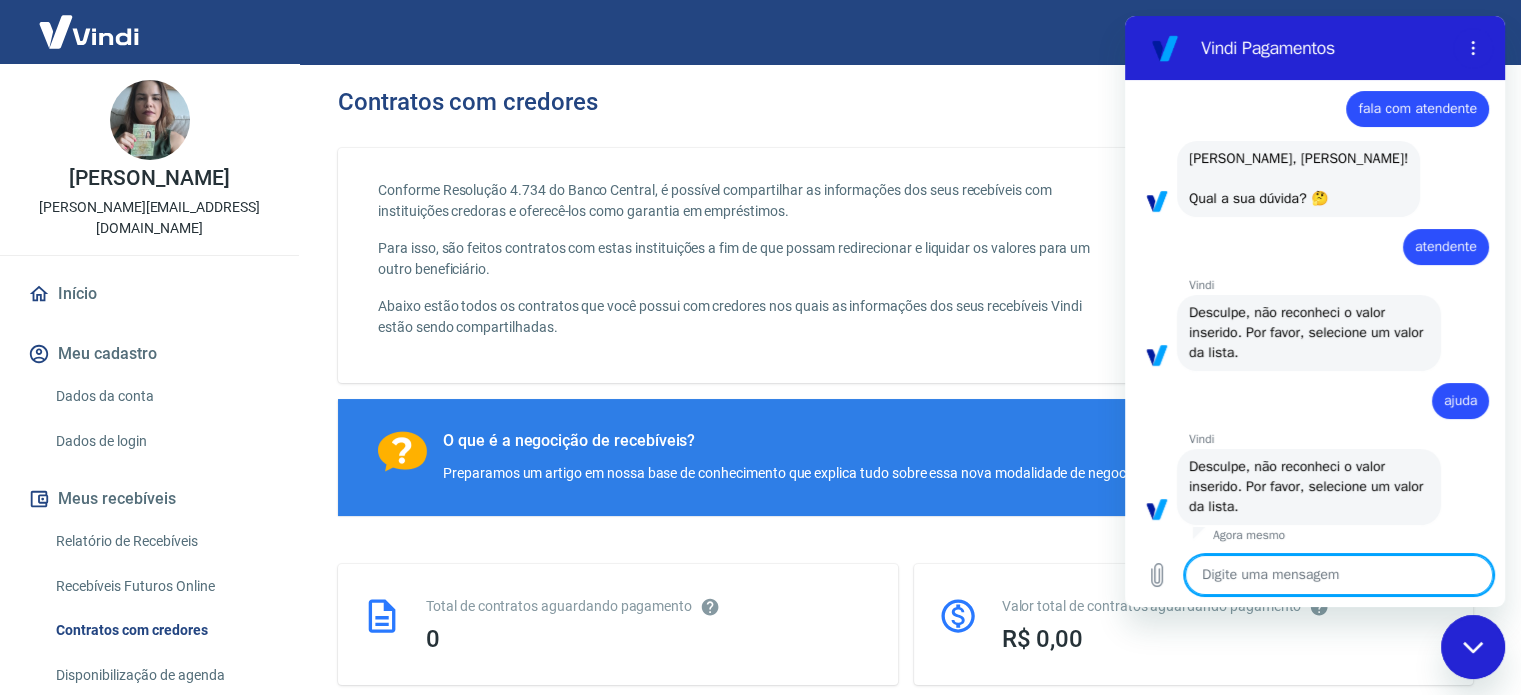 scroll, scrollTop: 33, scrollLeft: 0, axis: vertical 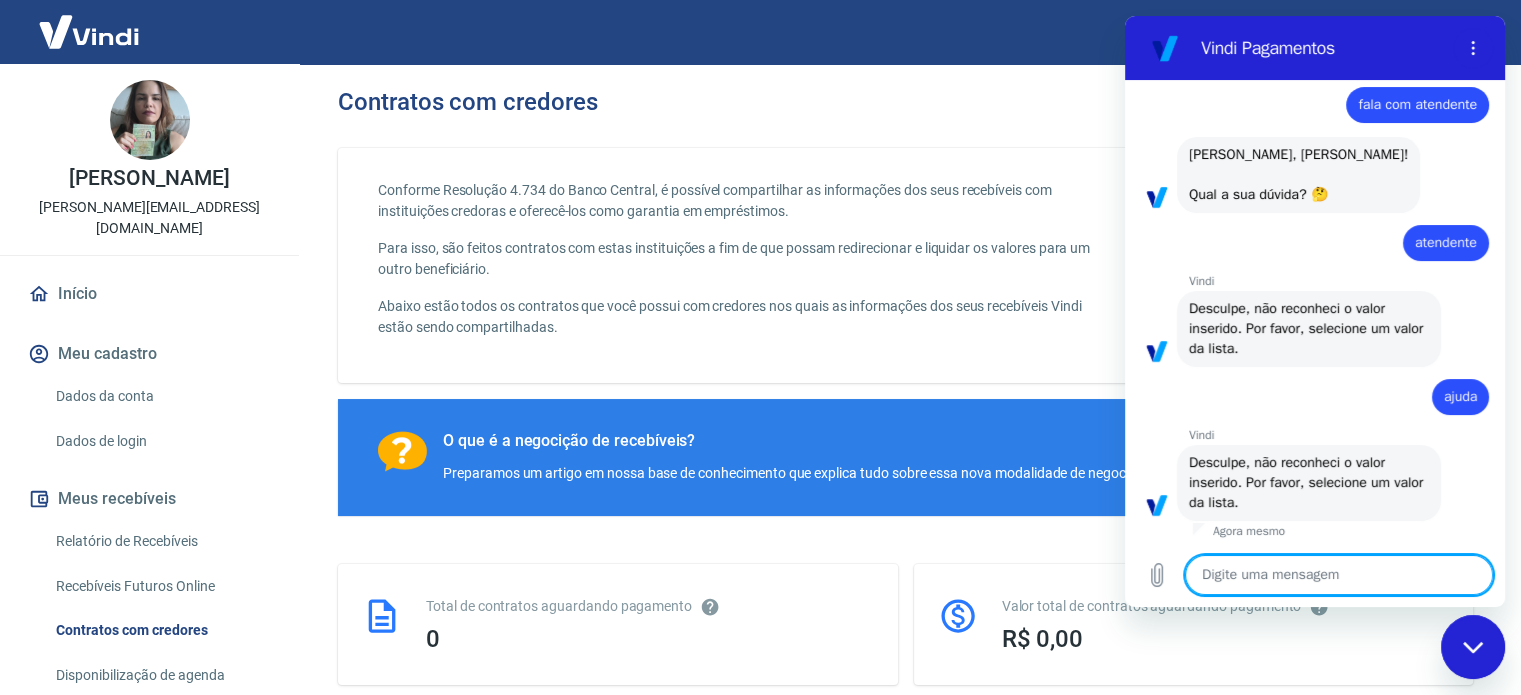 type on "f" 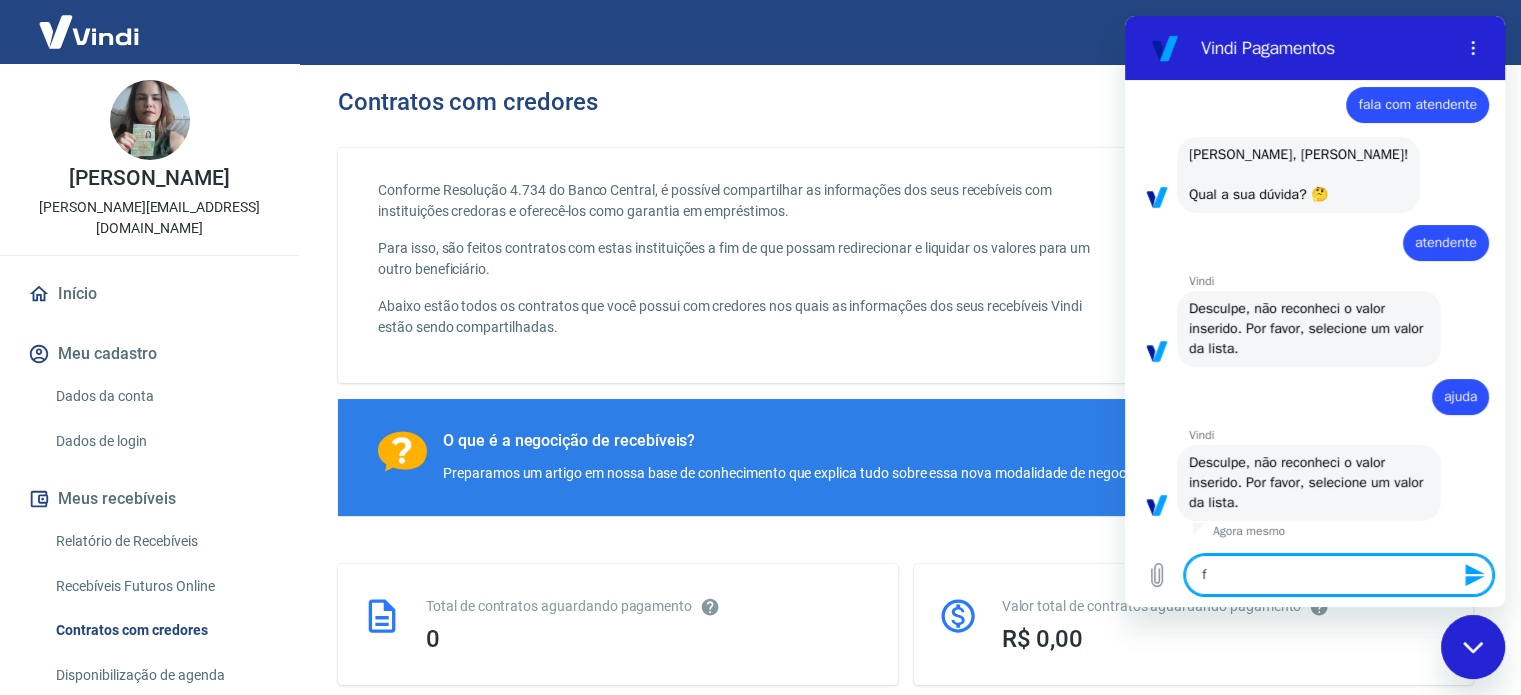 type on "fa" 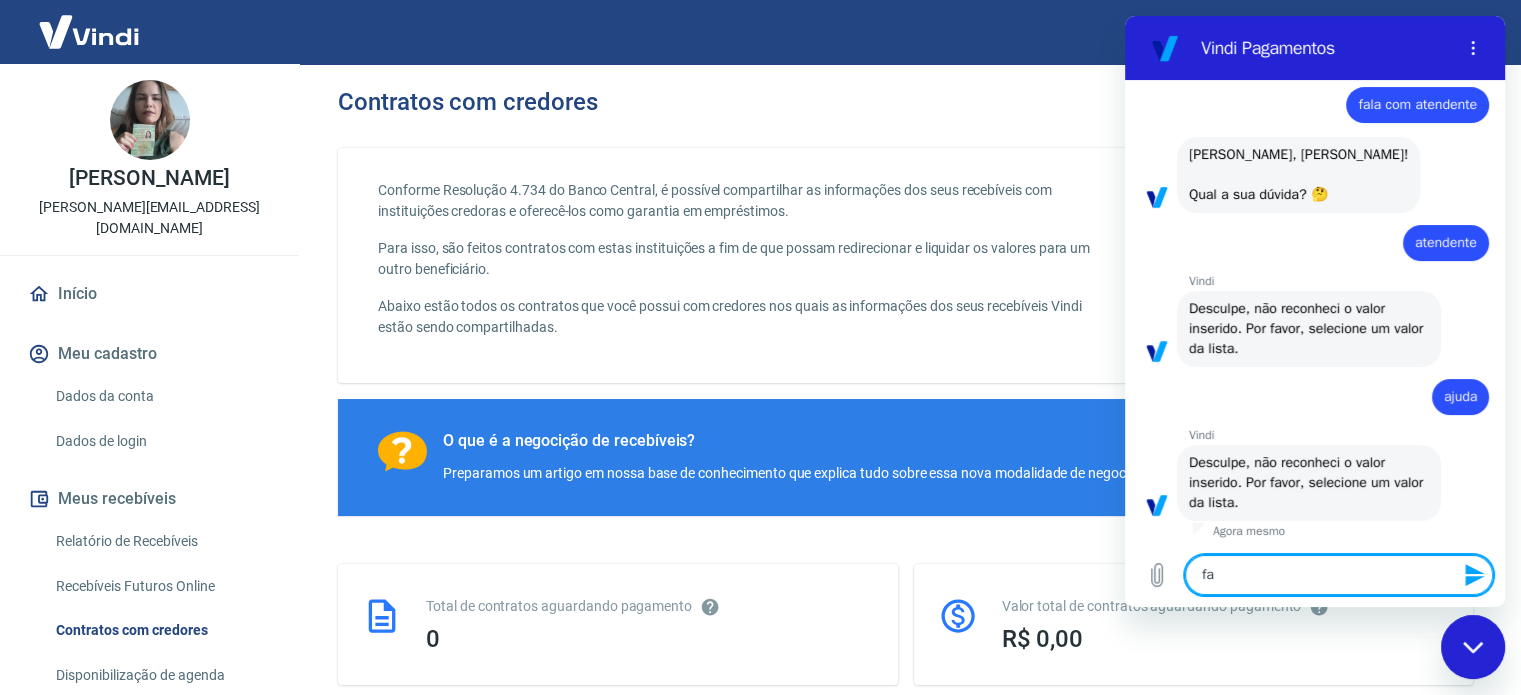 type on "fal" 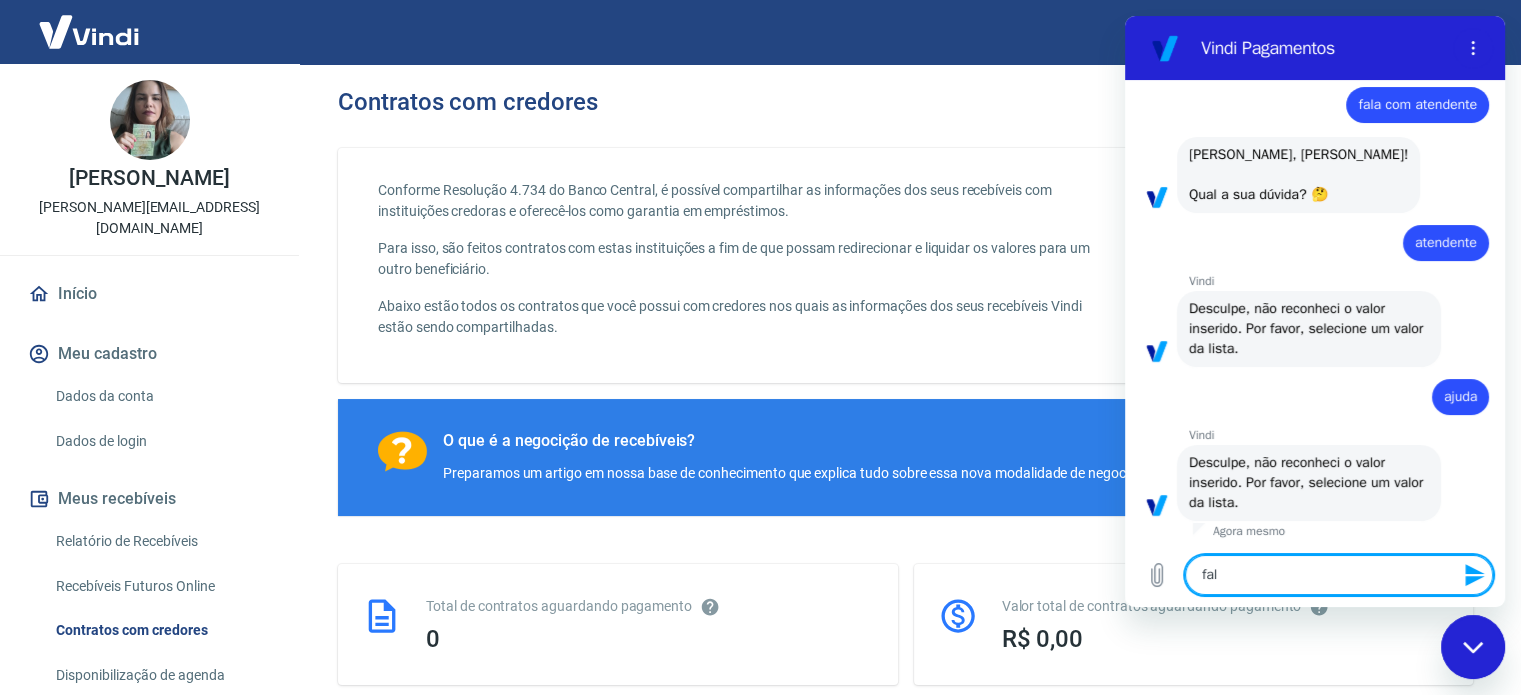 type on "fala" 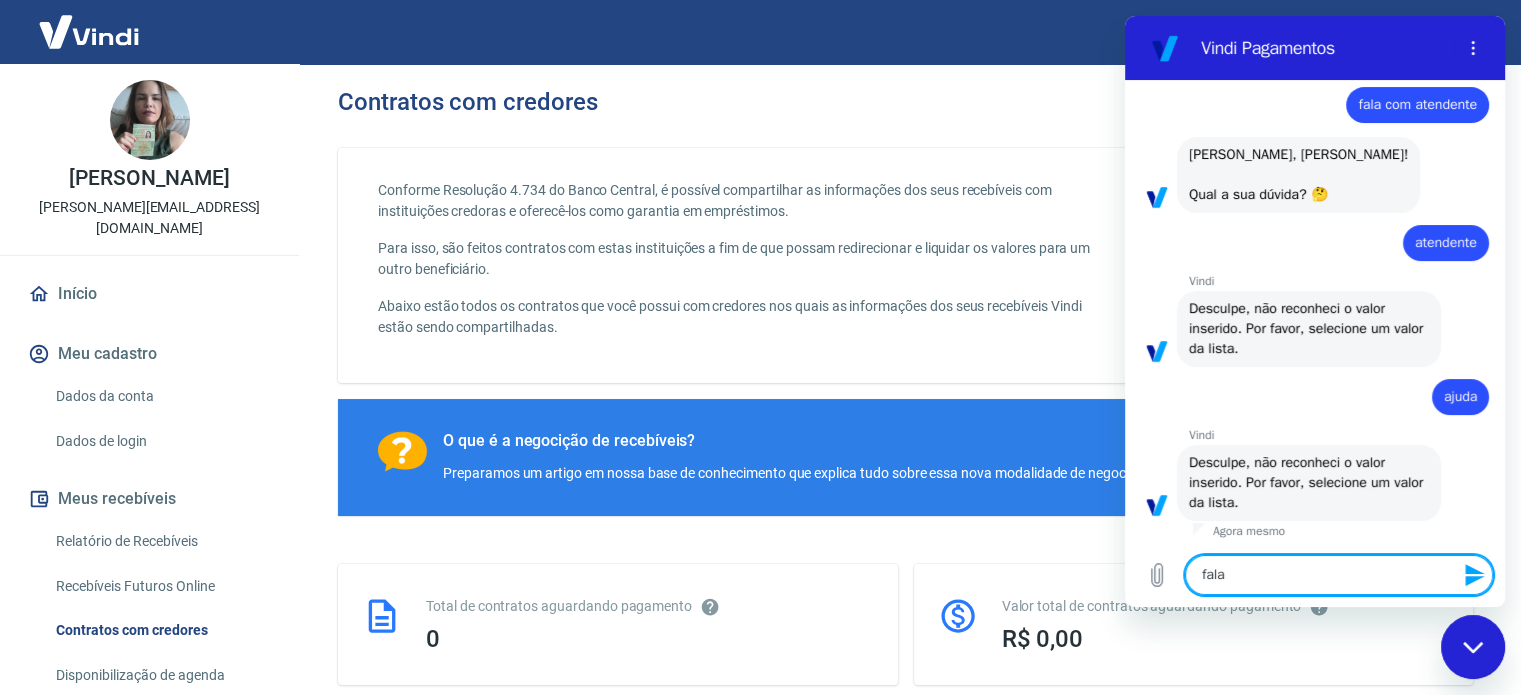 type on "falar" 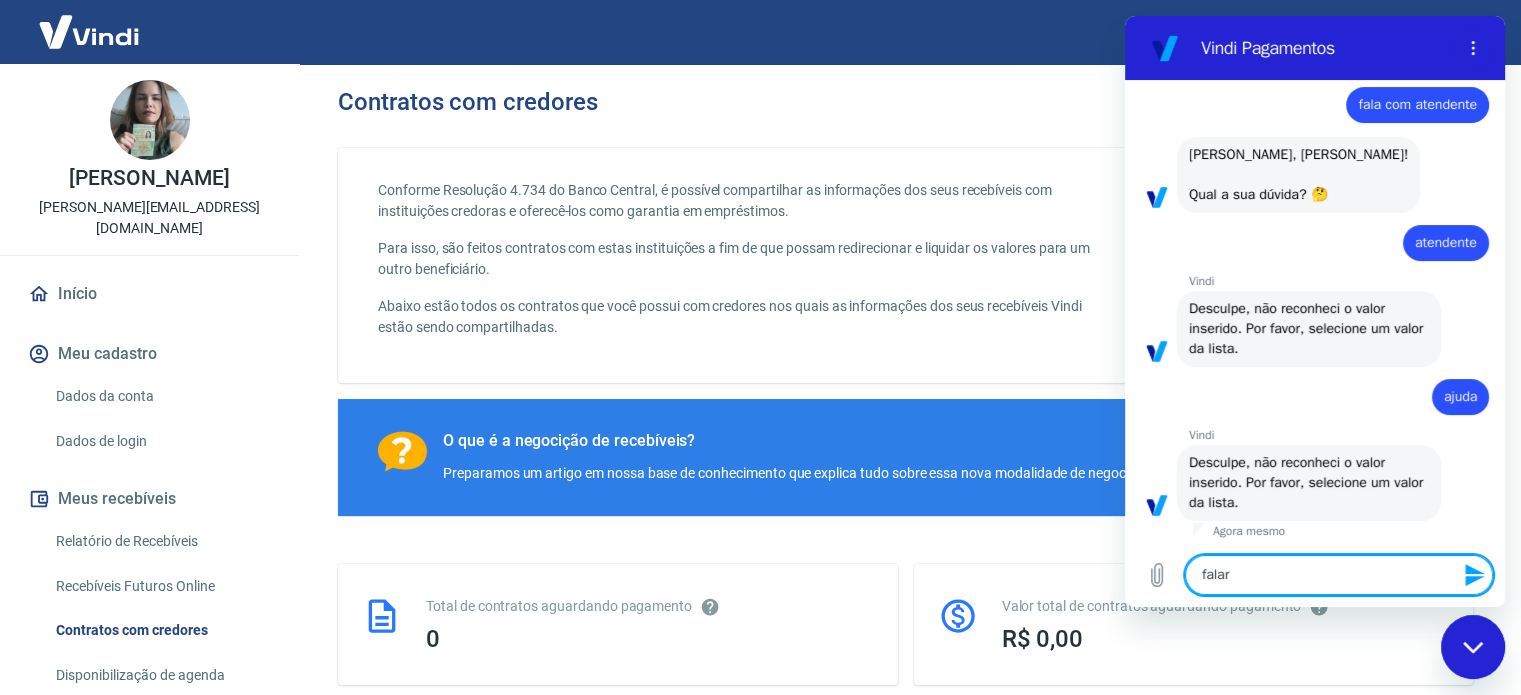type on "falar" 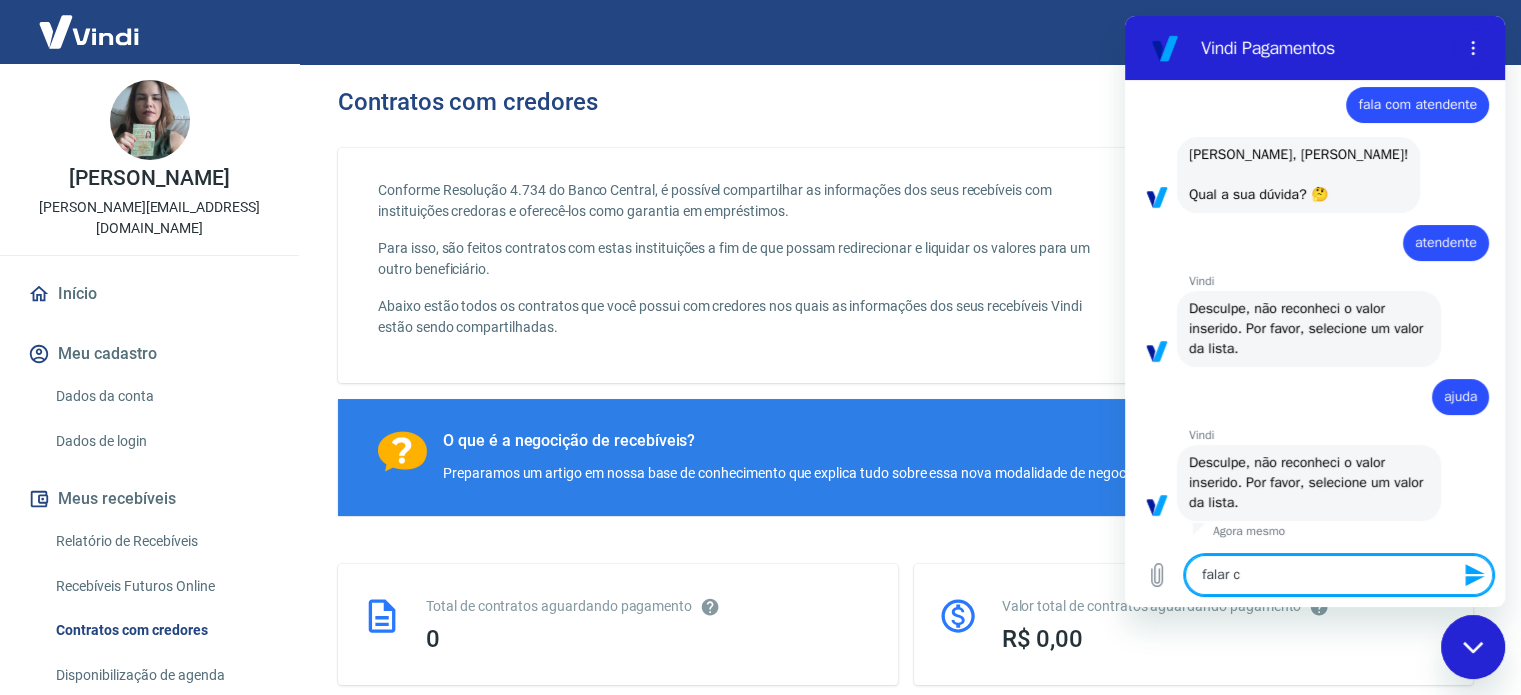 type on "falar co" 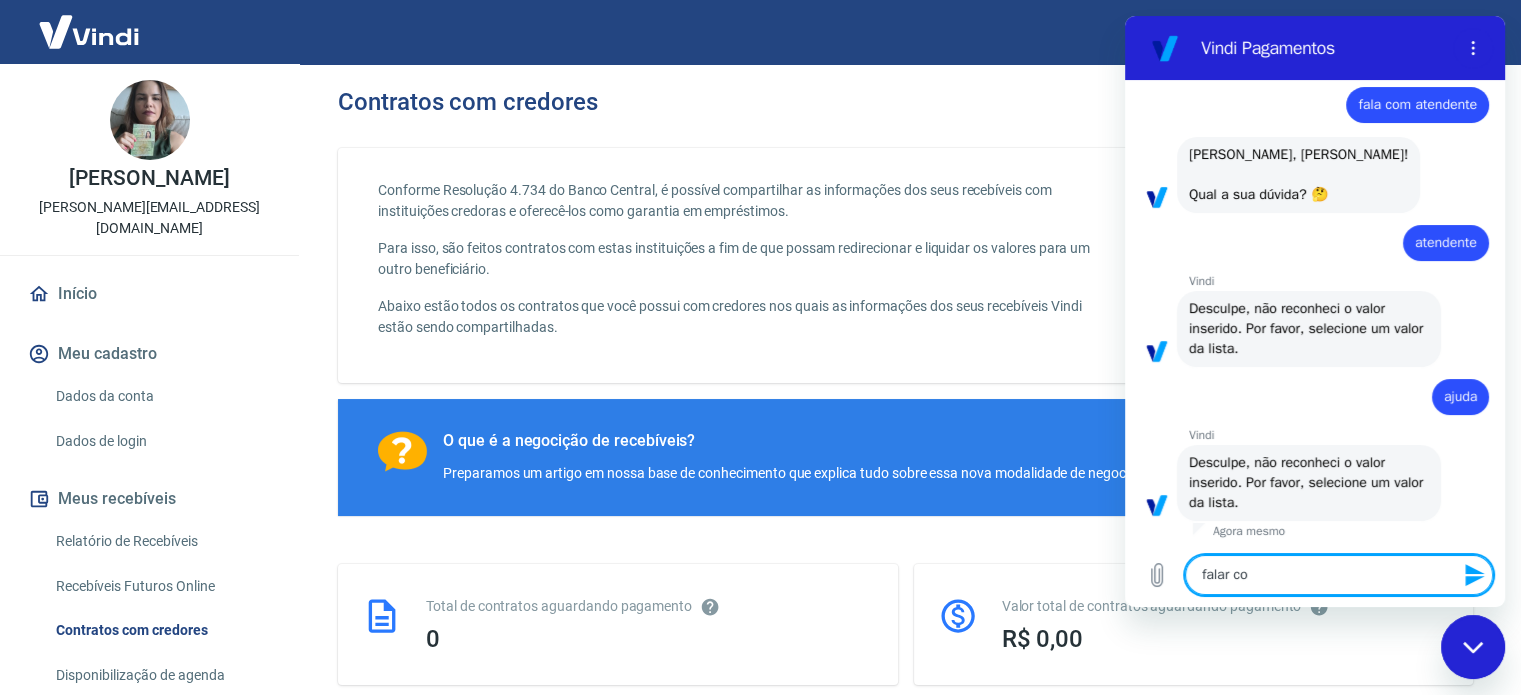 type on "falar com" 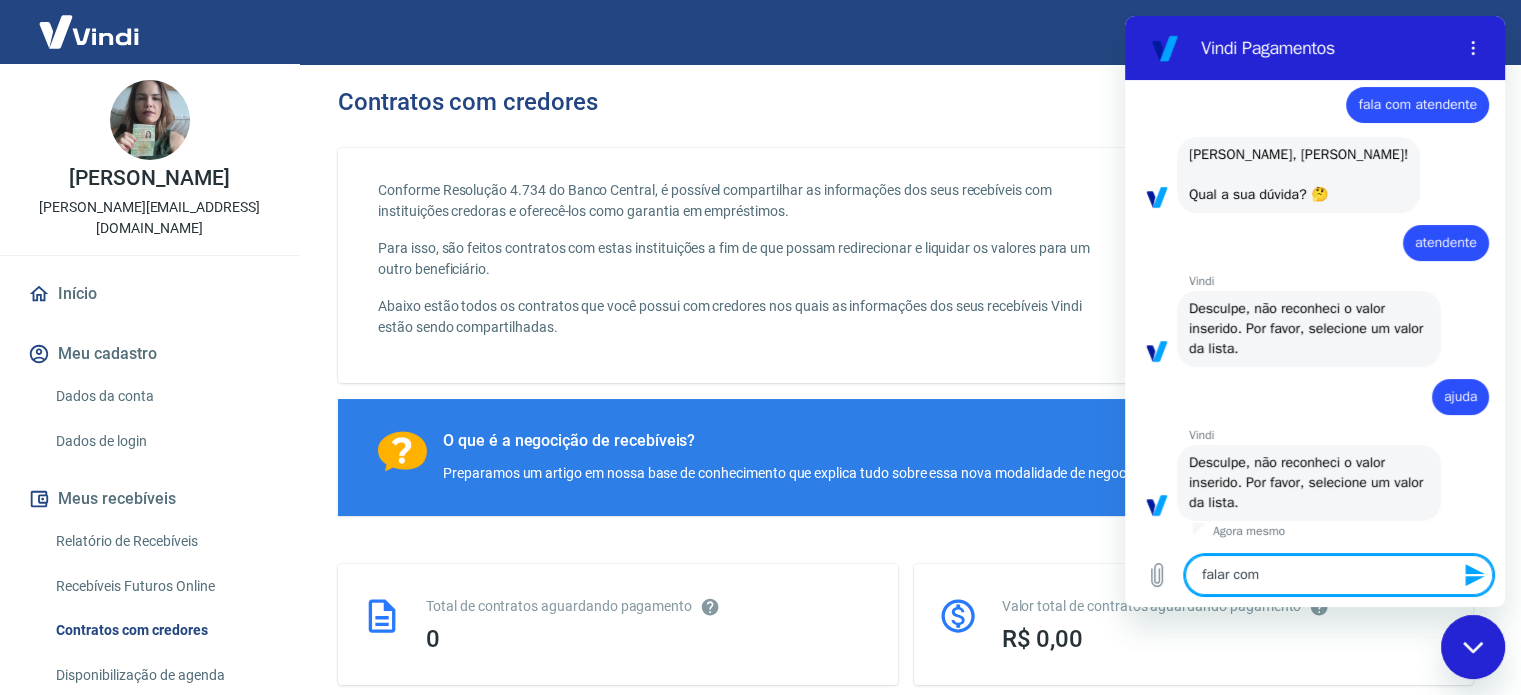 type on "falar com" 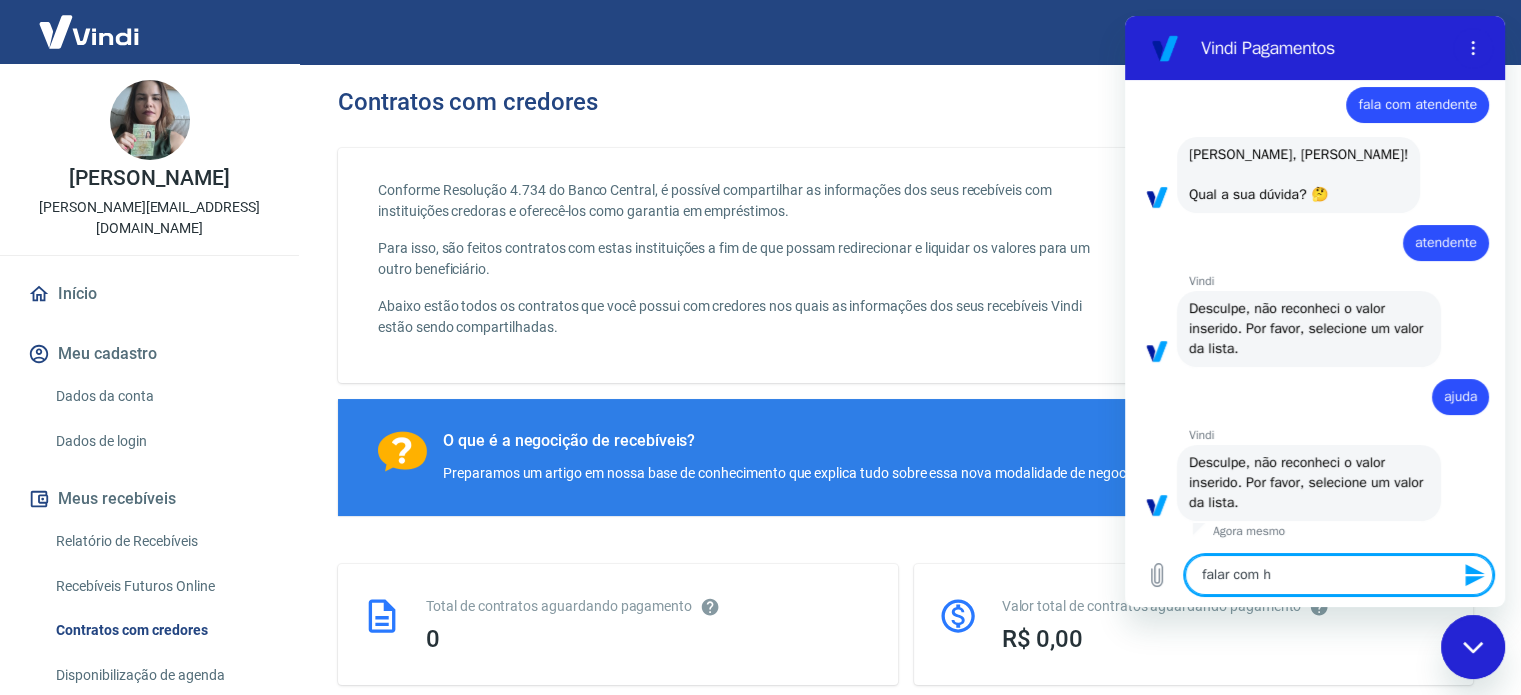 type on "falar com hu" 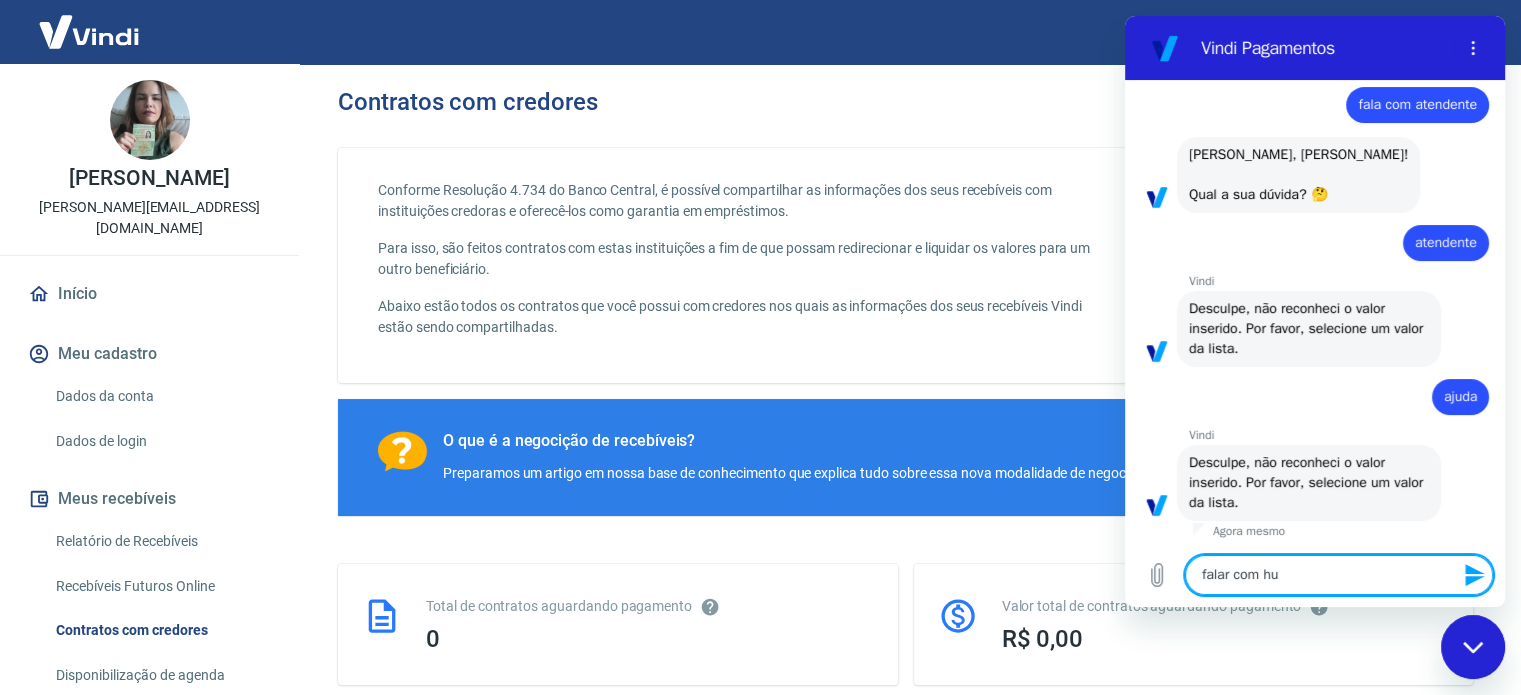 type on "falar com hum" 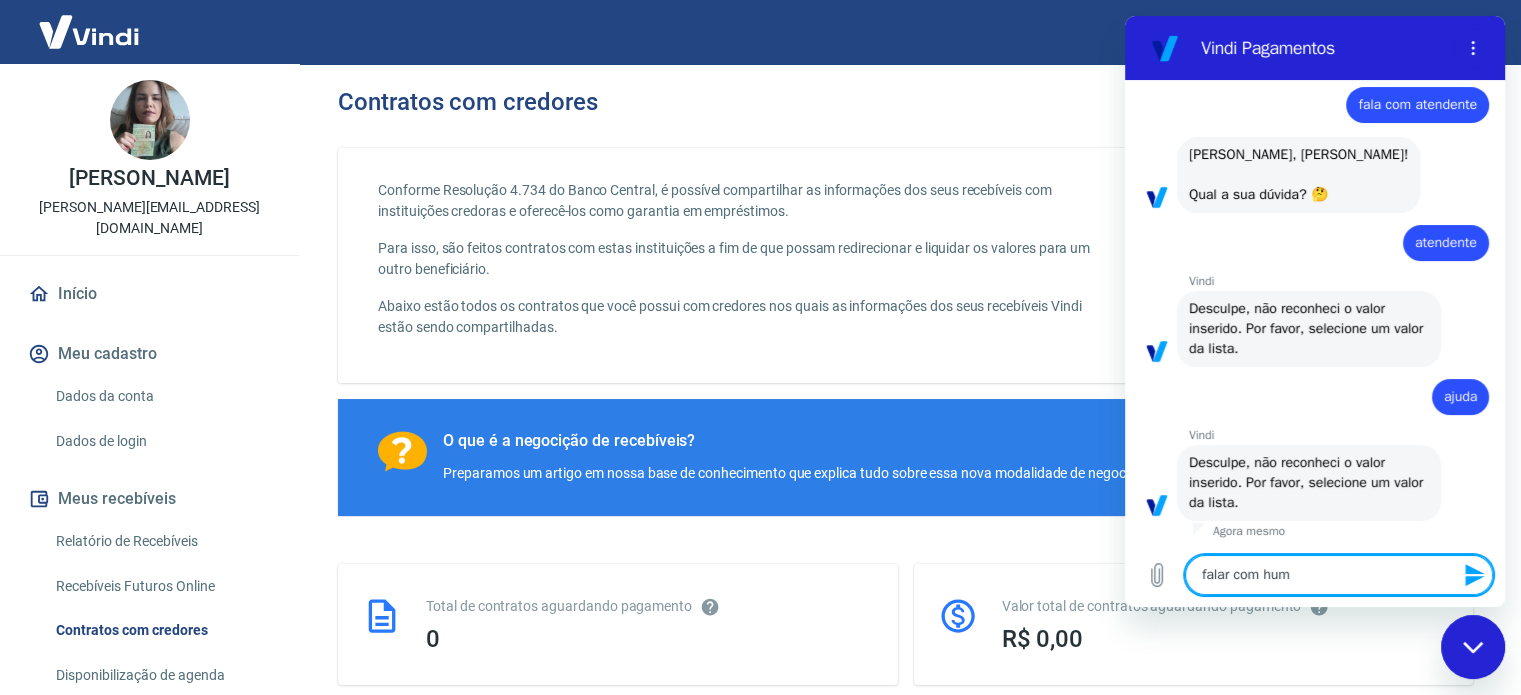 type on "falar com huma" 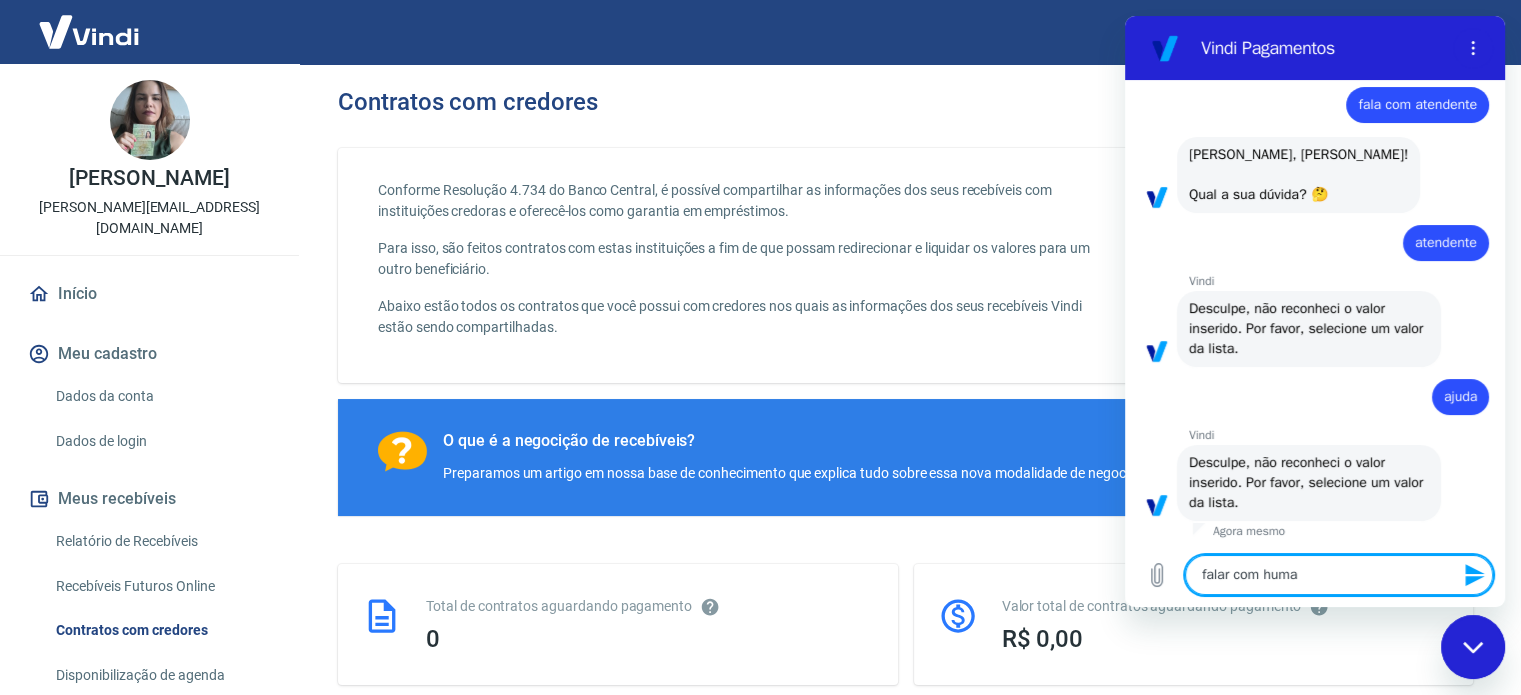 type on "falar com human" 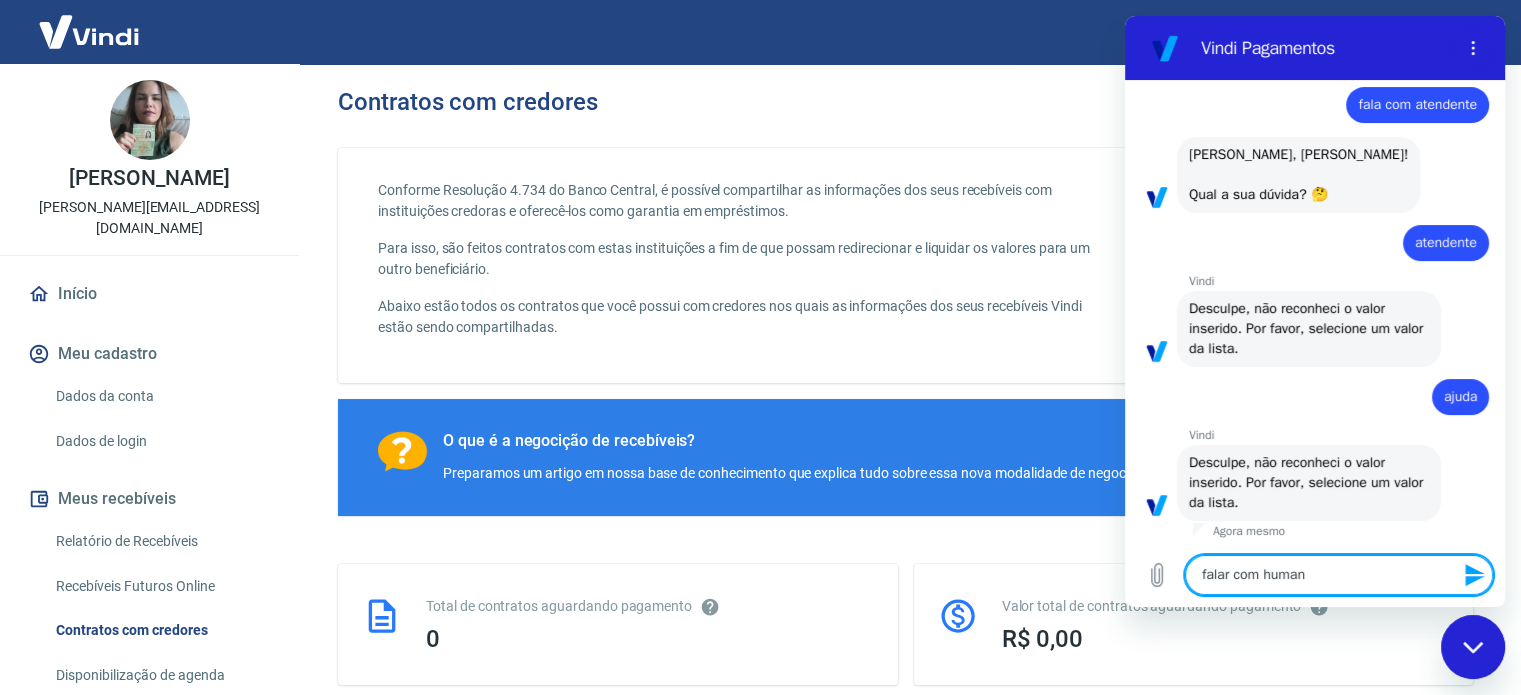 type on "falar com humano" 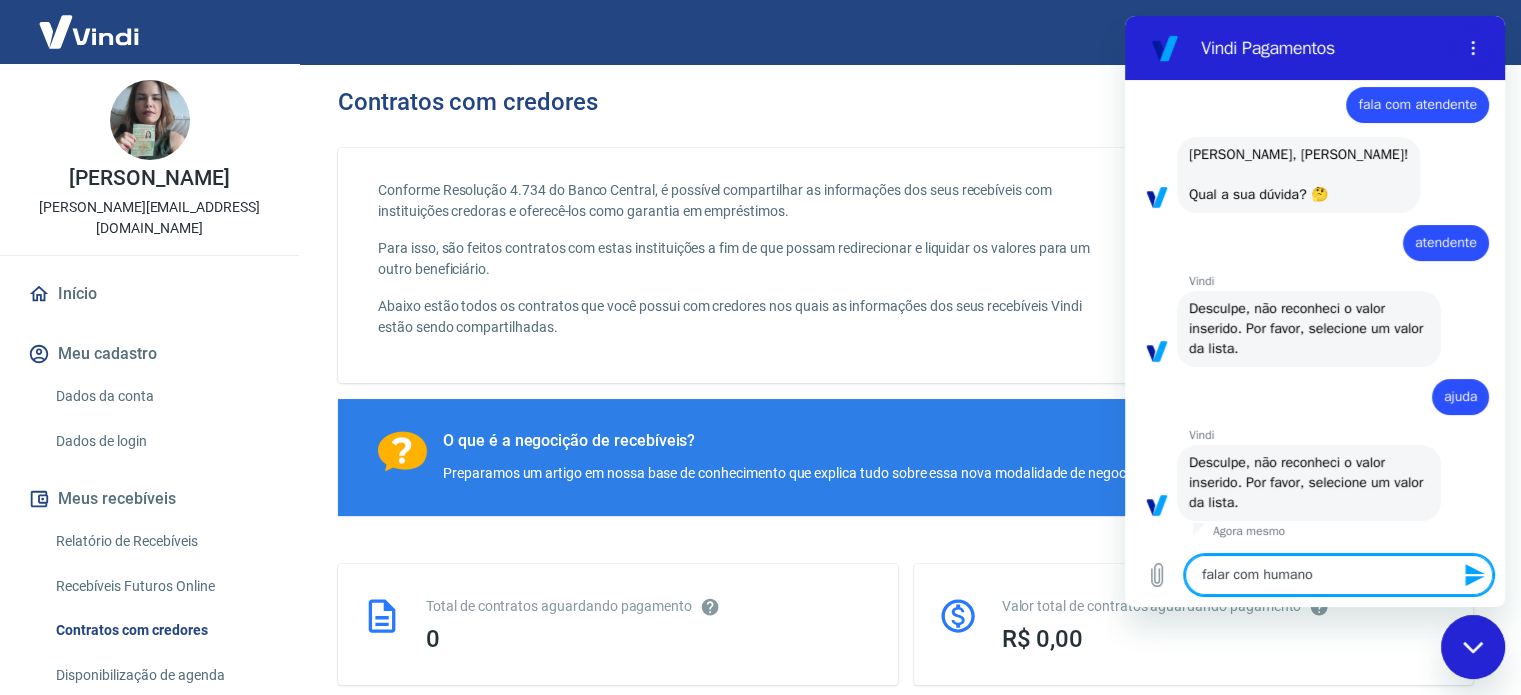 type 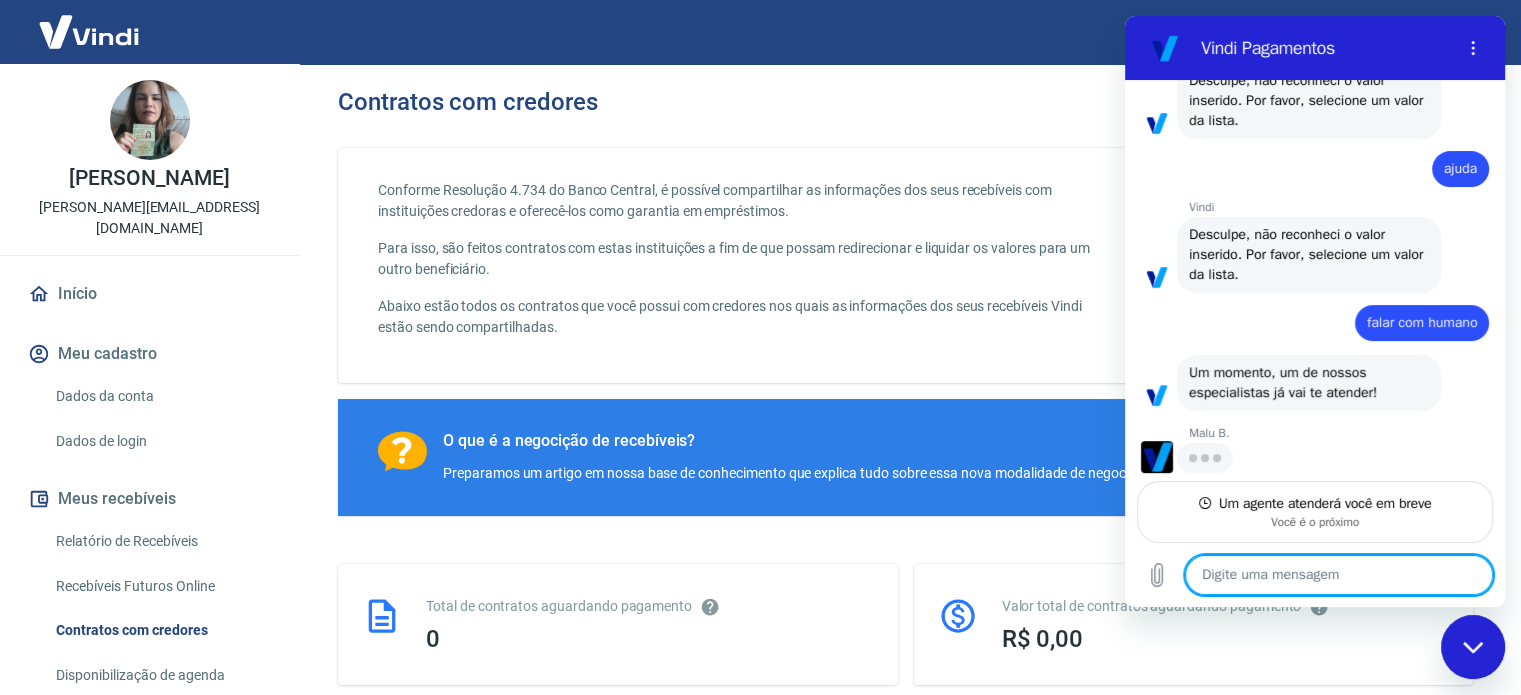 scroll, scrollTop: 259, scrollLeft: 0, axis: vertical 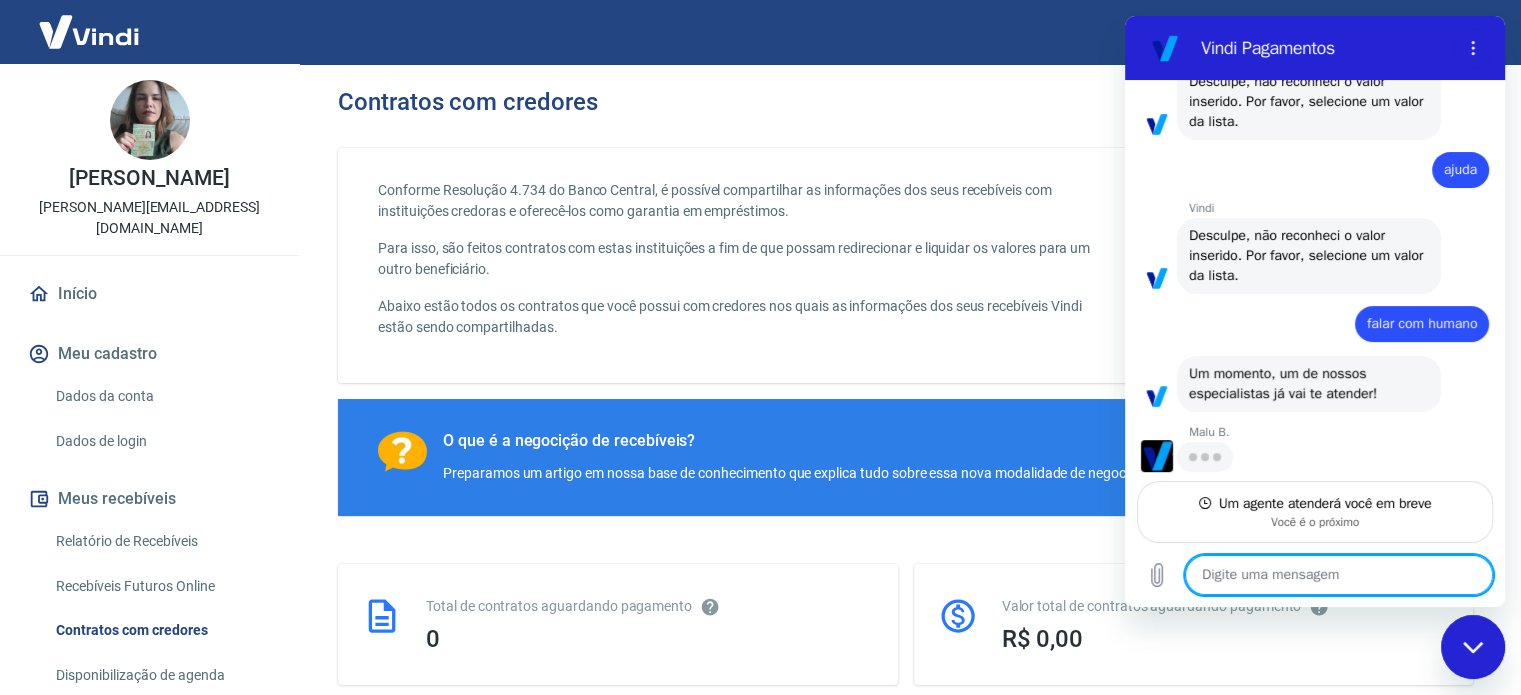 type on "x" 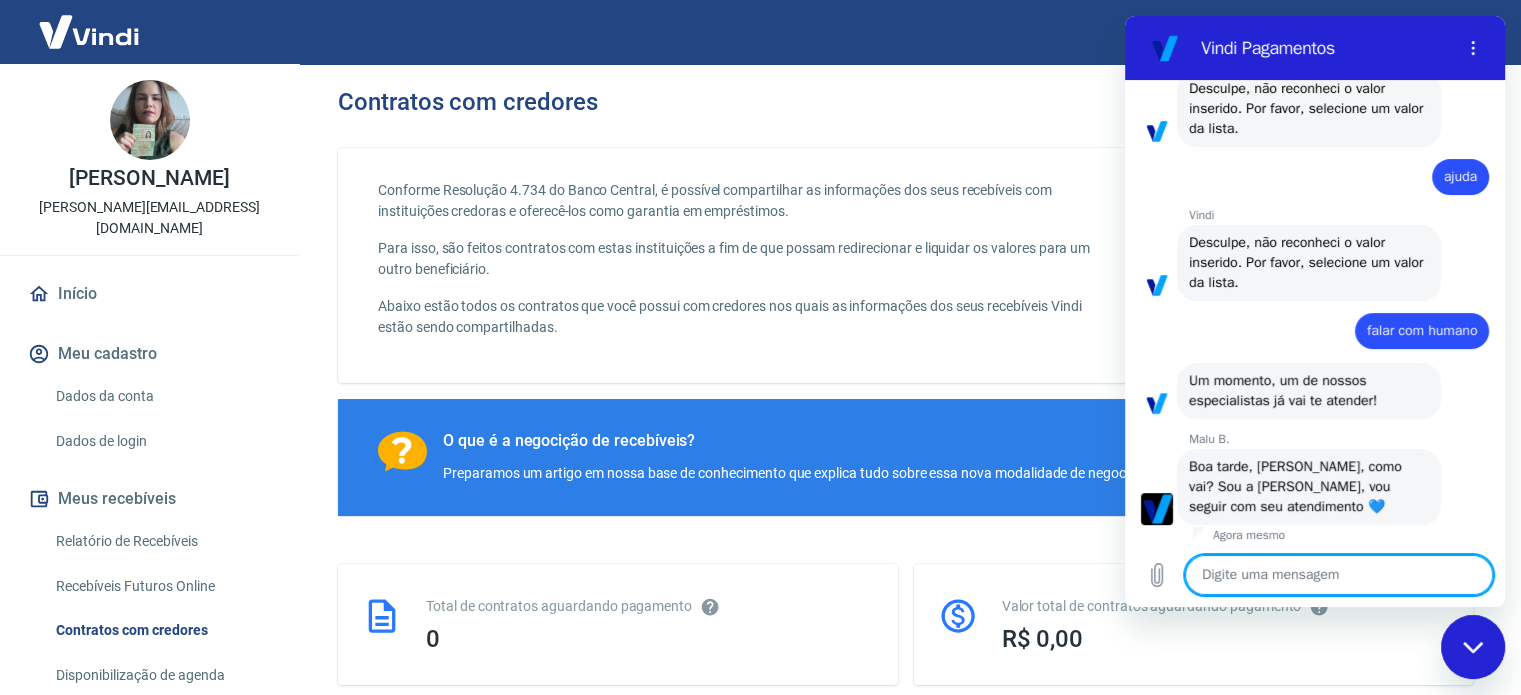 scroll, scrollTop: 257, scrollLeft: 0, axis: vertical 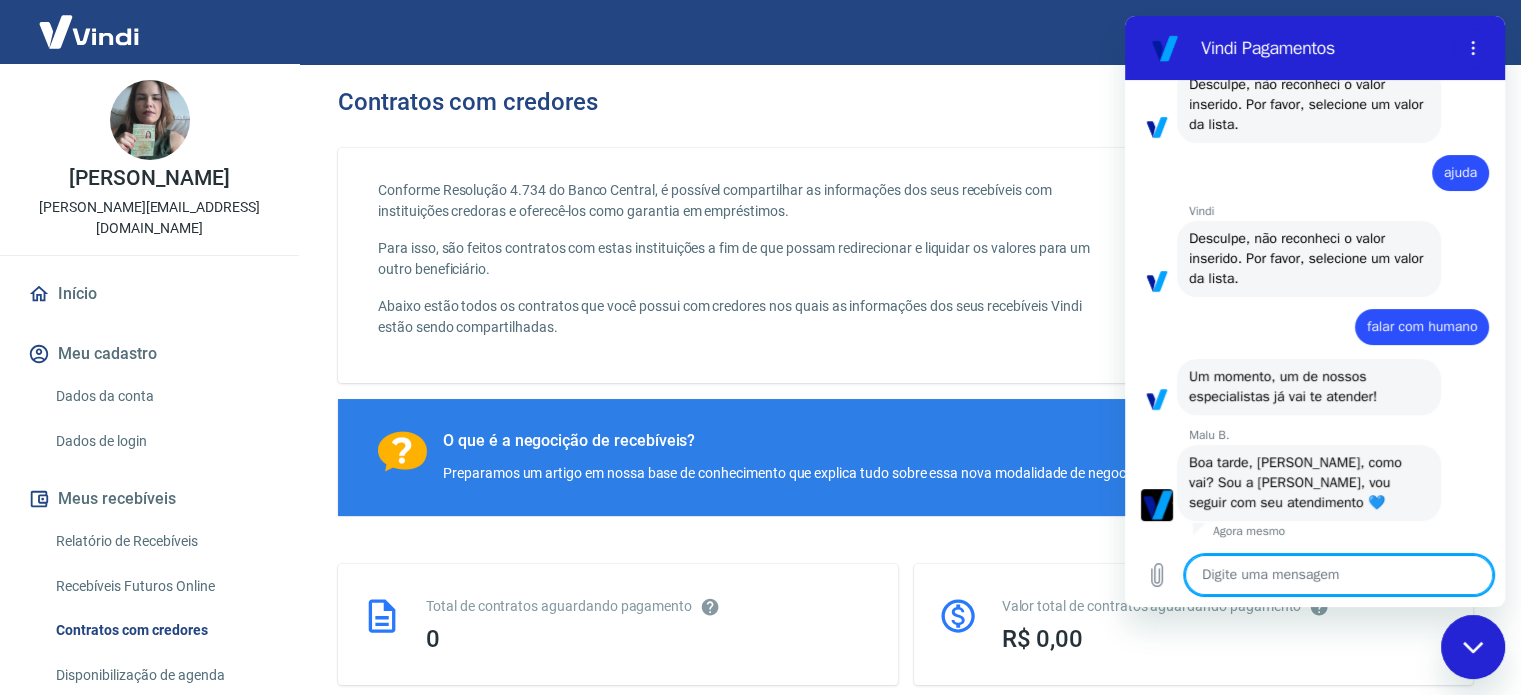 type on "B" 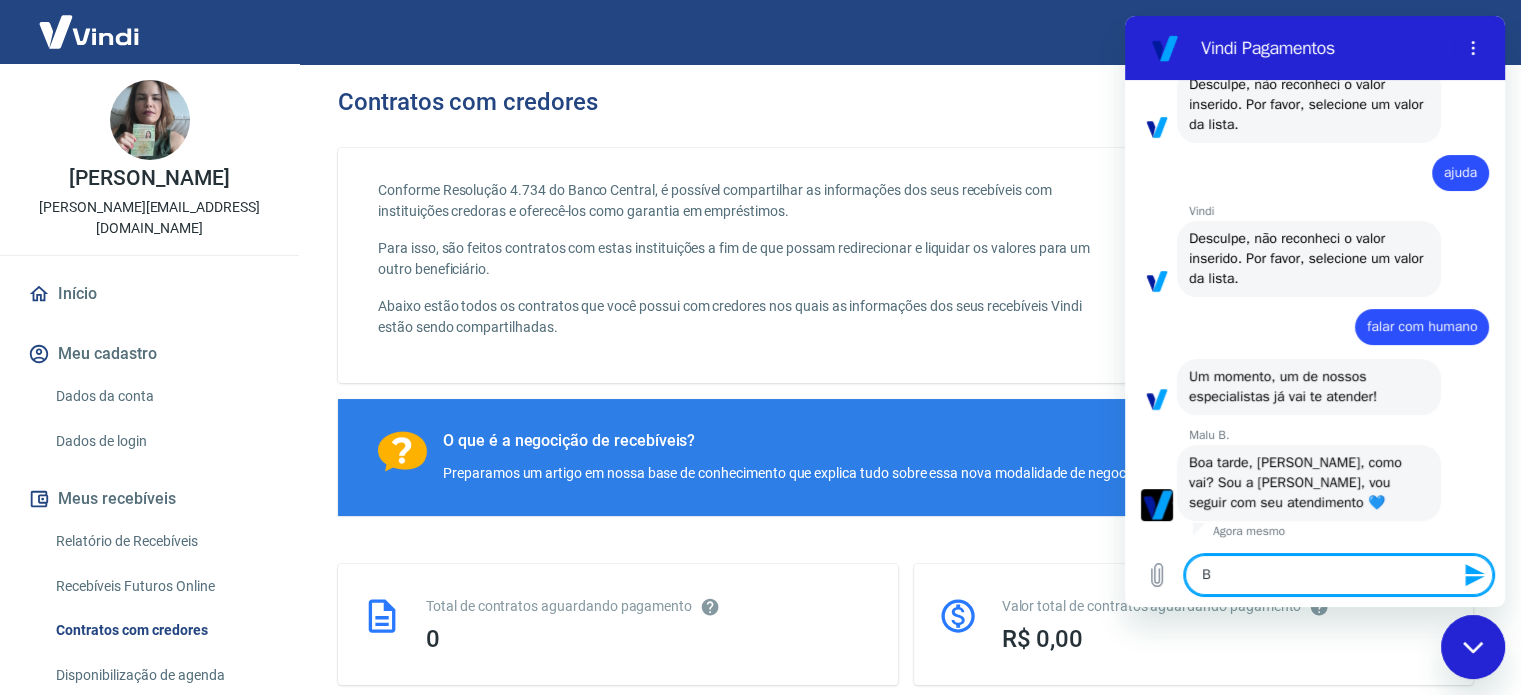 type on "Bo" 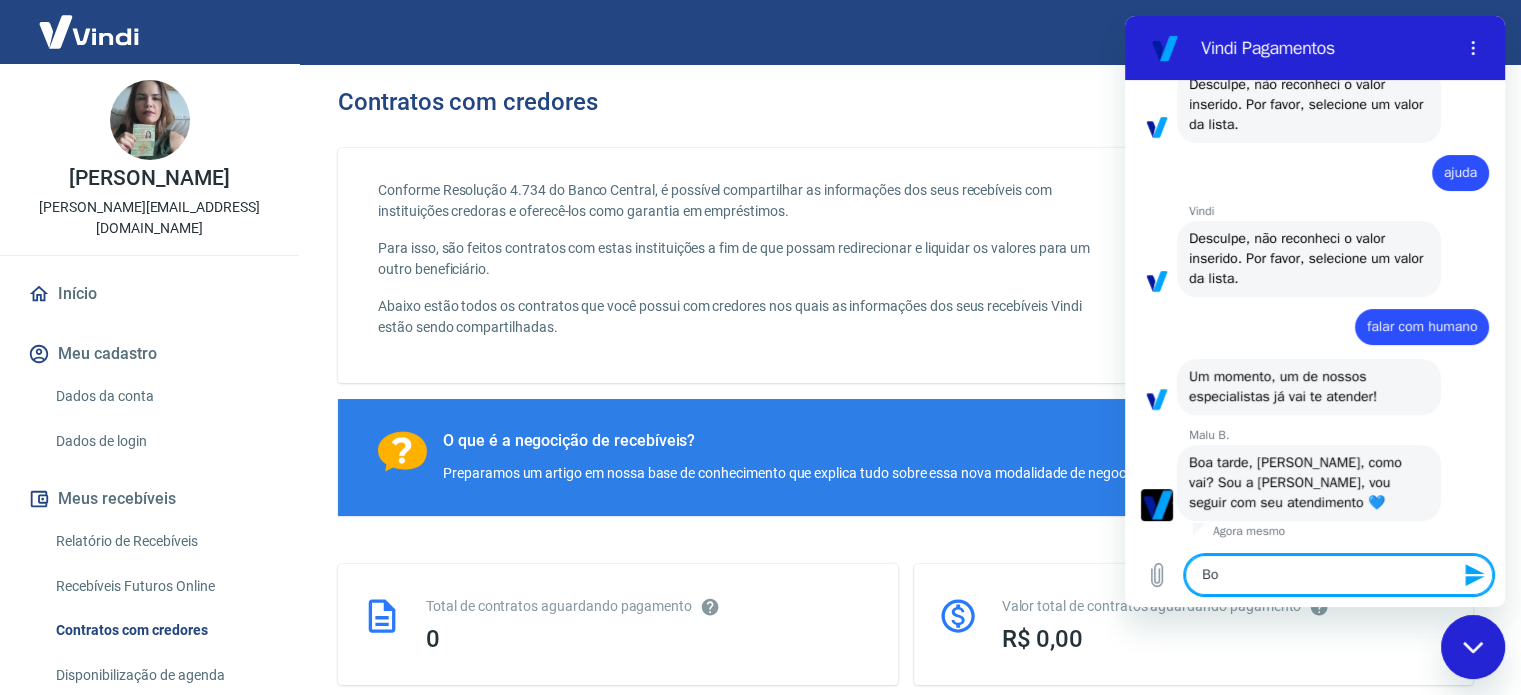 type on "Boa" 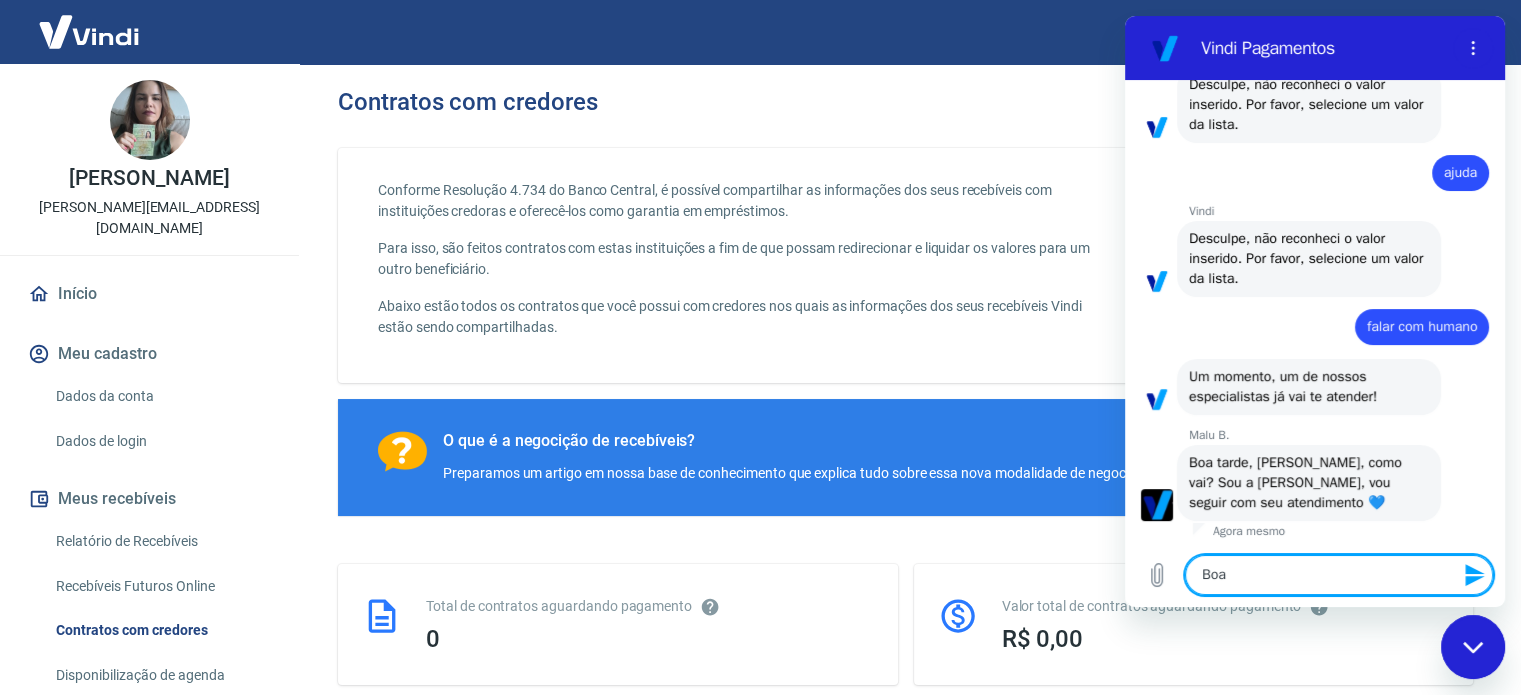type on "Boa" 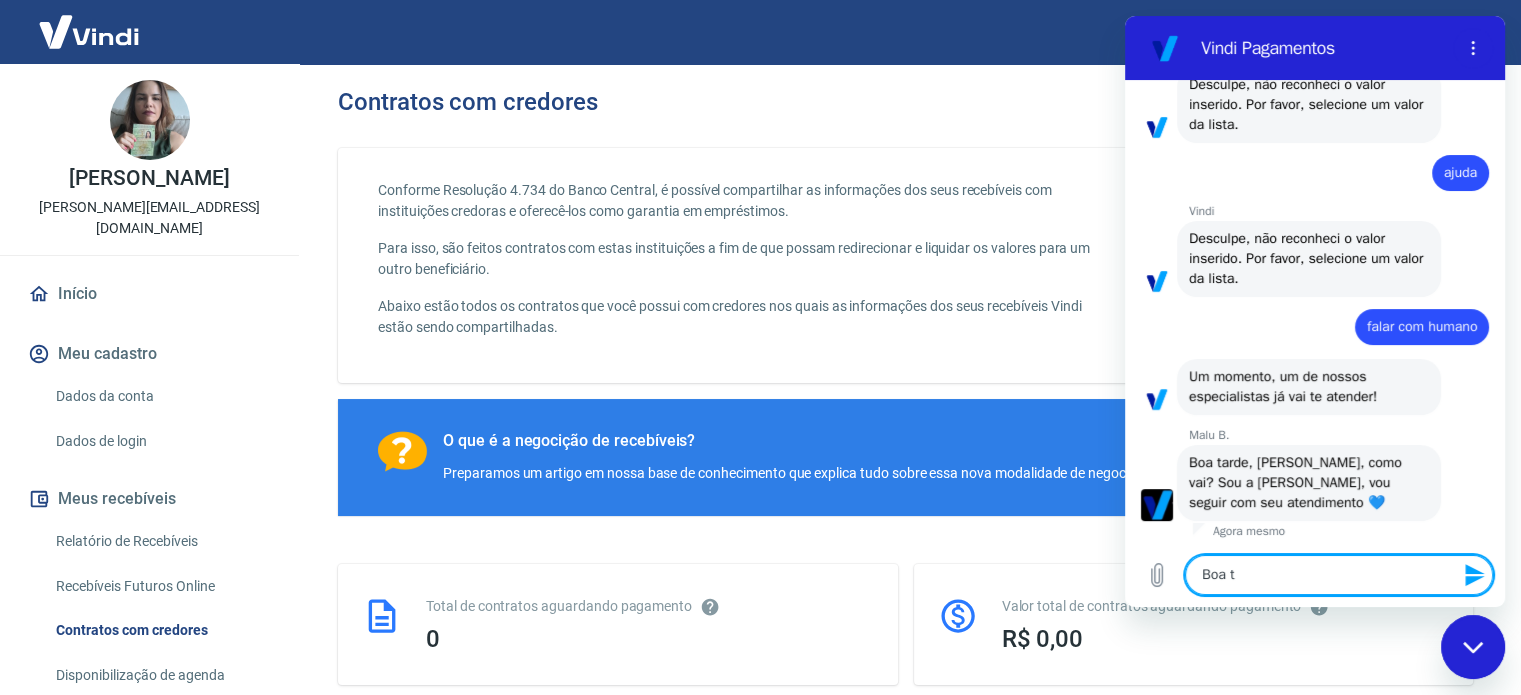 type on "Boa ta" 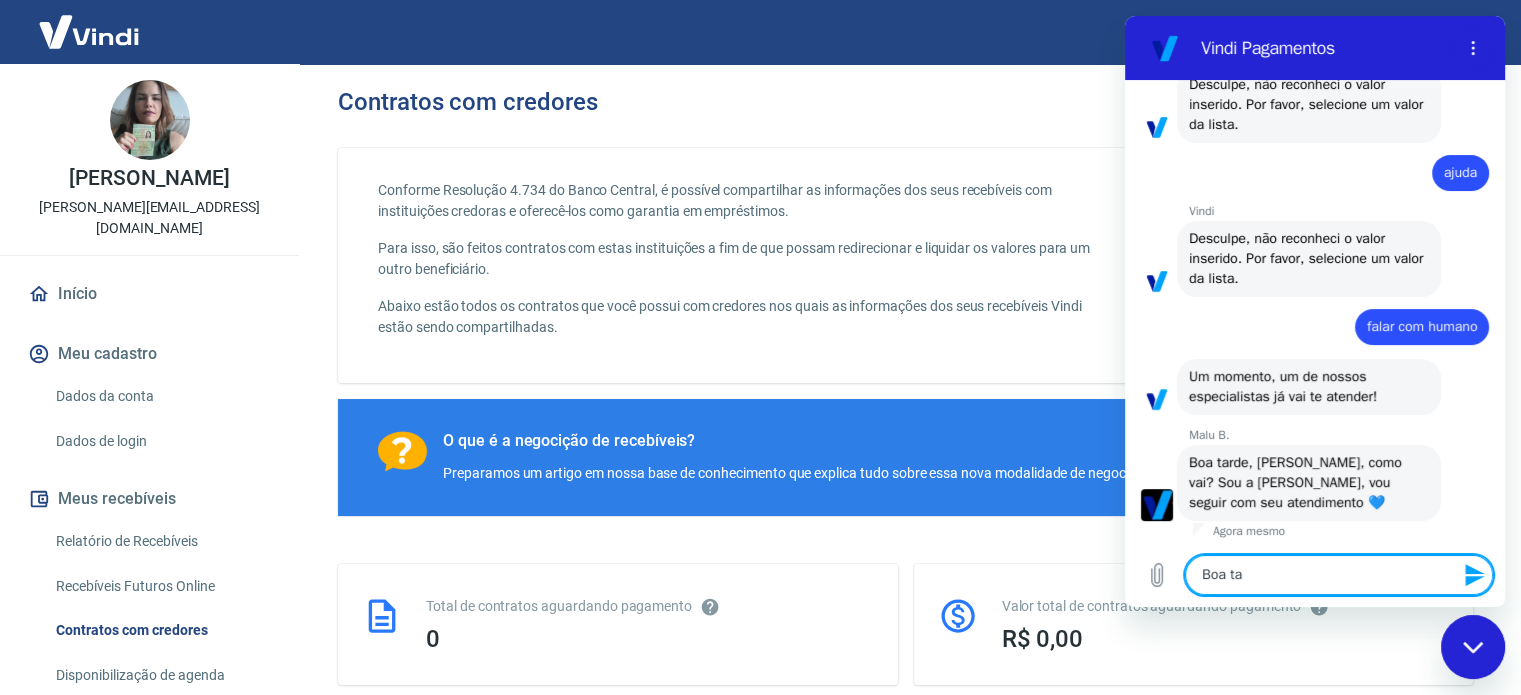 type on "Boa tar" 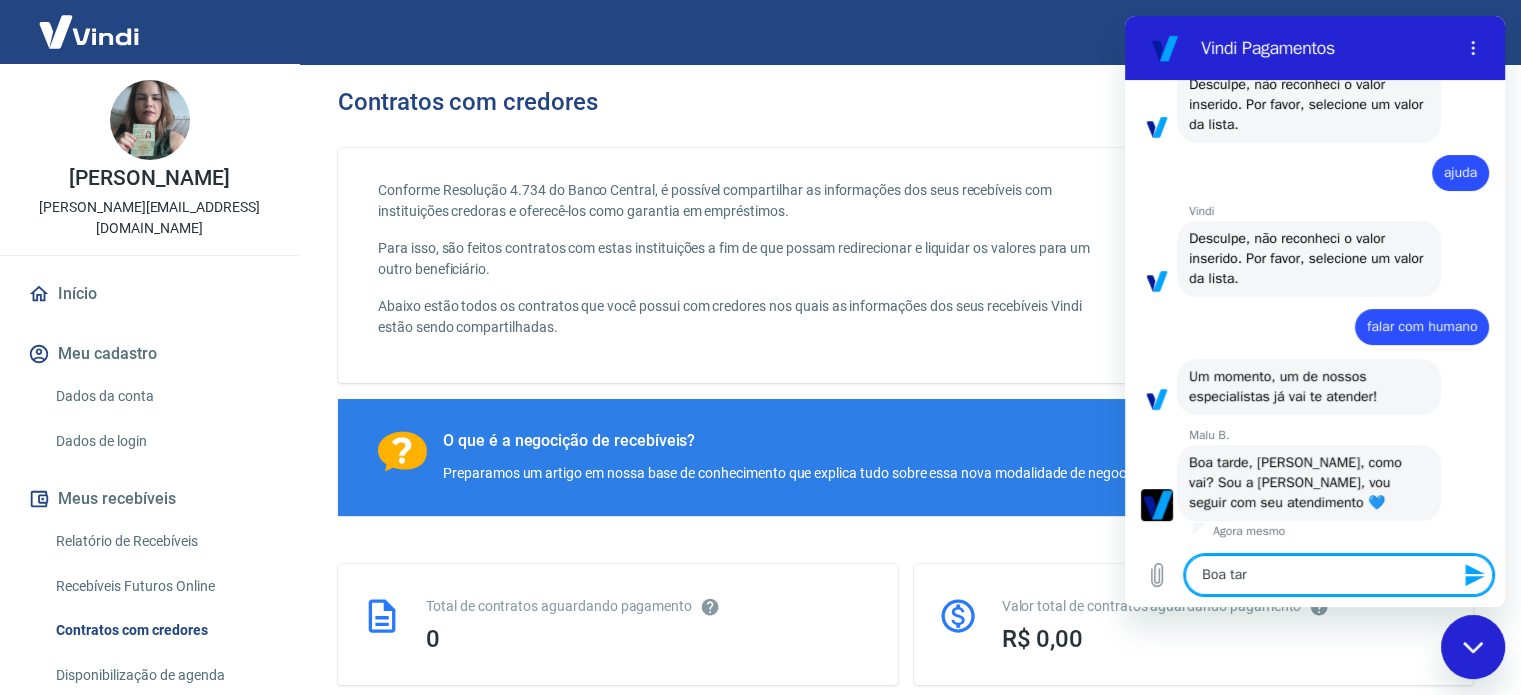 type on "Boa tard" 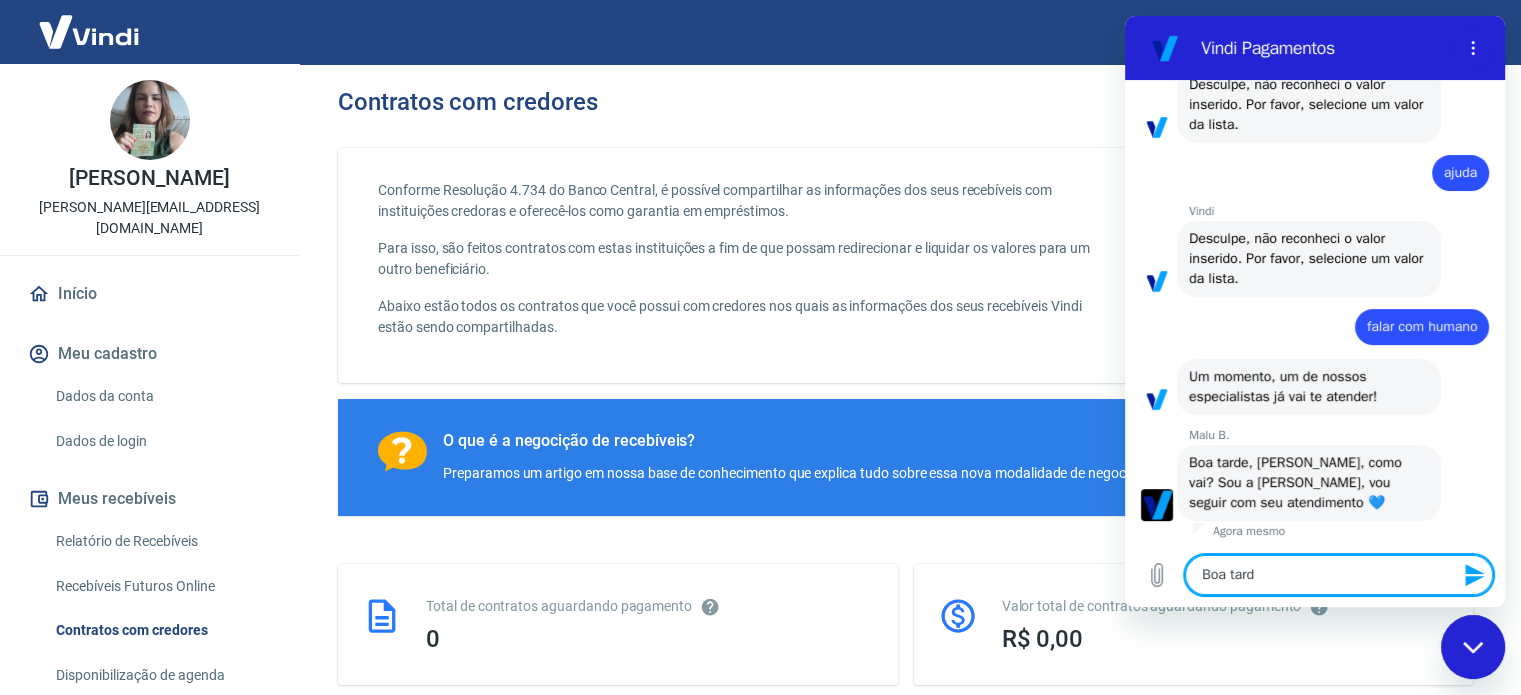 type on "Boa tarde" 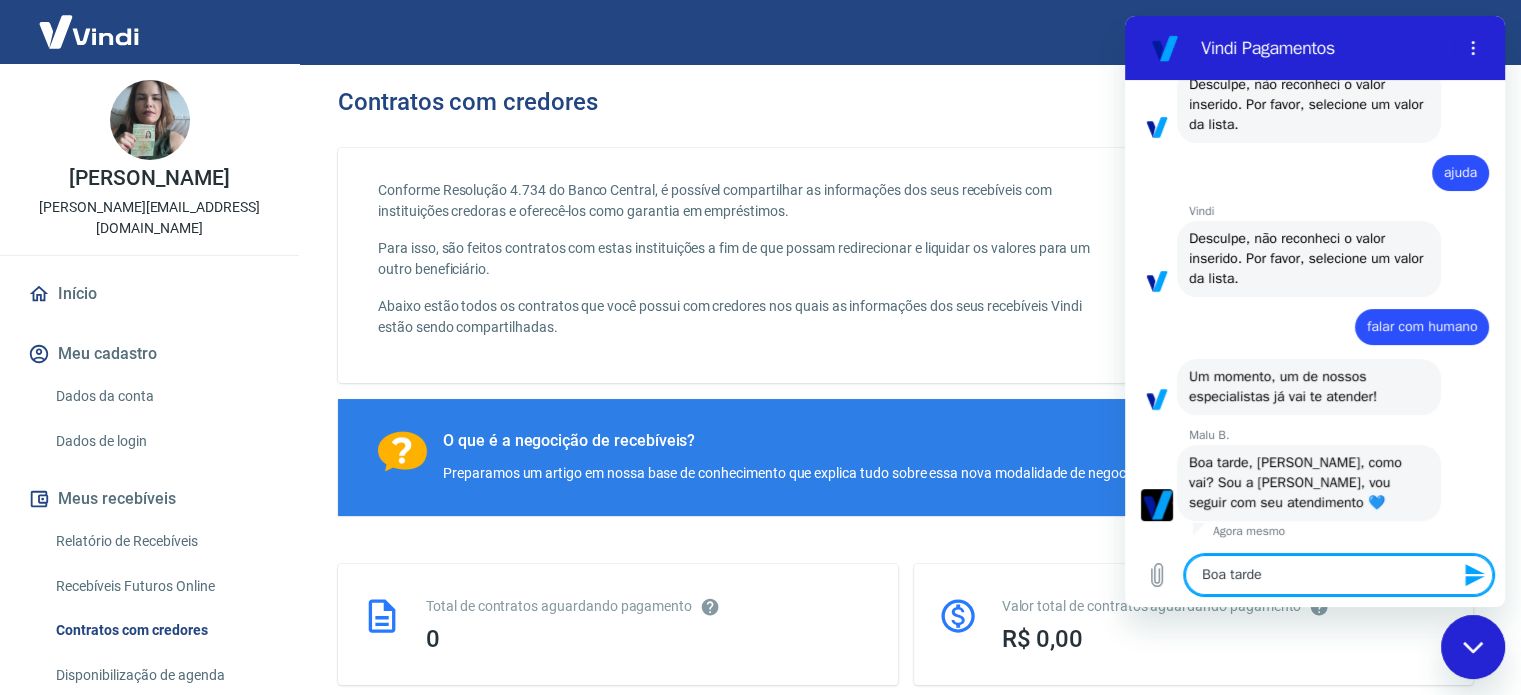 type on "Boa tarde" 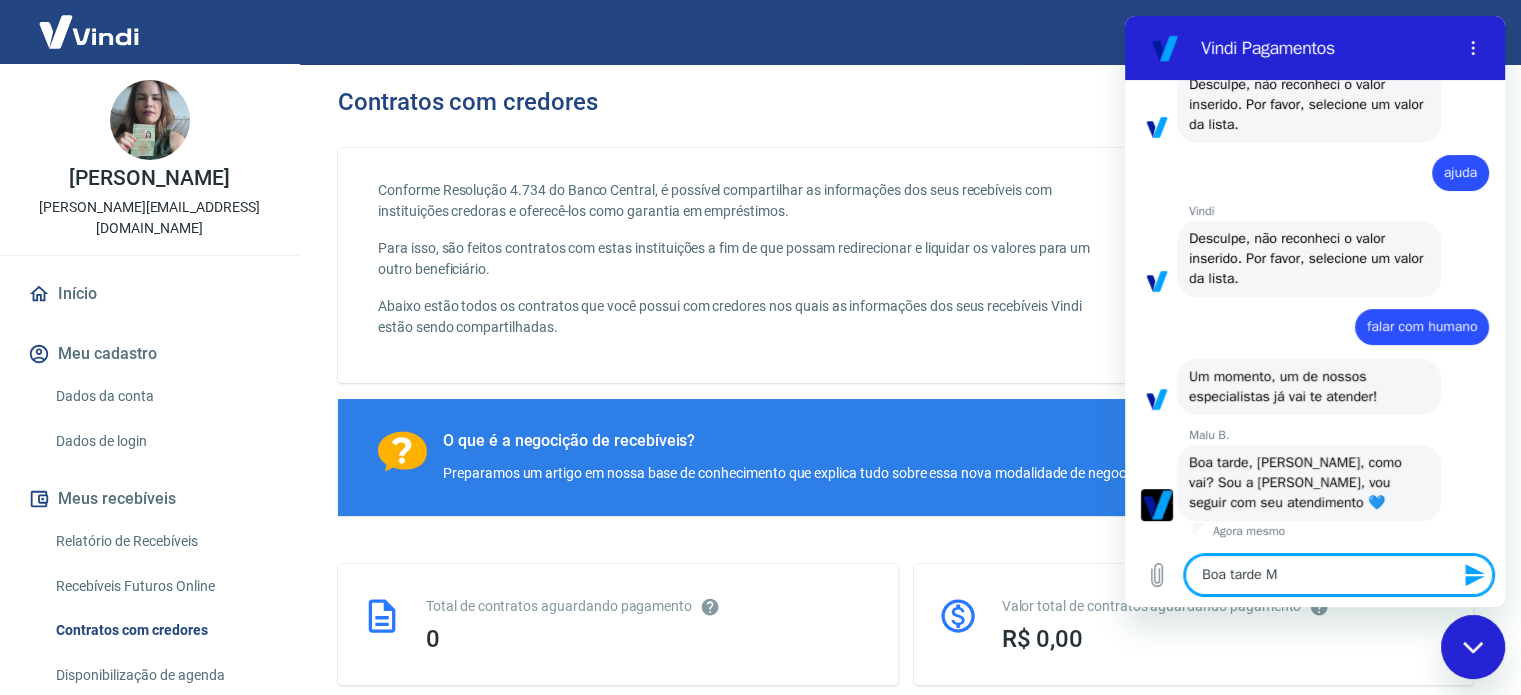 type on "Boa tarde Ma" 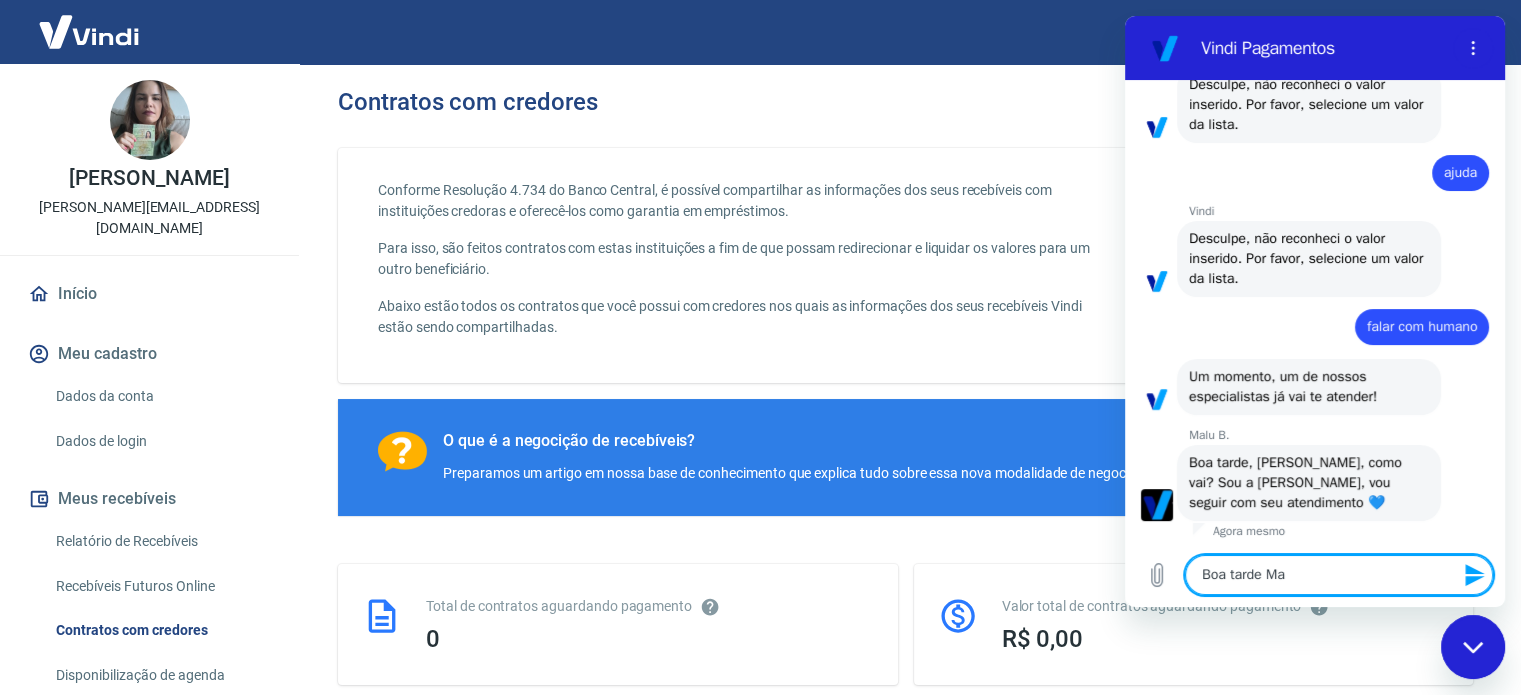 type on "Boa tarde Mal" 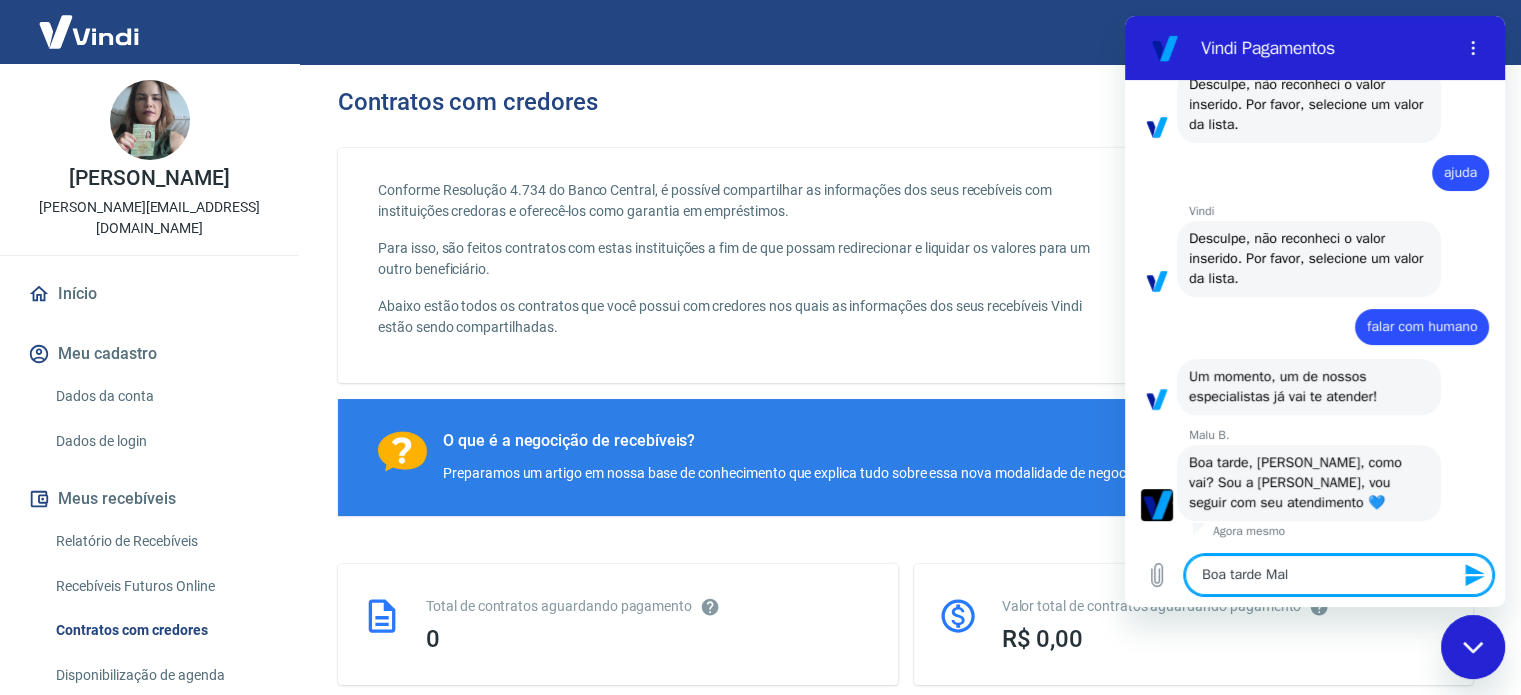 type on "Boa tarde Malu" 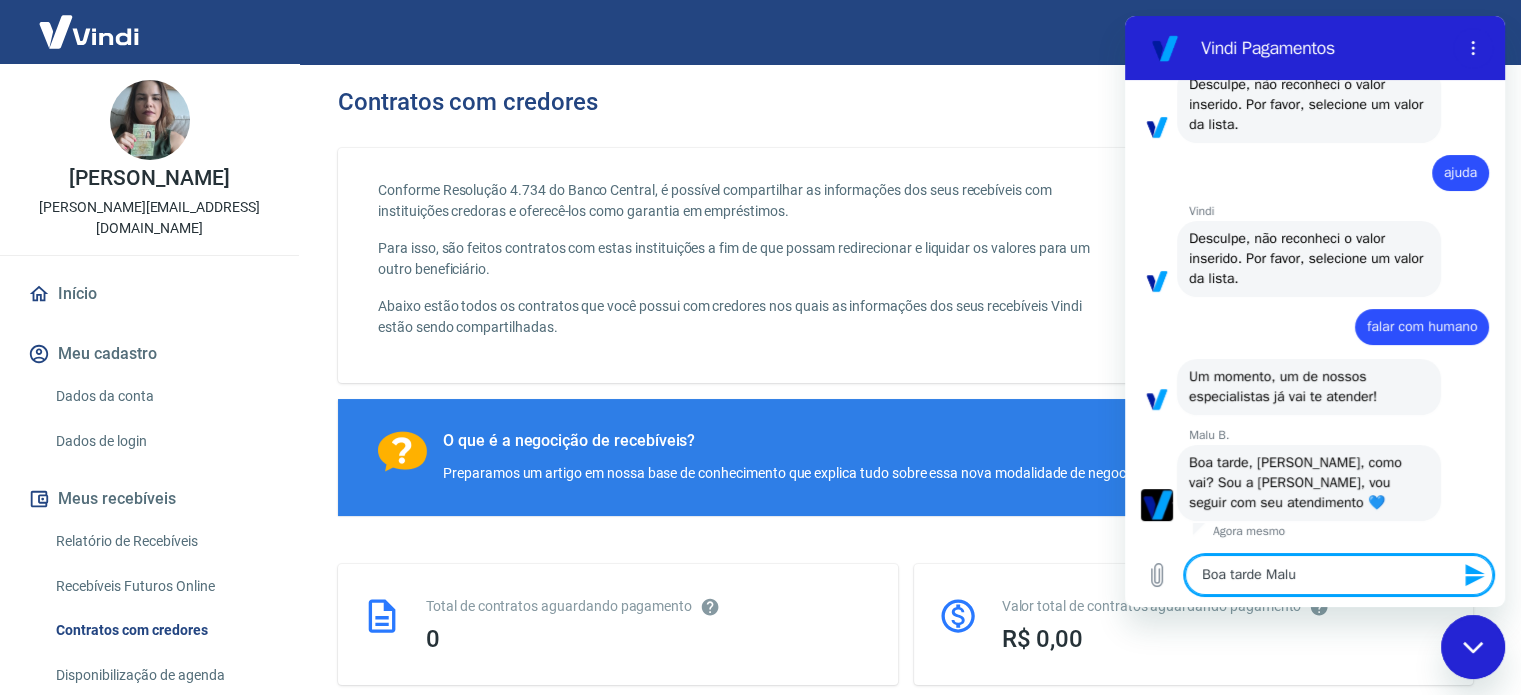 type 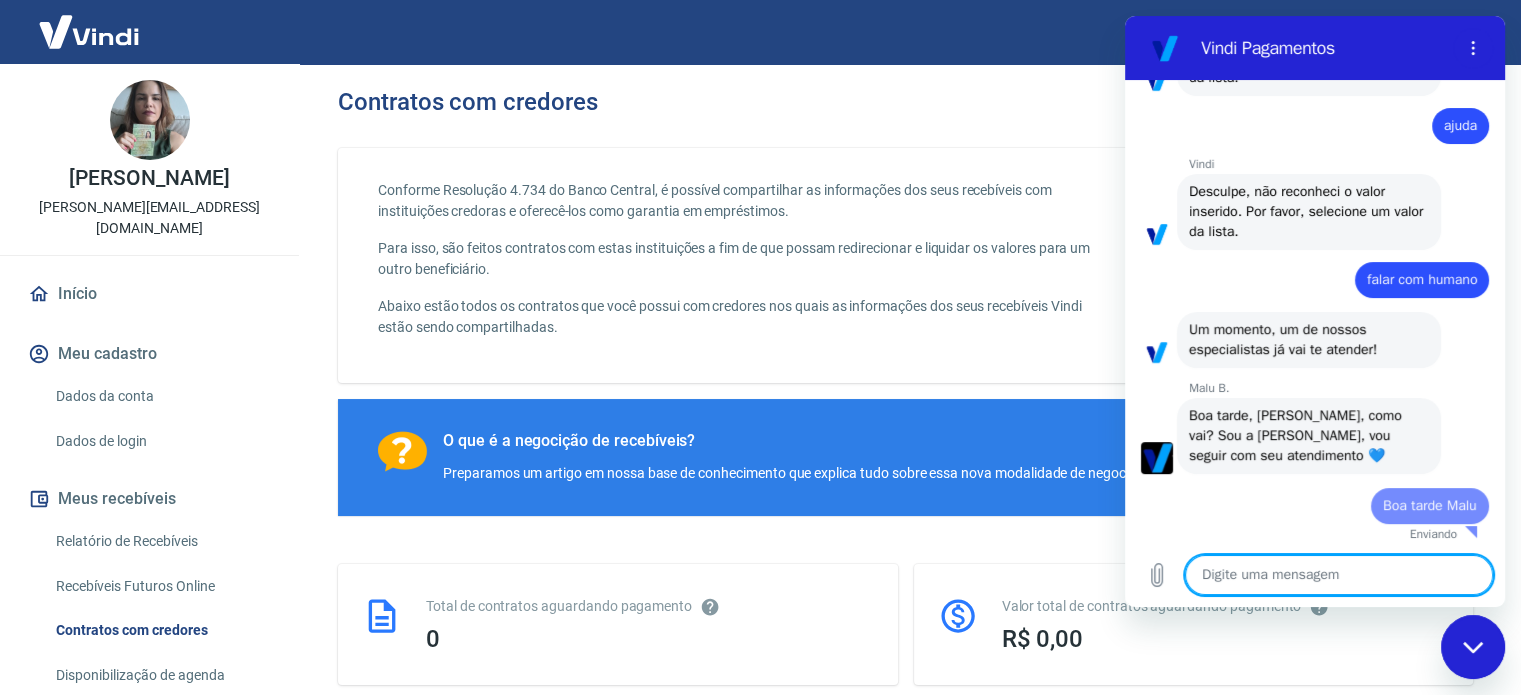 type on "x" 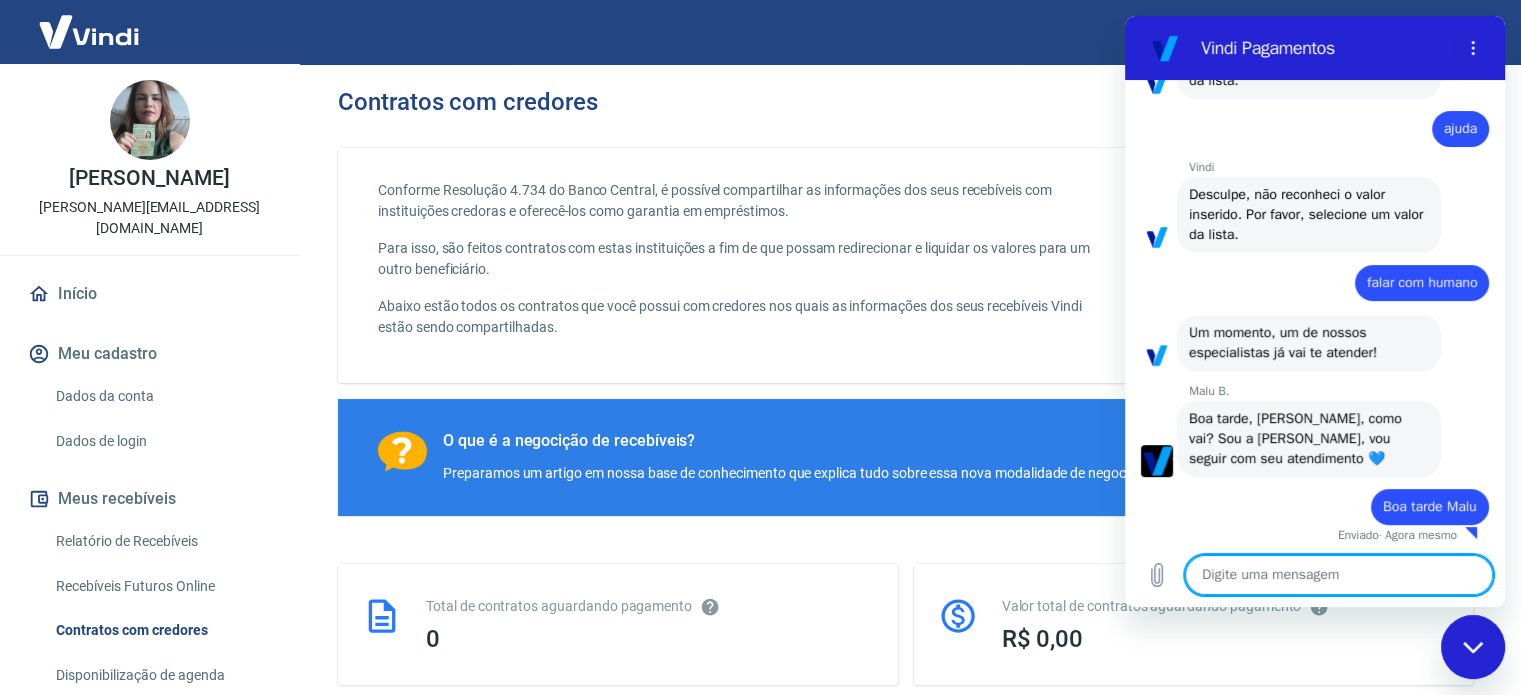 scroll, scrollTop: 305, scrollLeft: 0, axis: vertical 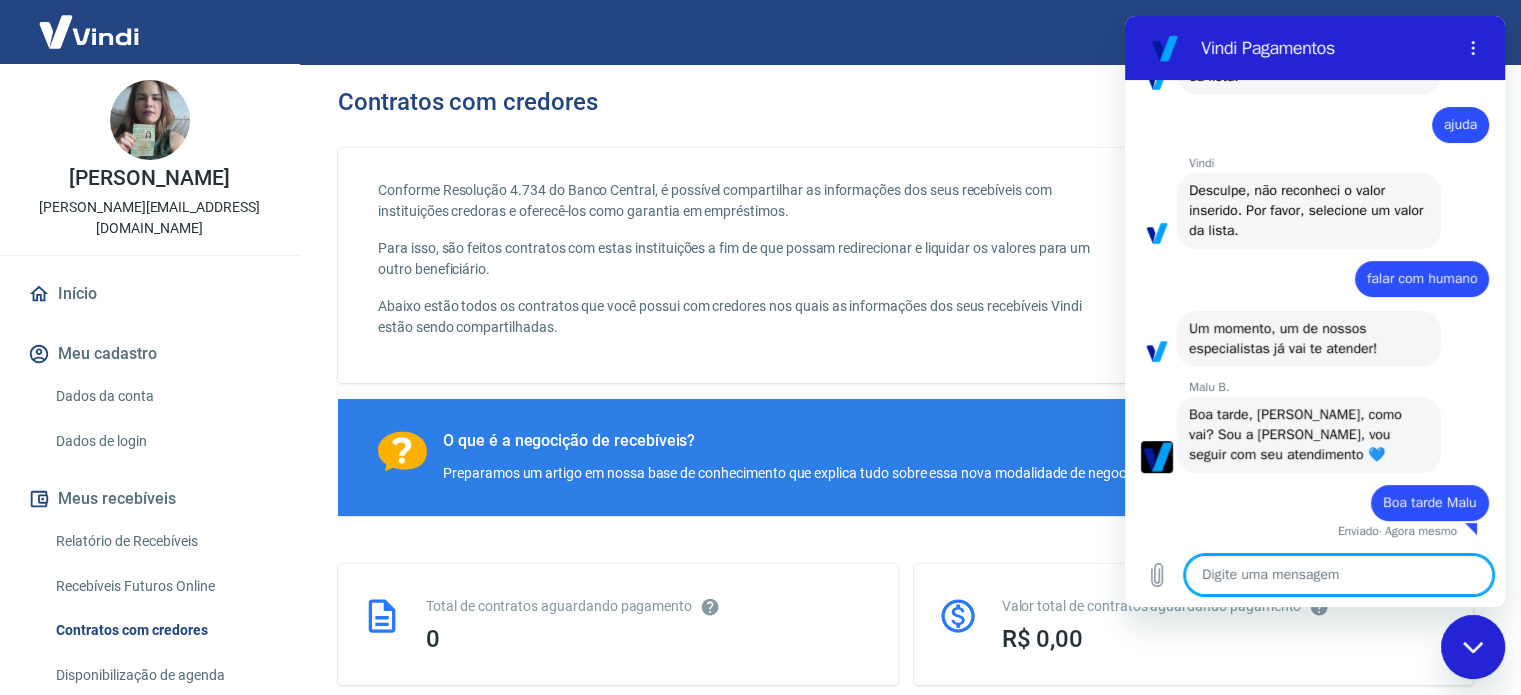 type on "A" 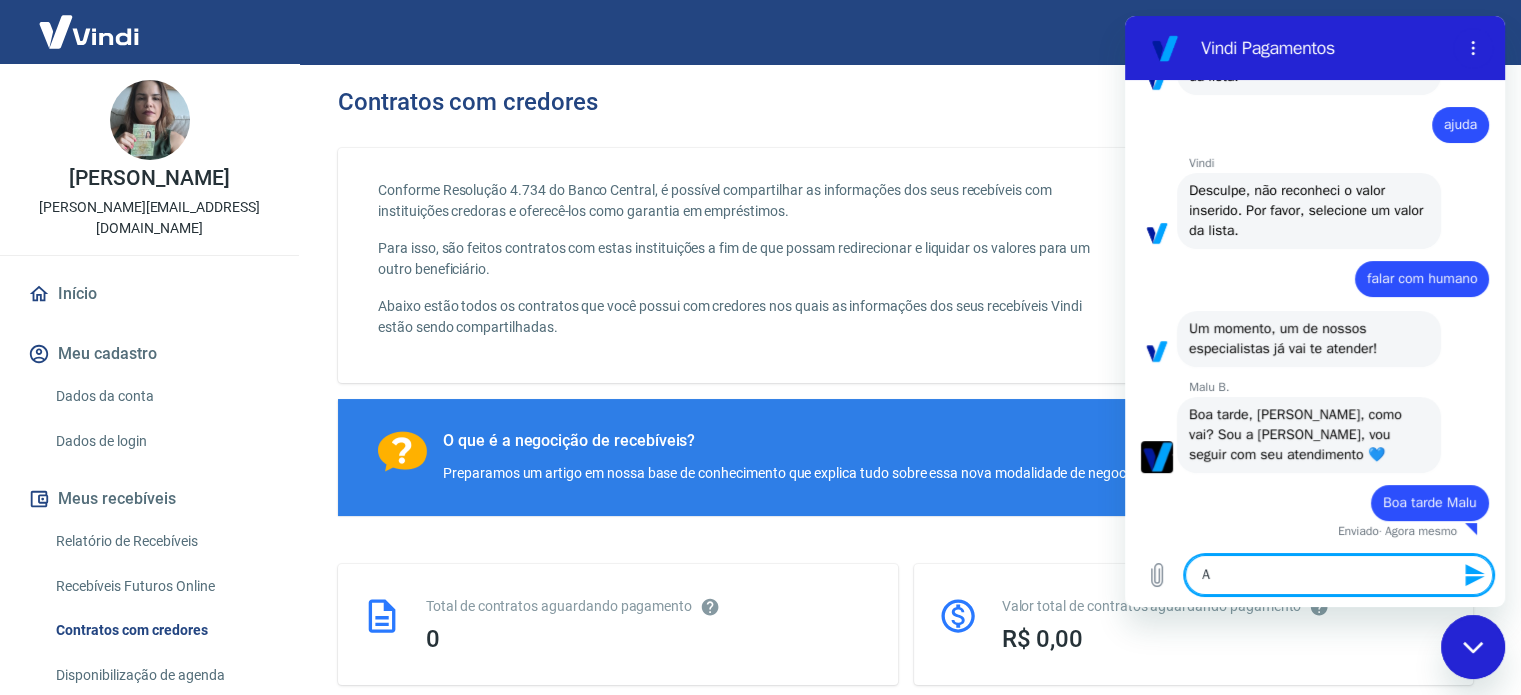 type on "Ap" 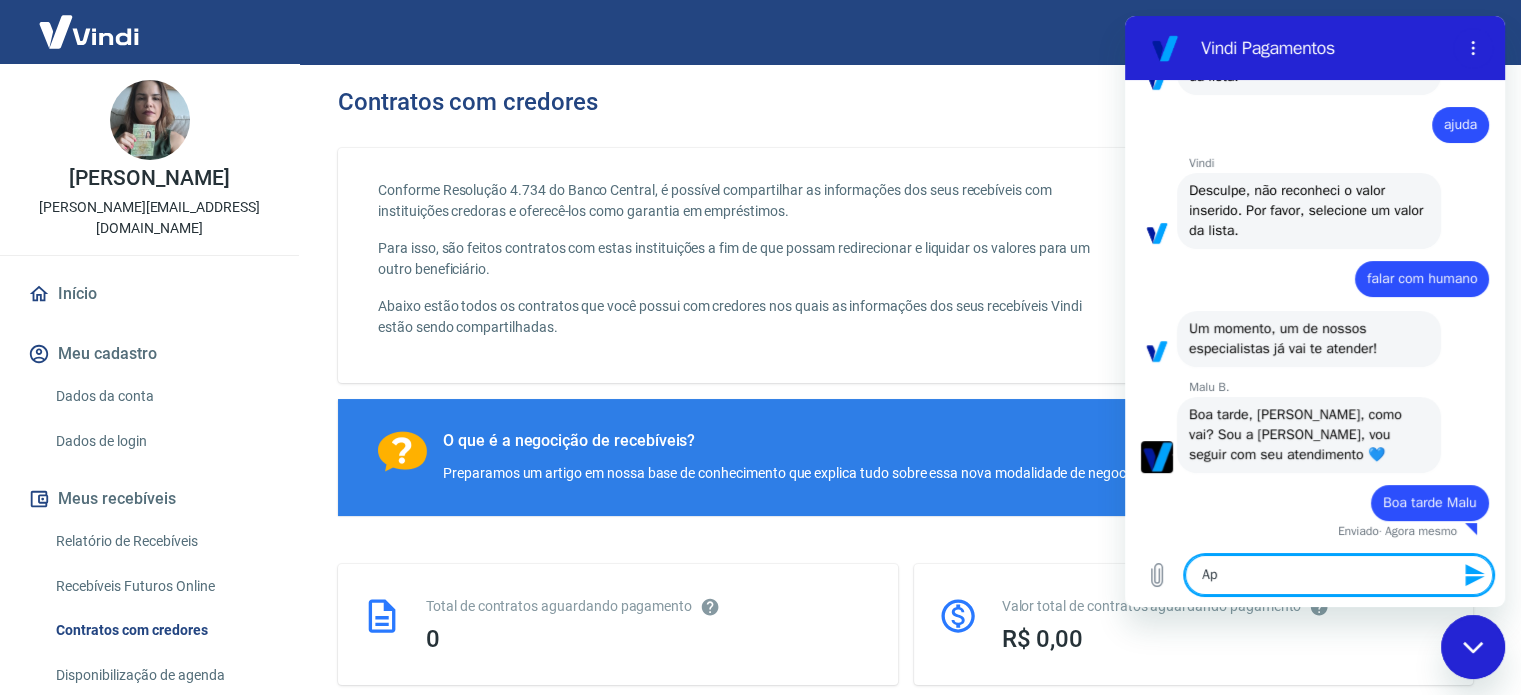type on "Ape" 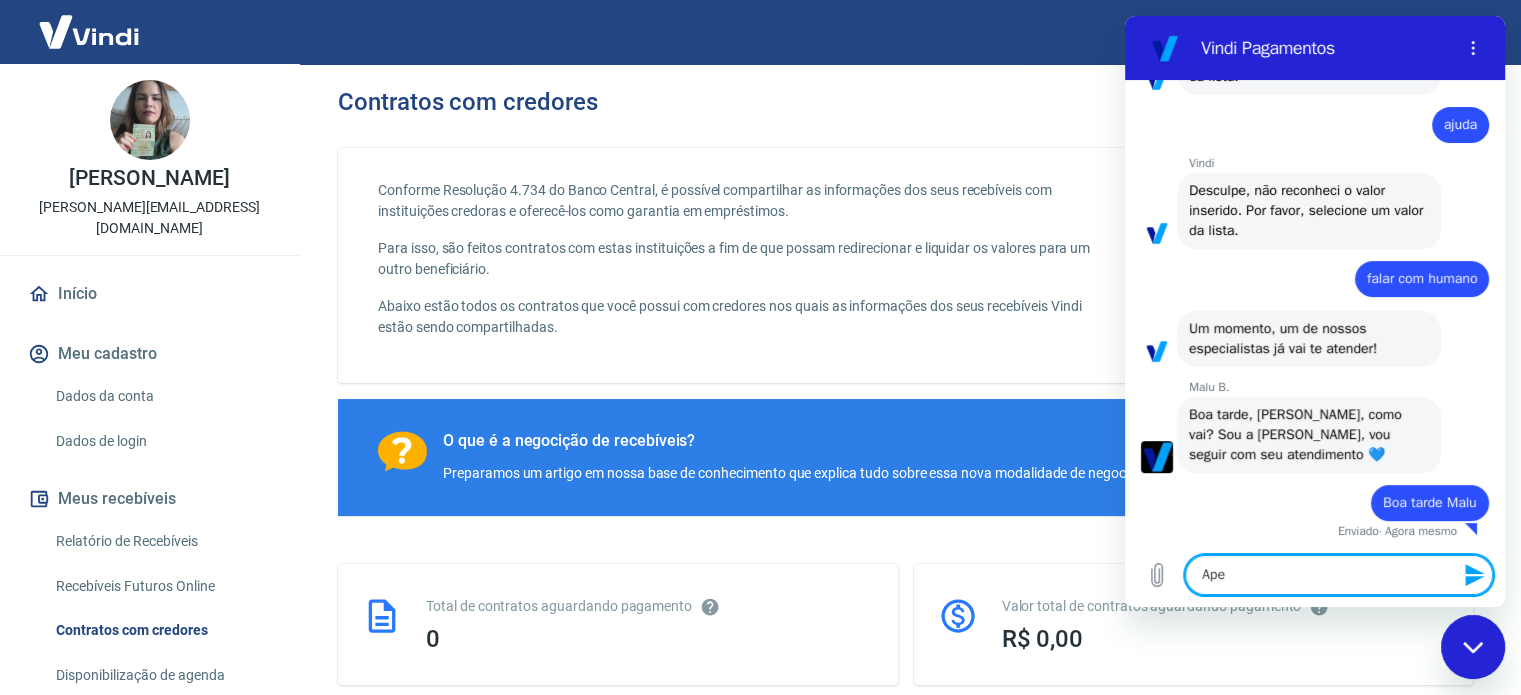 type on "Apea" 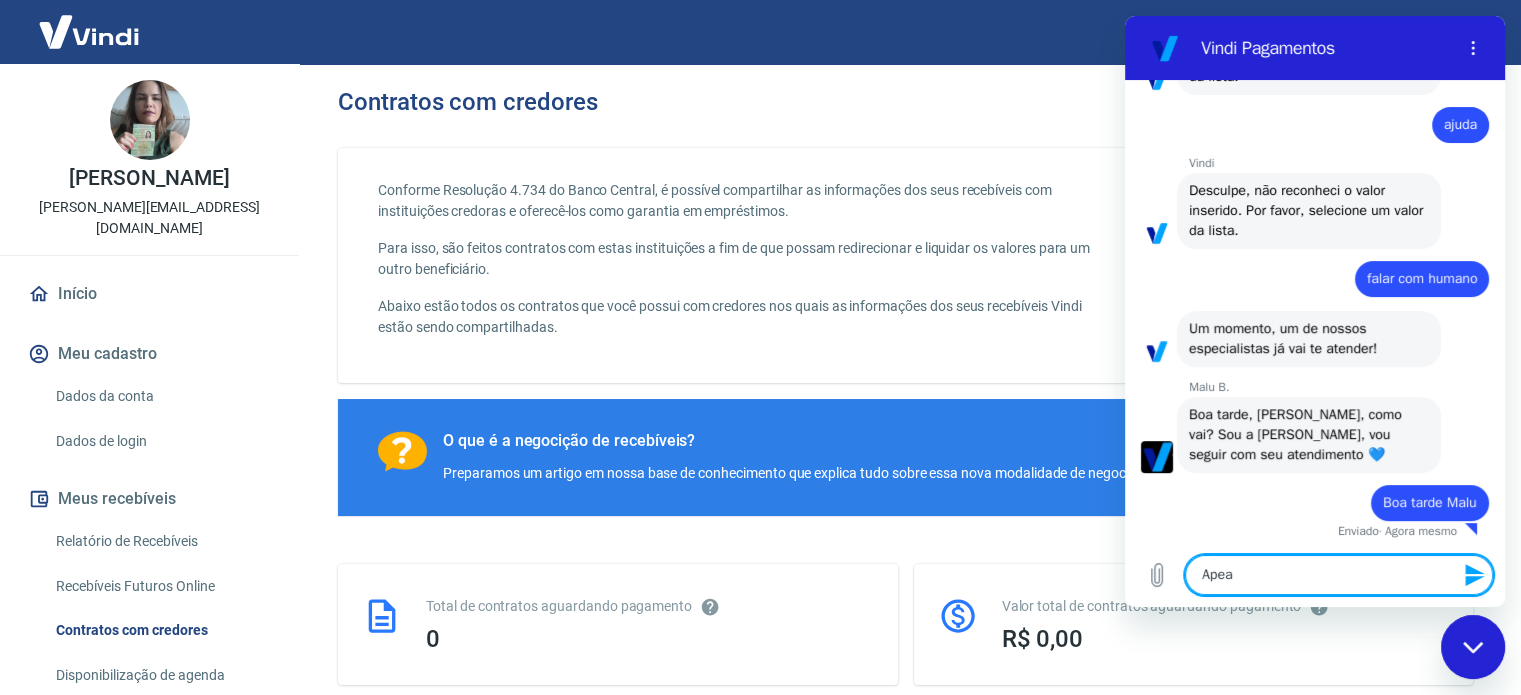 type on "Ape" 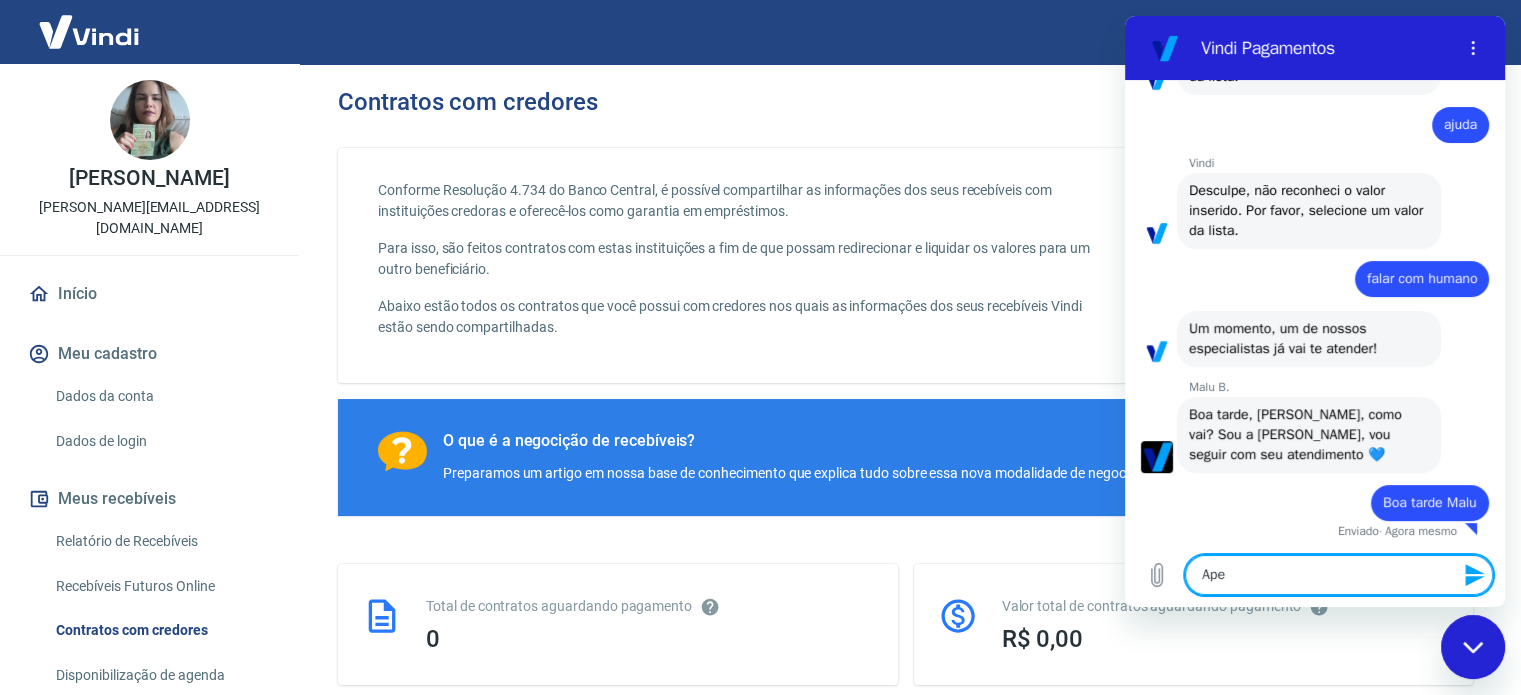 type on "Apen" 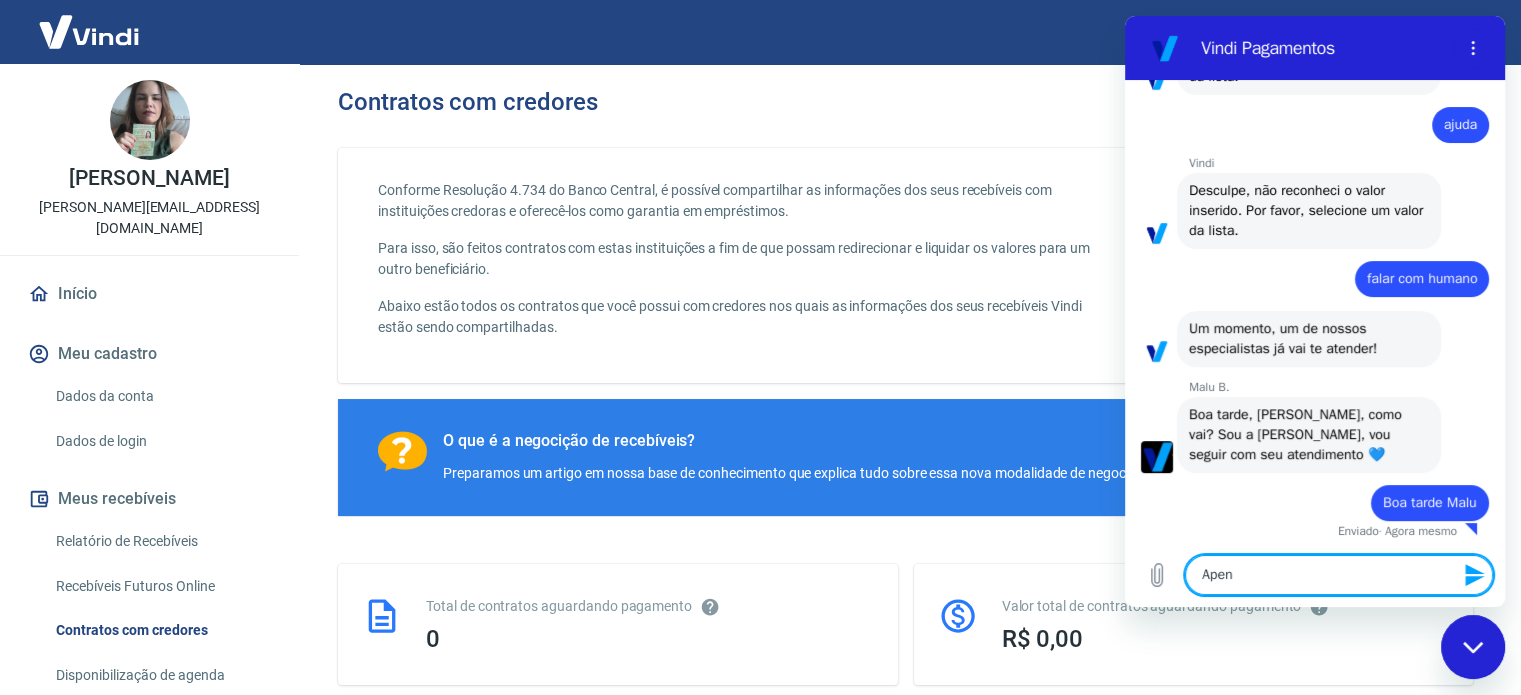 type on "Apena" 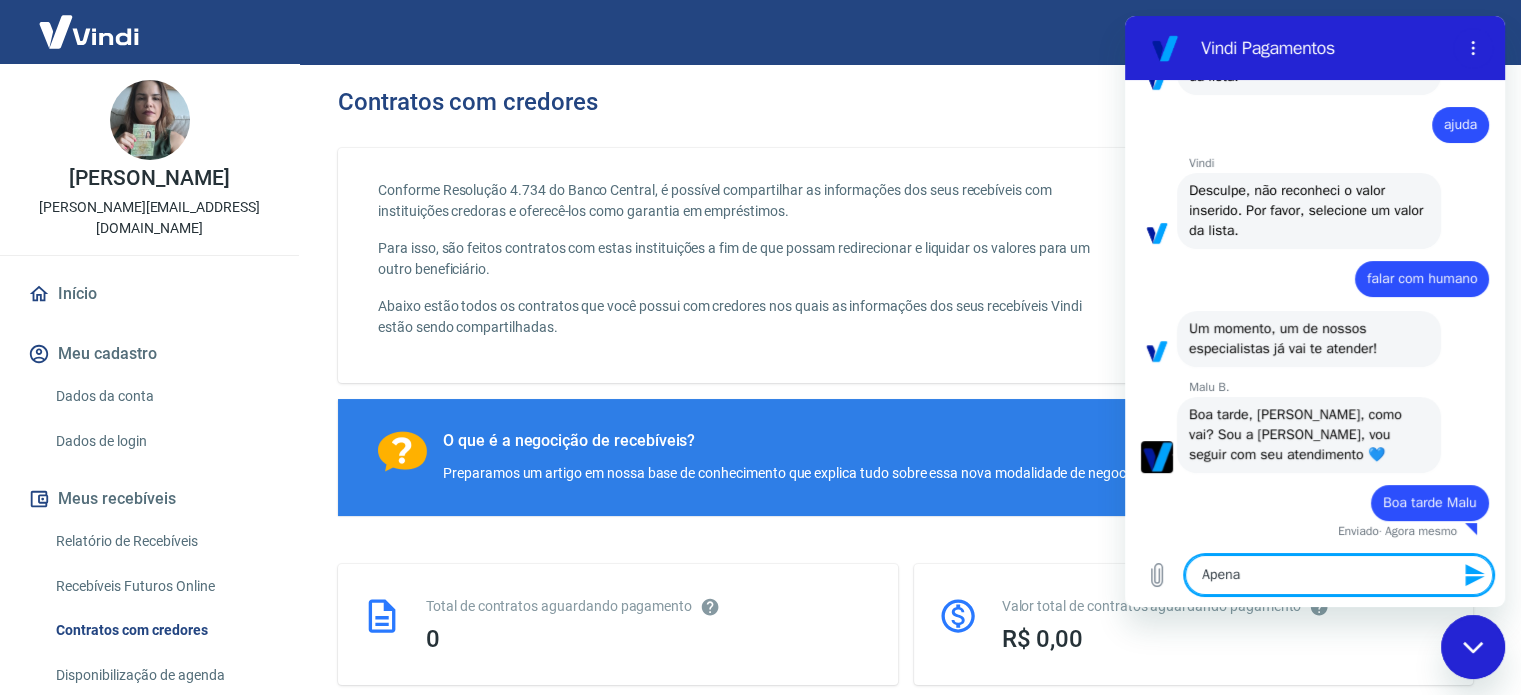 type on "Apenas" 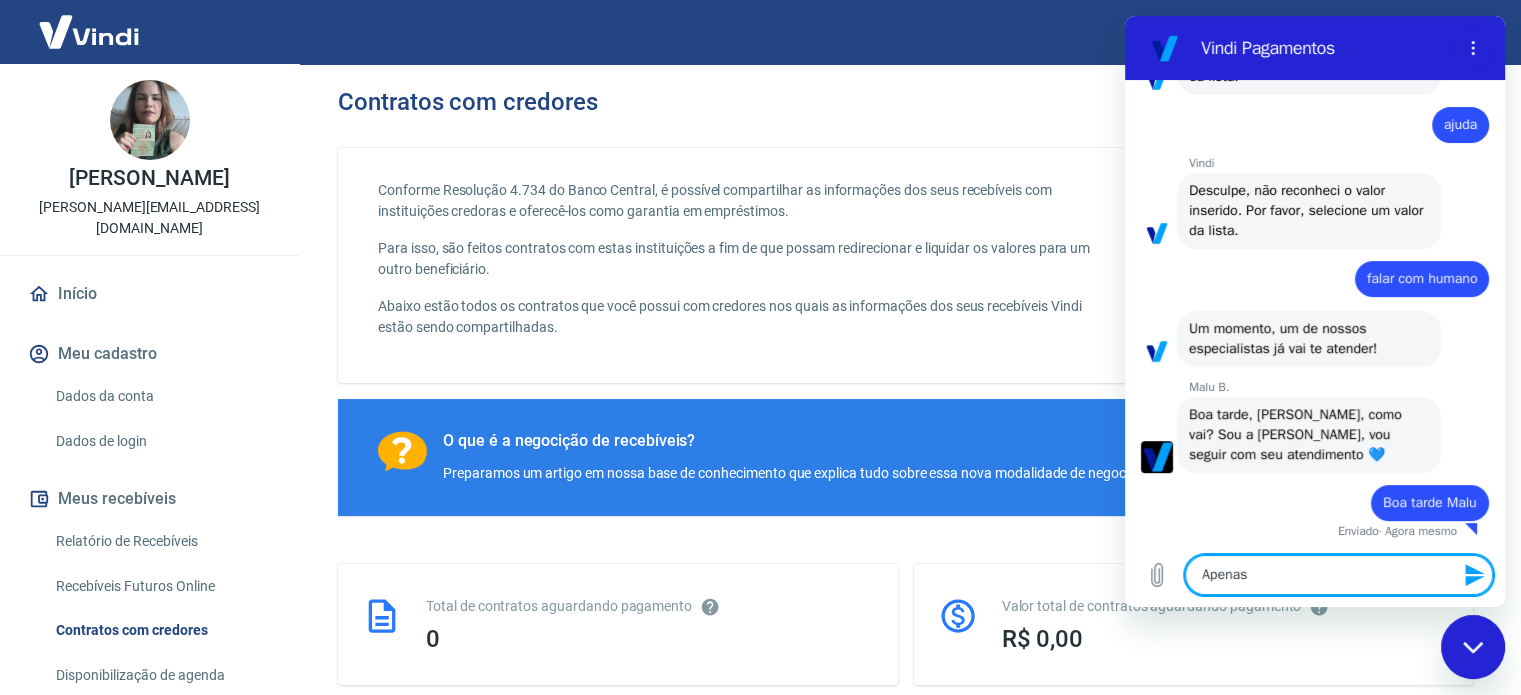 type on "Apenas" 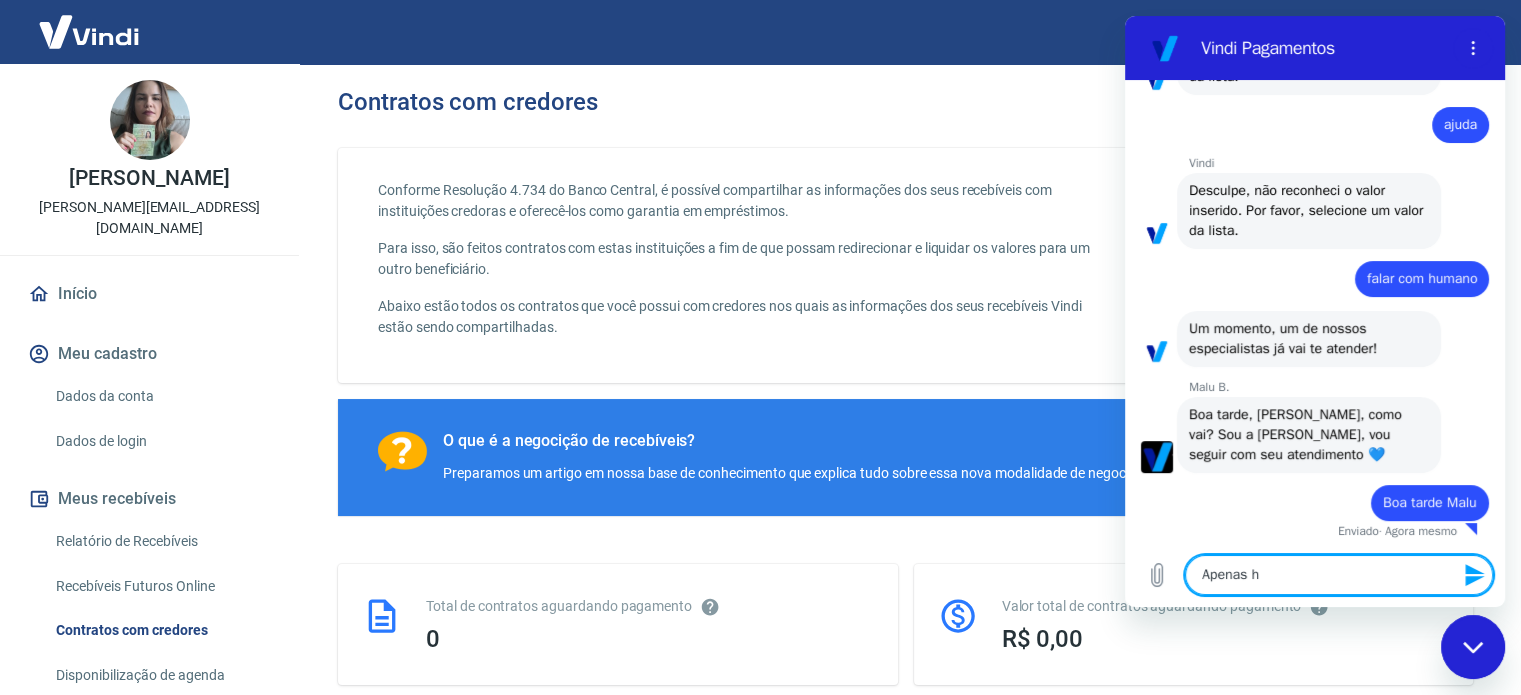 type on "Apenas ho" 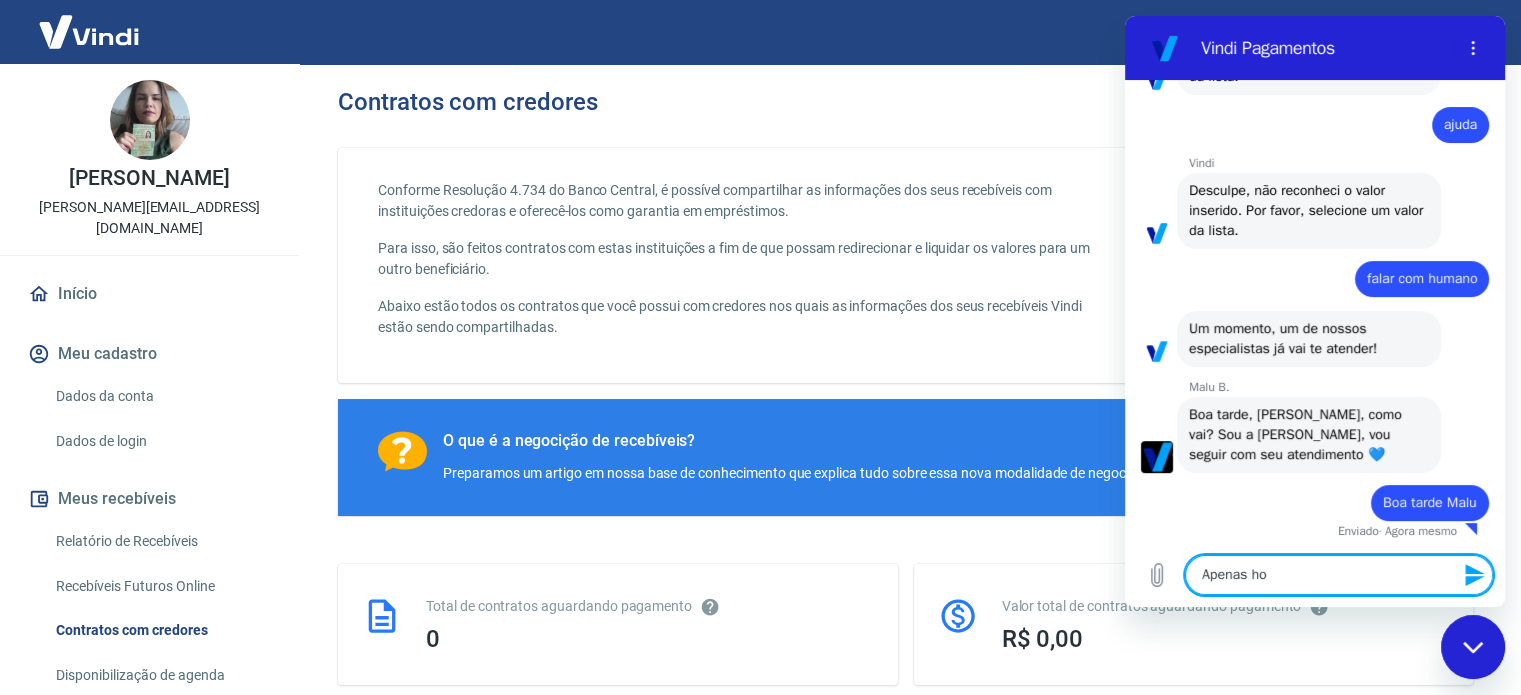 type on "Apenas hoj" 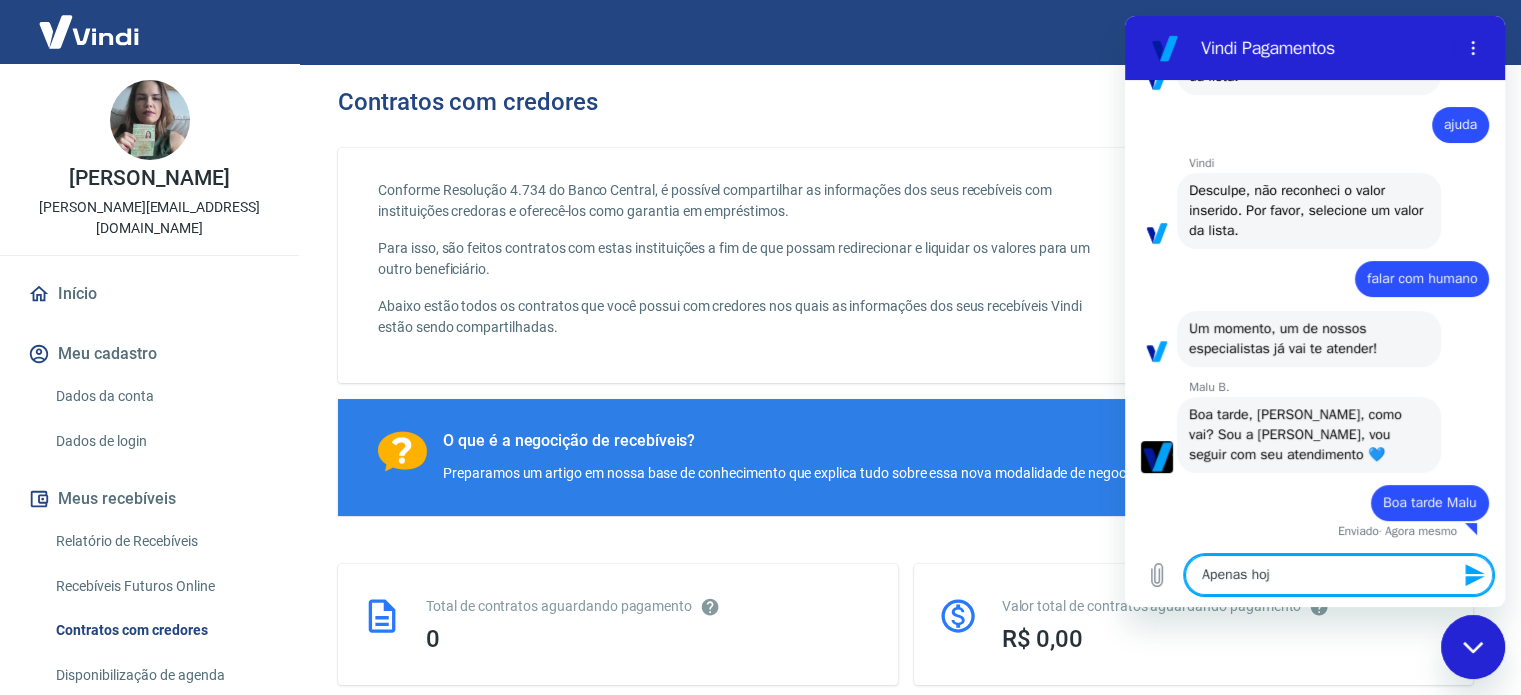 type on "Apenas hoje" 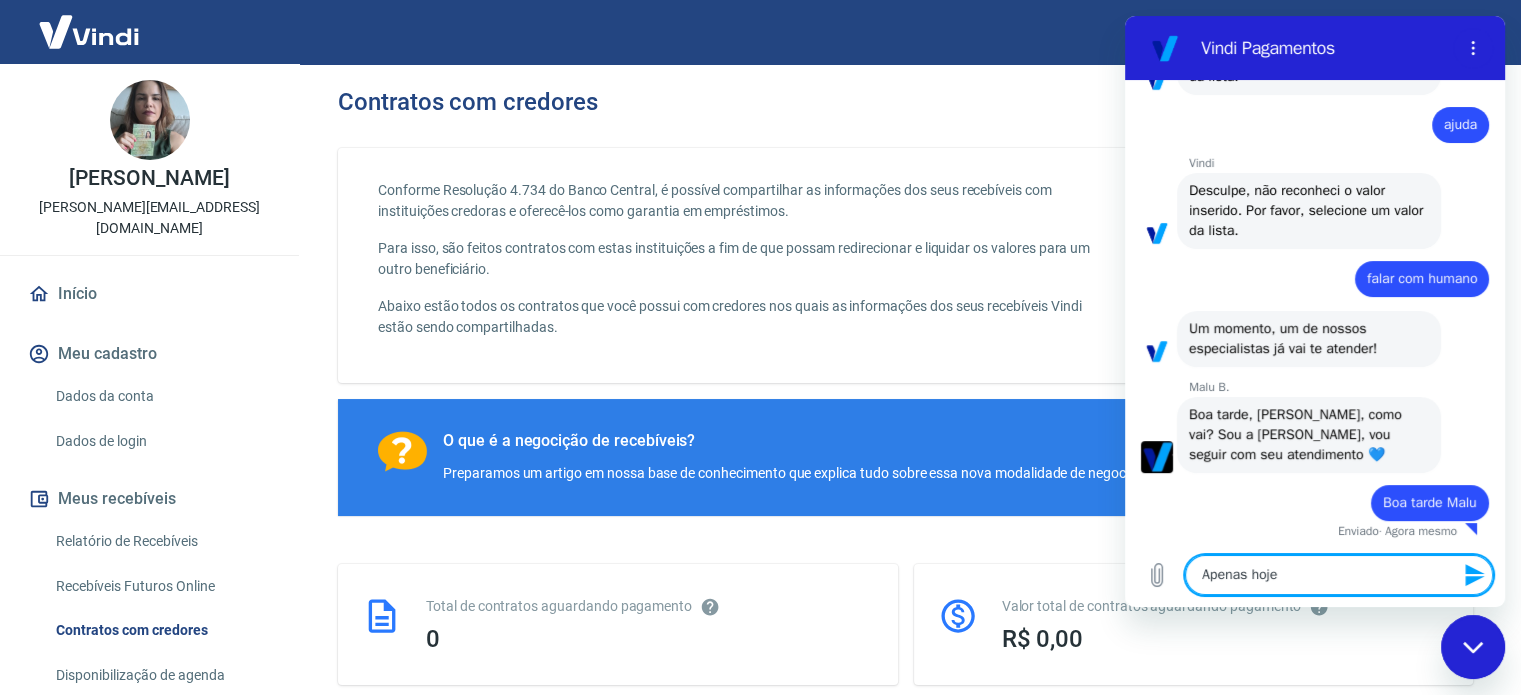type on "Apenas hoje" 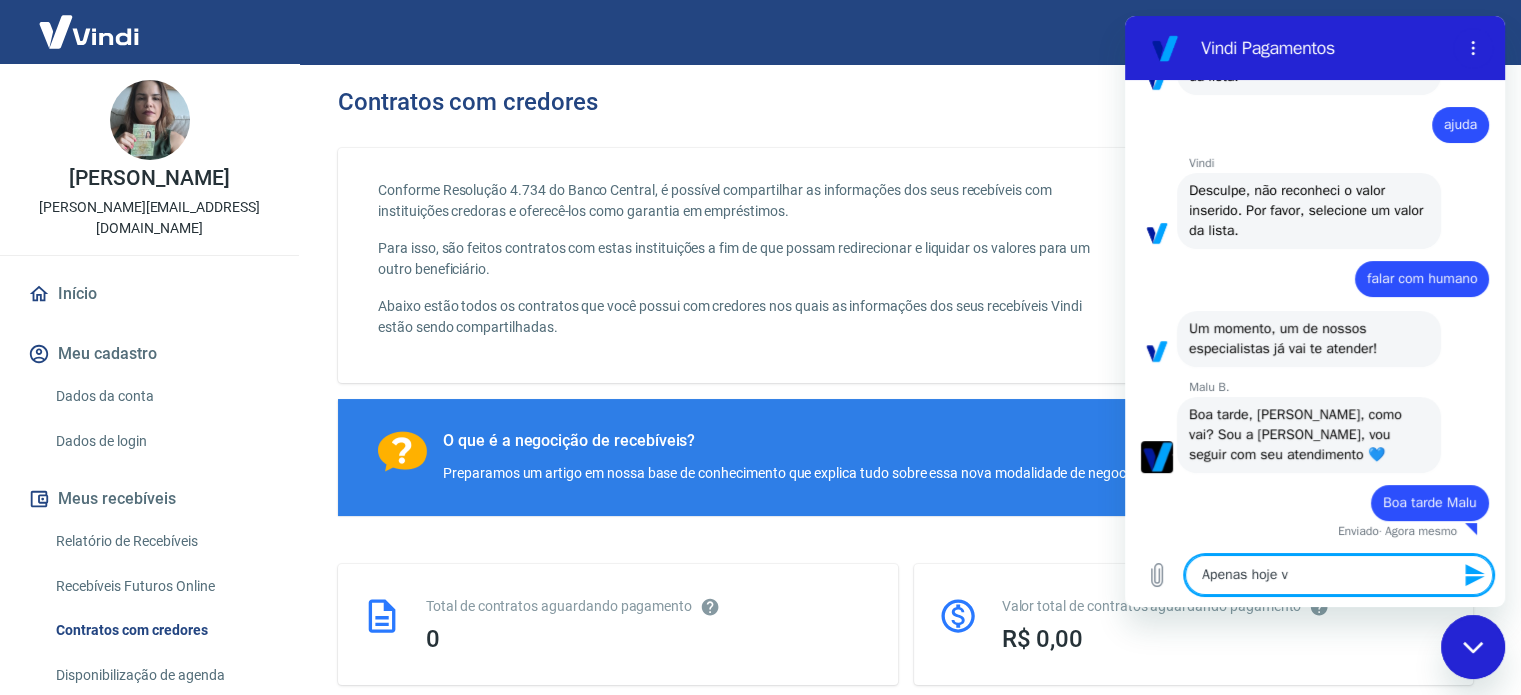 type on "Apenas hoje vi" 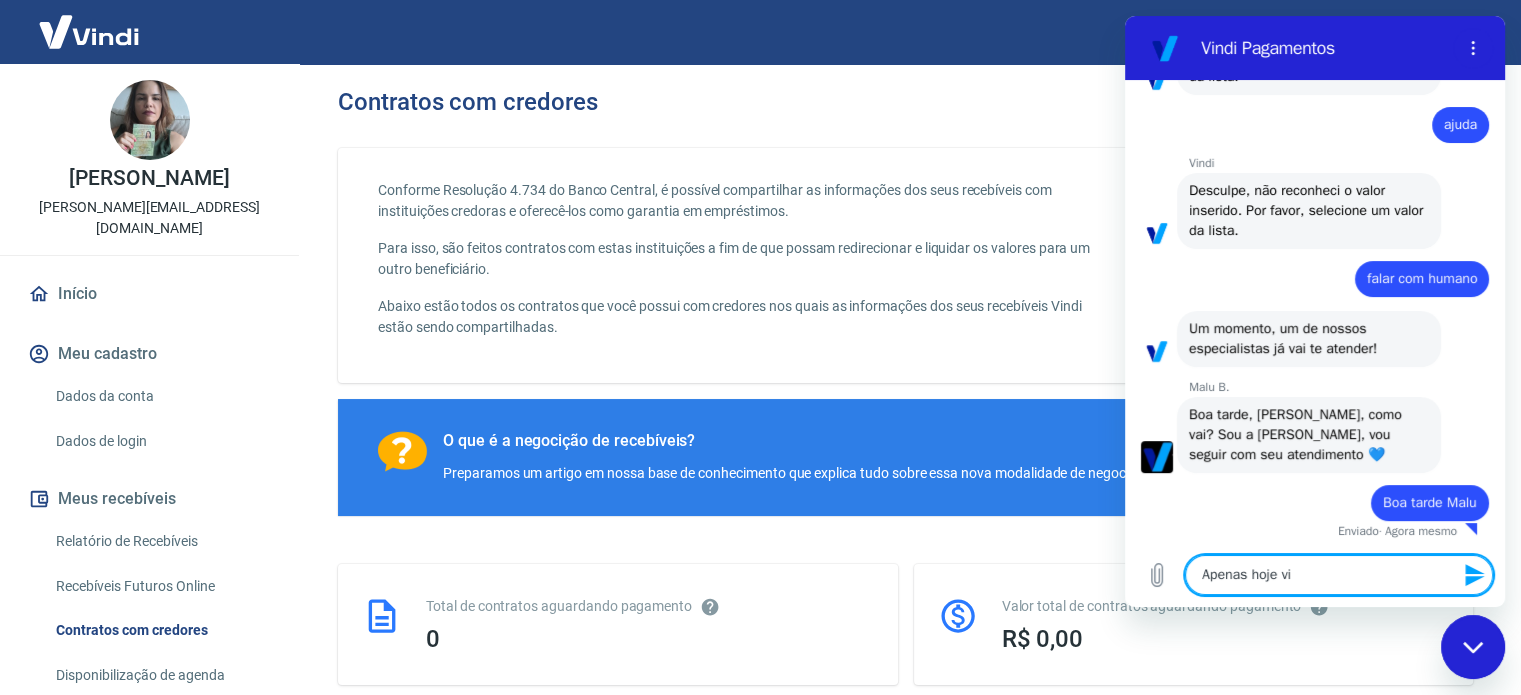 type on "Apenas hoje vi" 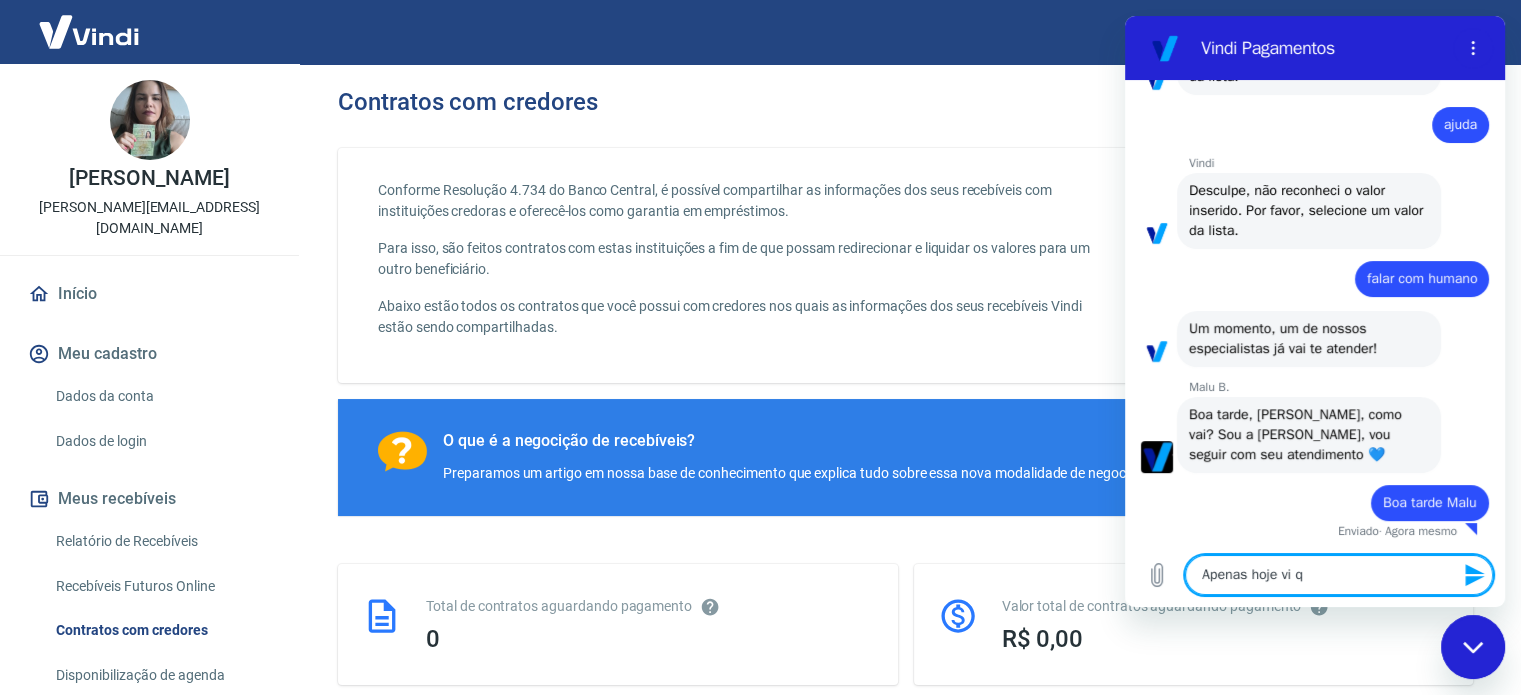 type on "Apenas hoje vi qu" 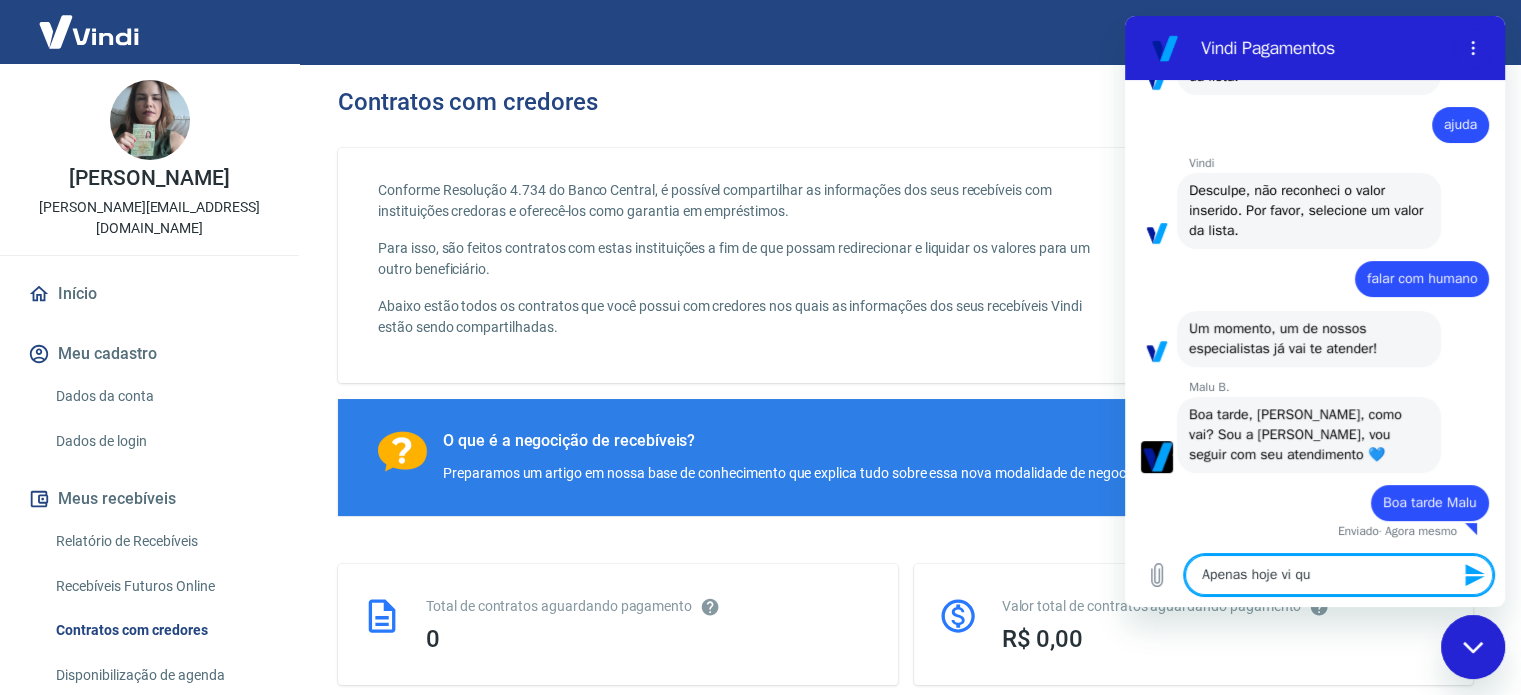 type on "Apenas hoje vi que" 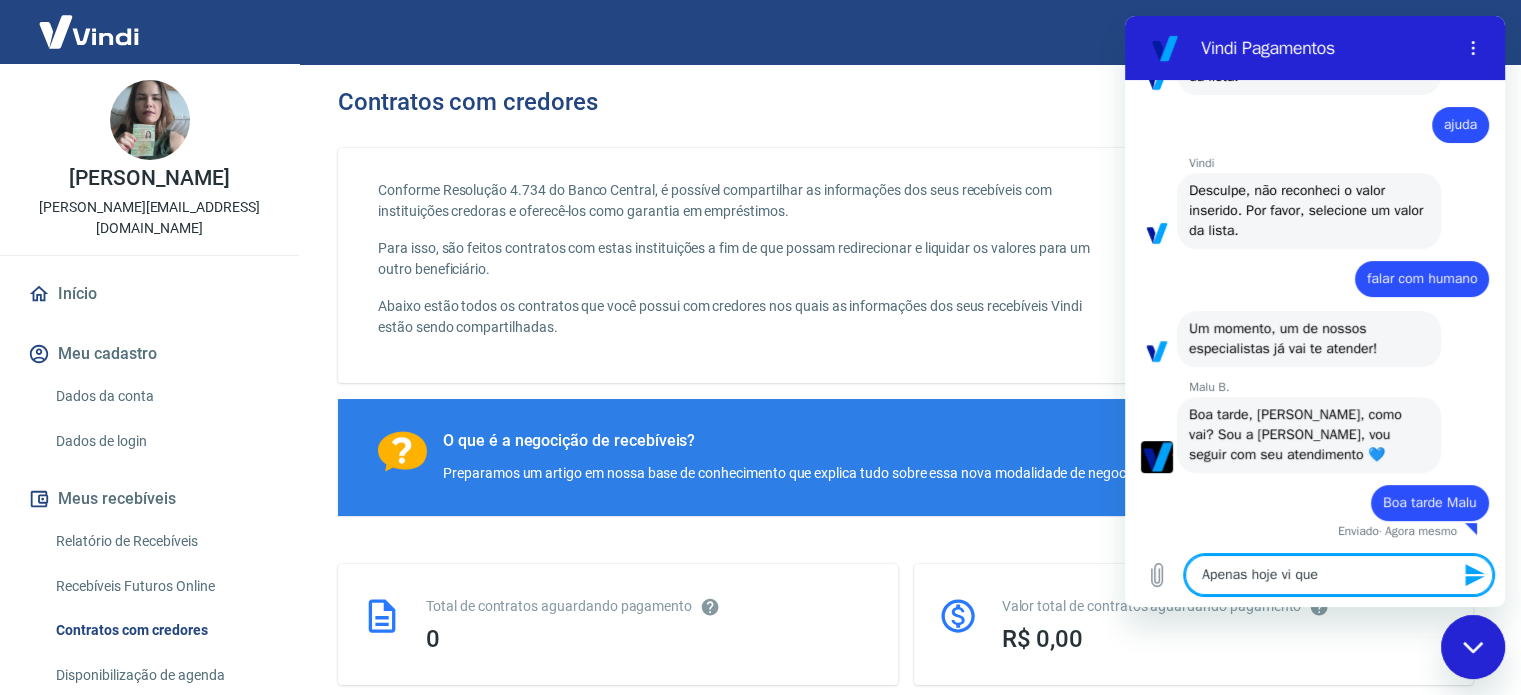 type on "Apenas hoje vi que" 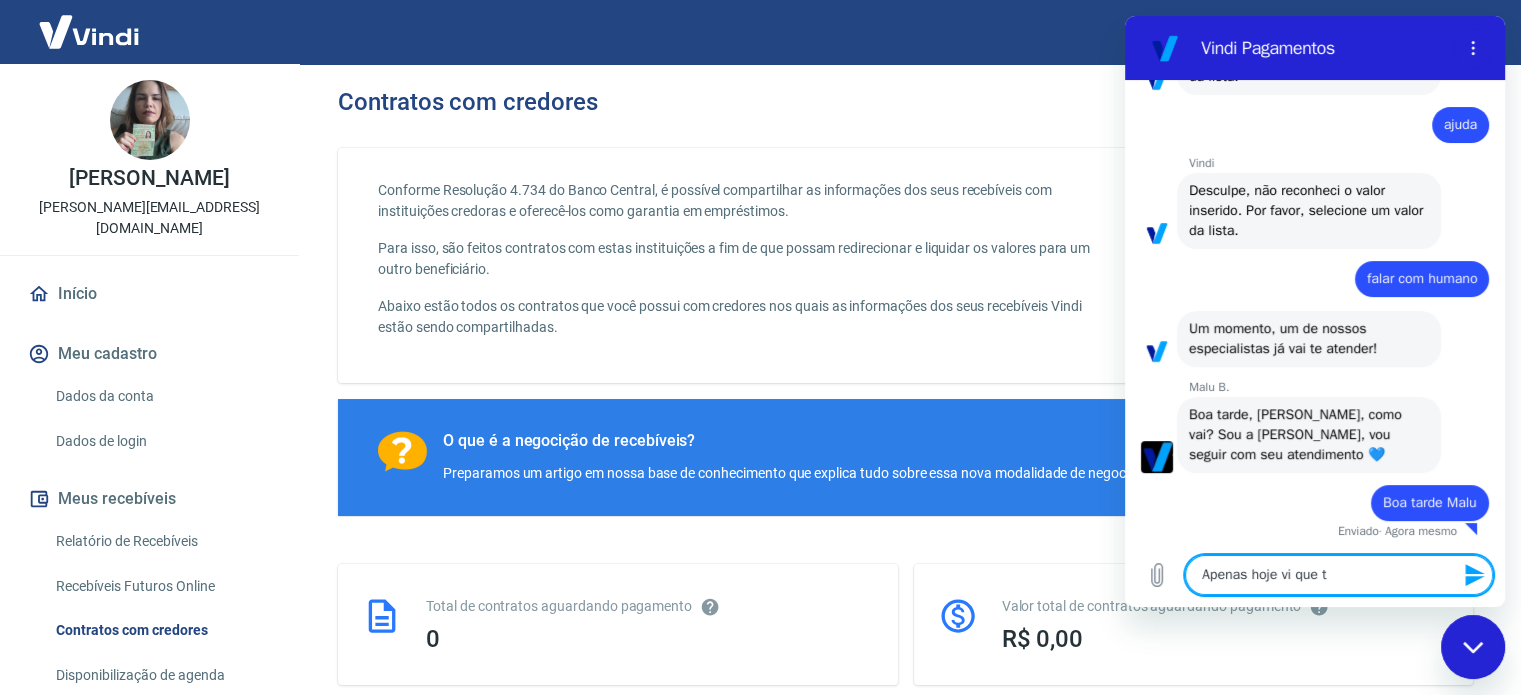 type on "Apenas hoje vi que te" 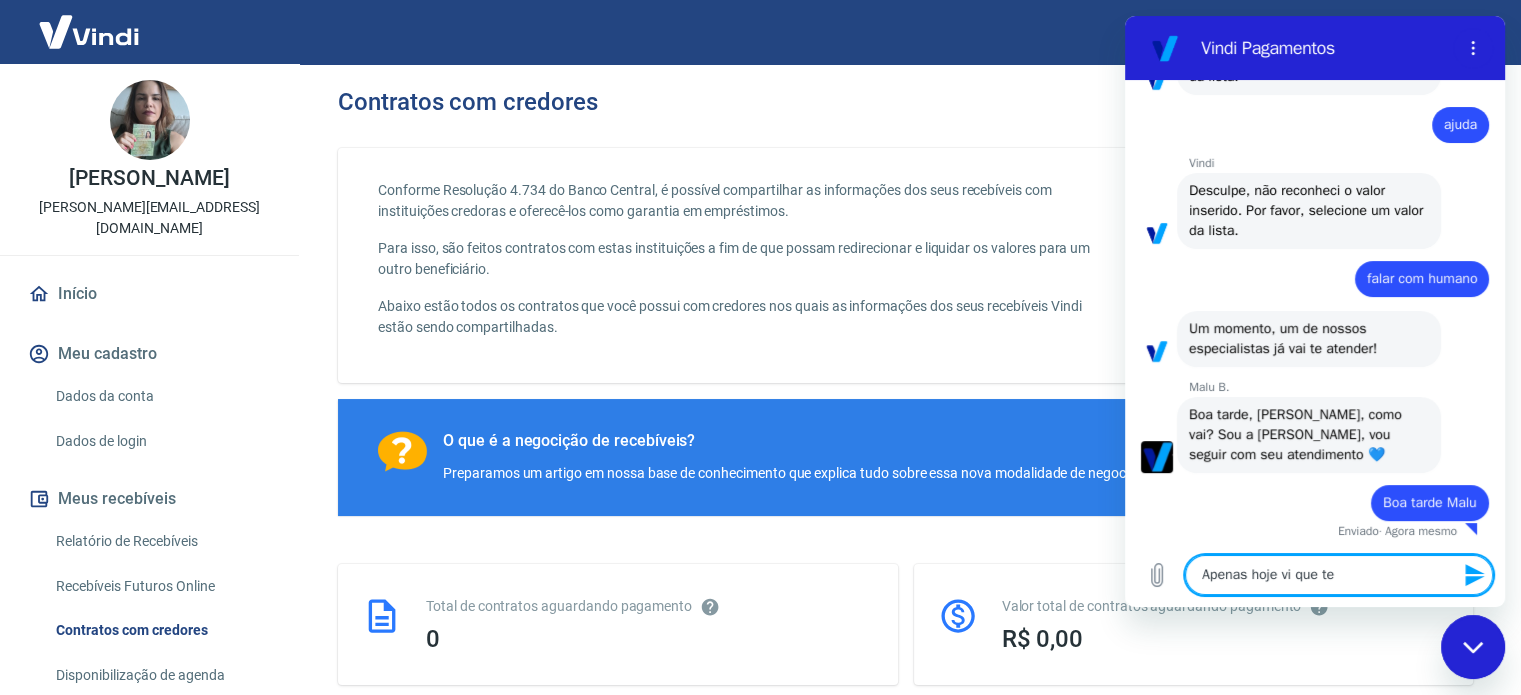 type on "Apenas hoje vi que tev" 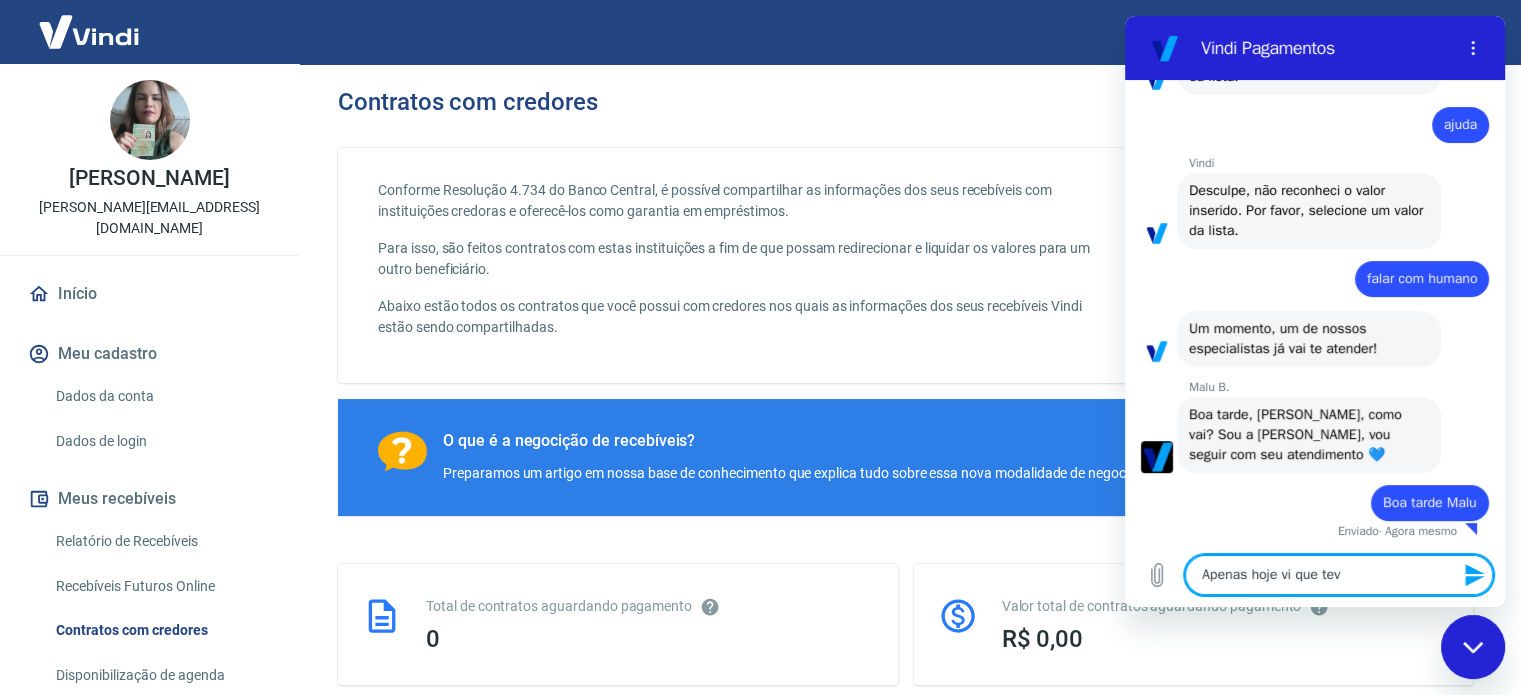 type on "Apenas hoje vi que teve" 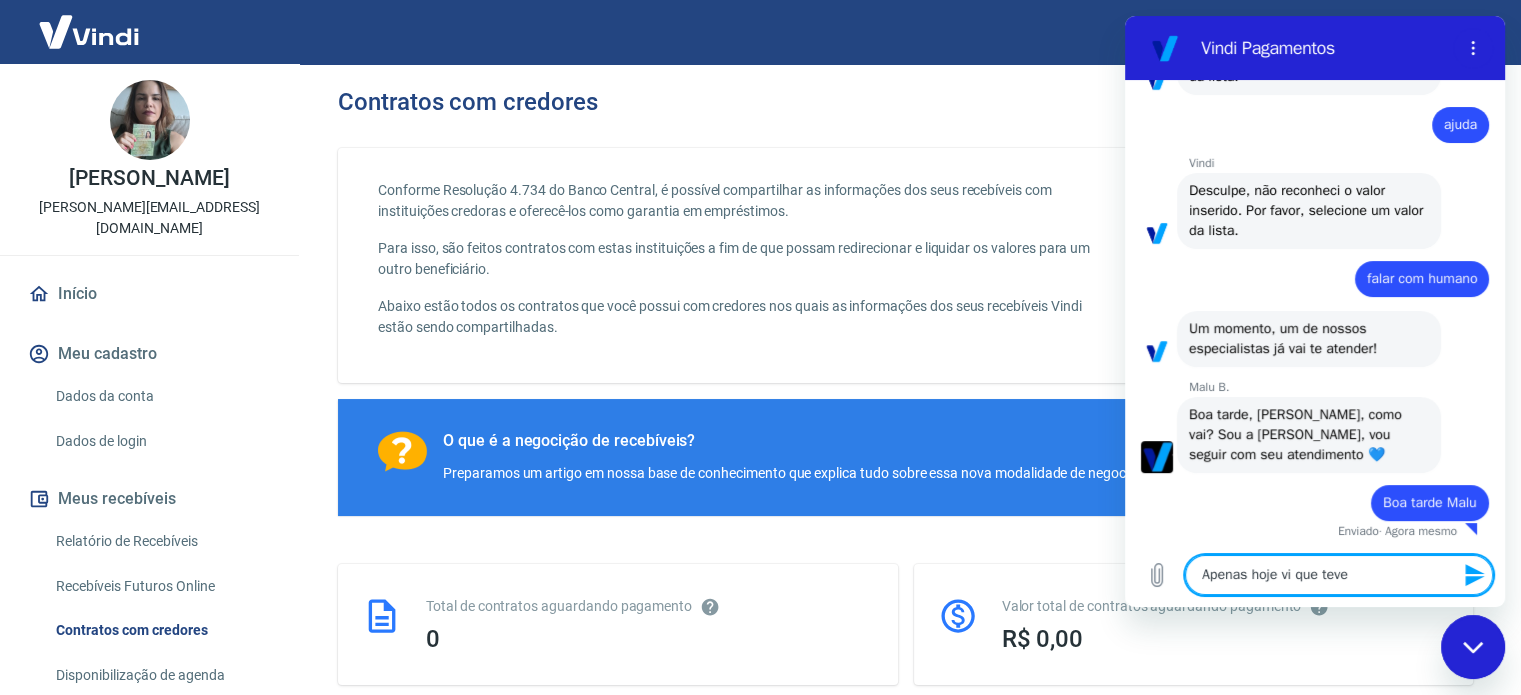 type on "Apenas hoje vi que teve" 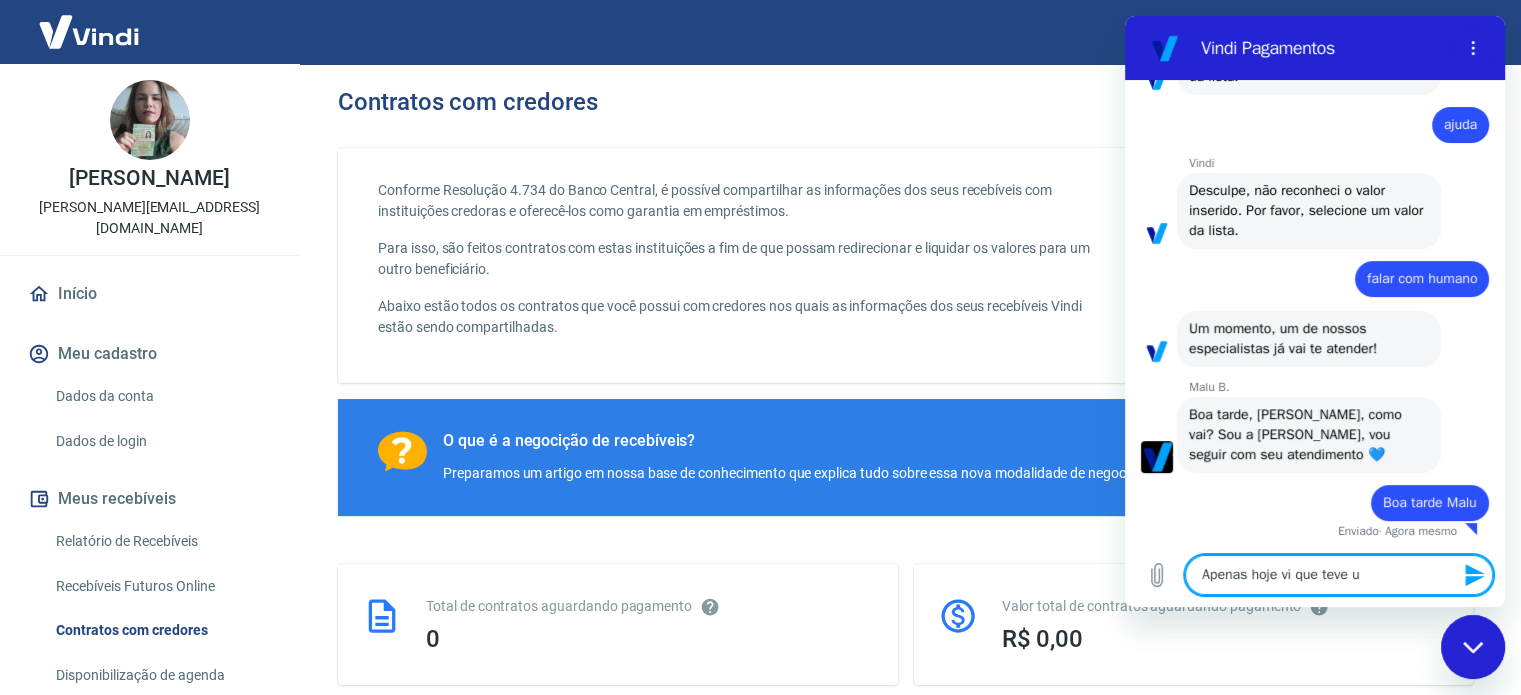 type on "Apenas hoje vi que teve um" 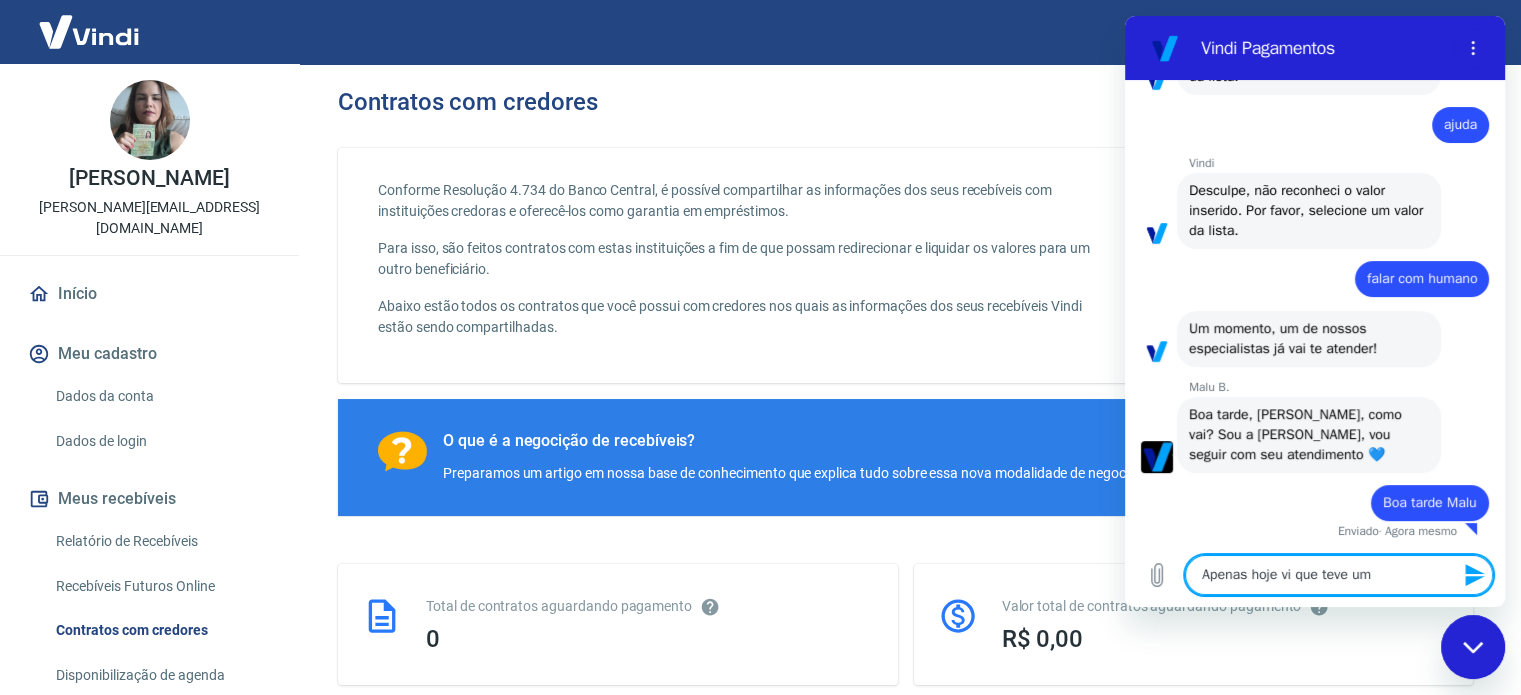 type on "Apenas hoje vi que teve um" 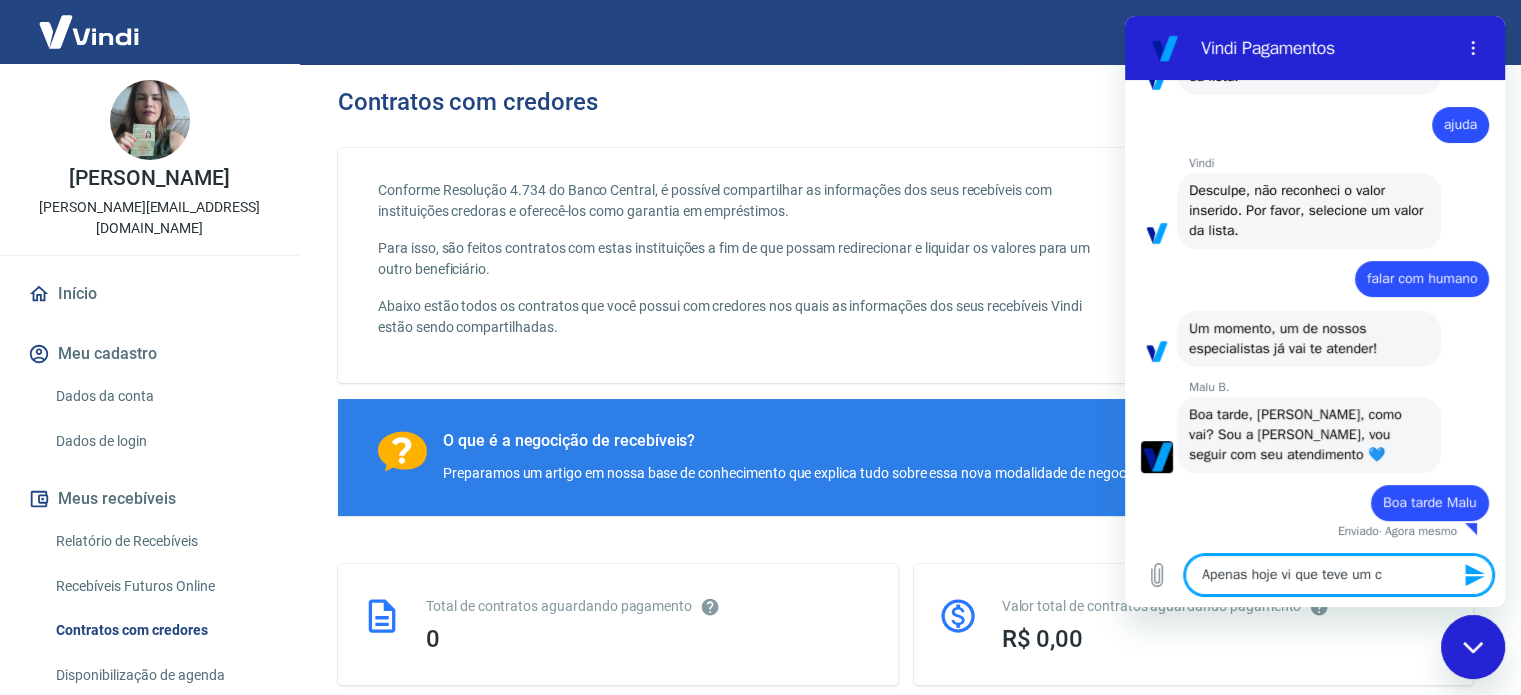 type on "Apenas hoje vi que teve um ch" 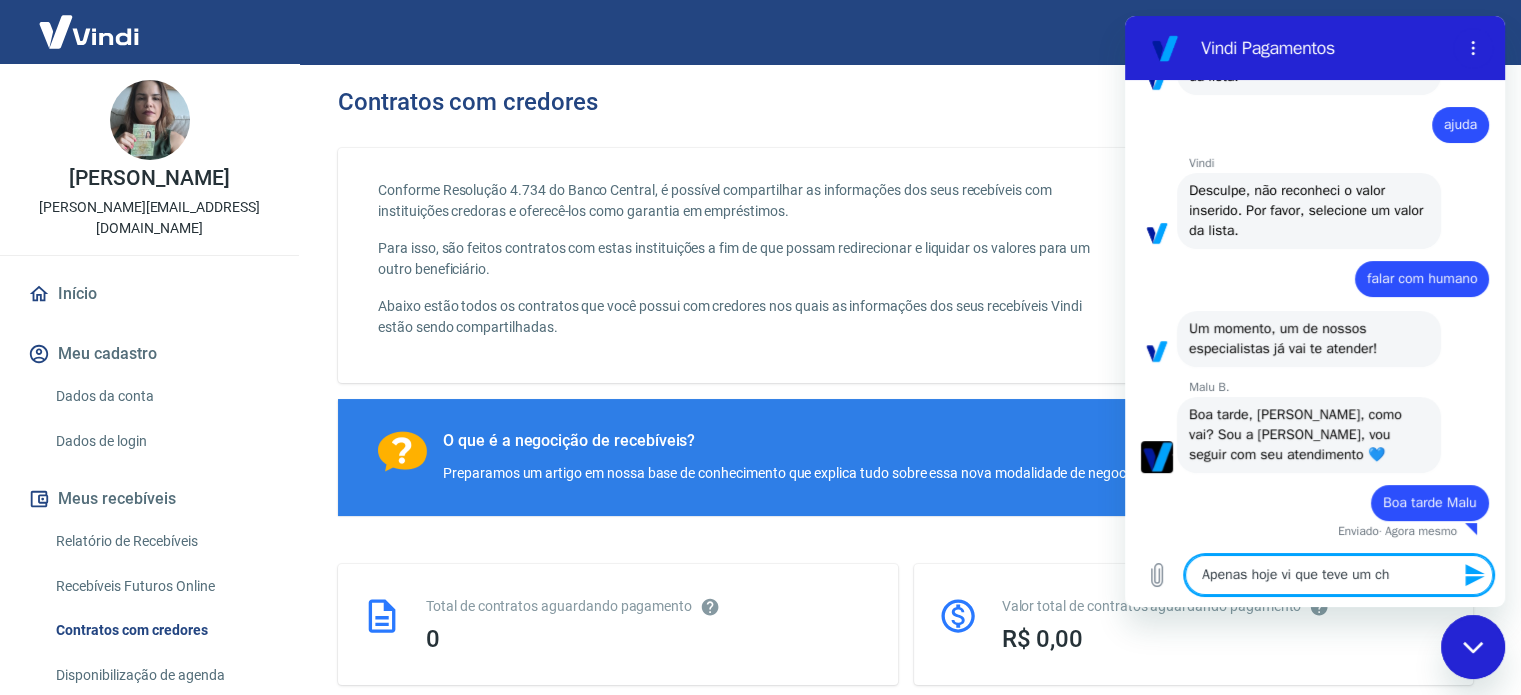 type 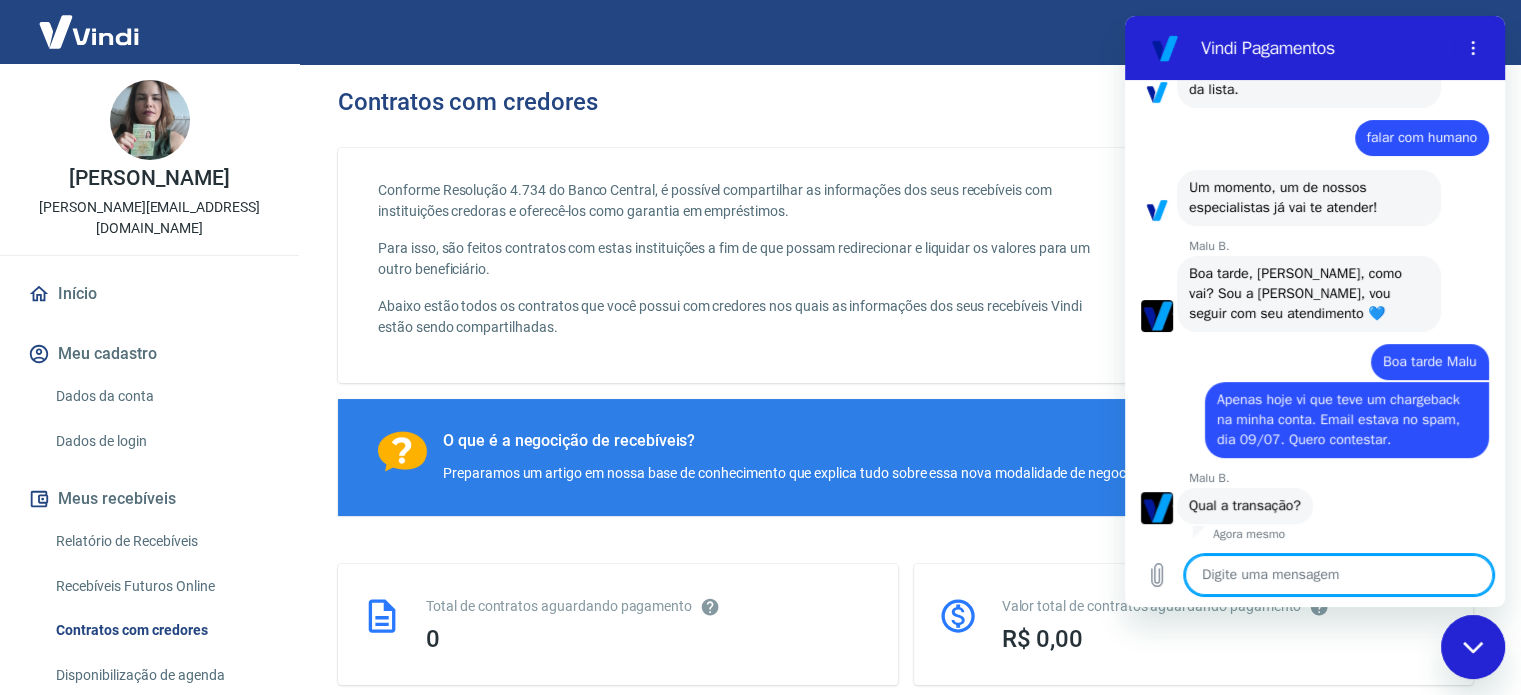 scroll, scrollTop: 469, scrollLeft: 0, axis: vertical 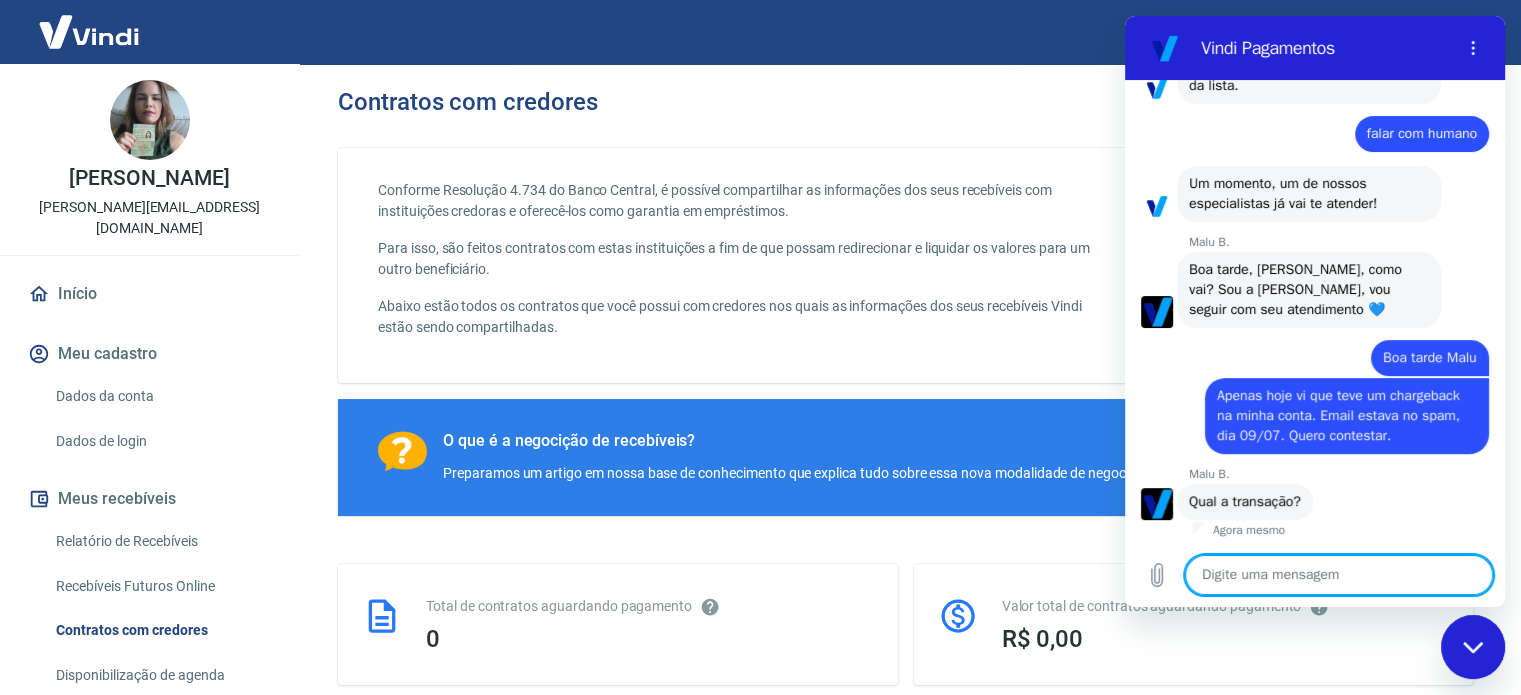 click at bounding box center [1339, 575] 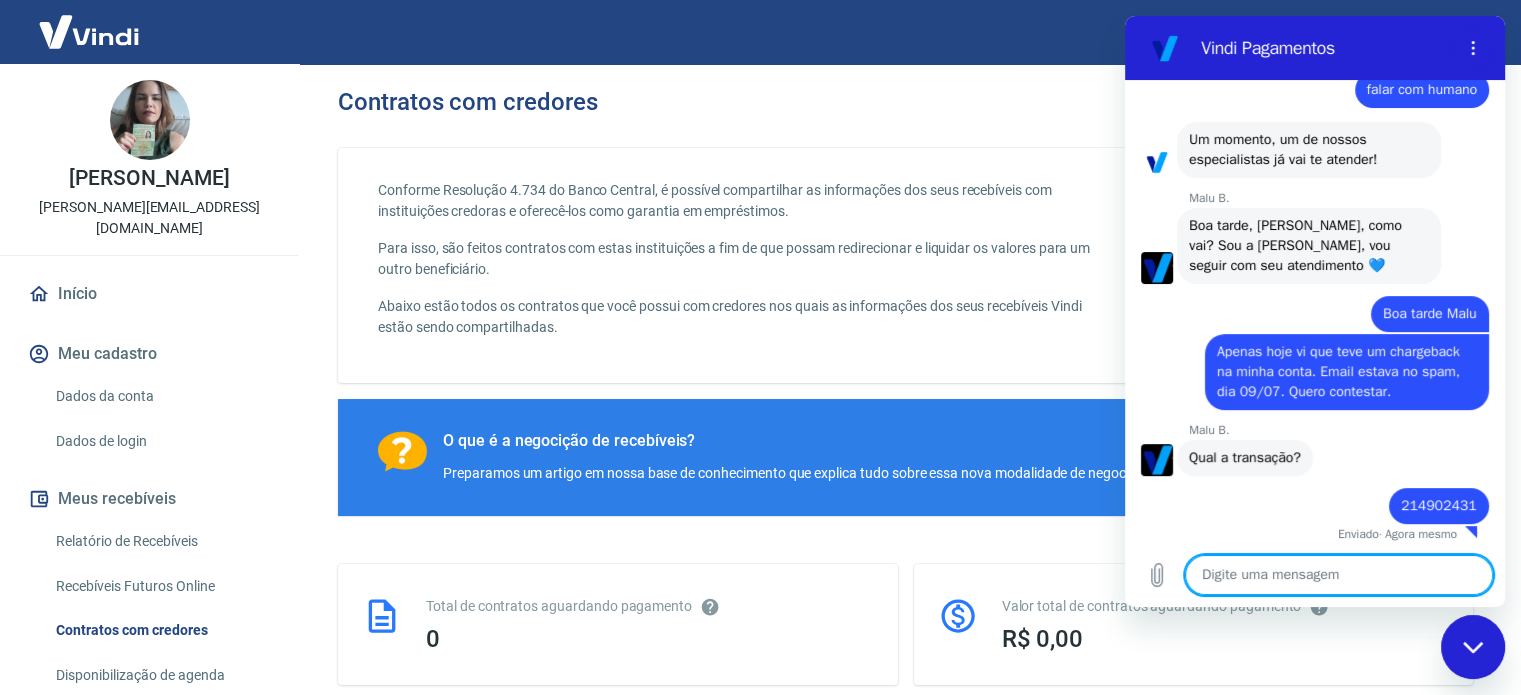 scroll, scrollTop: 517, scrollLeft: 0, axis: vertical 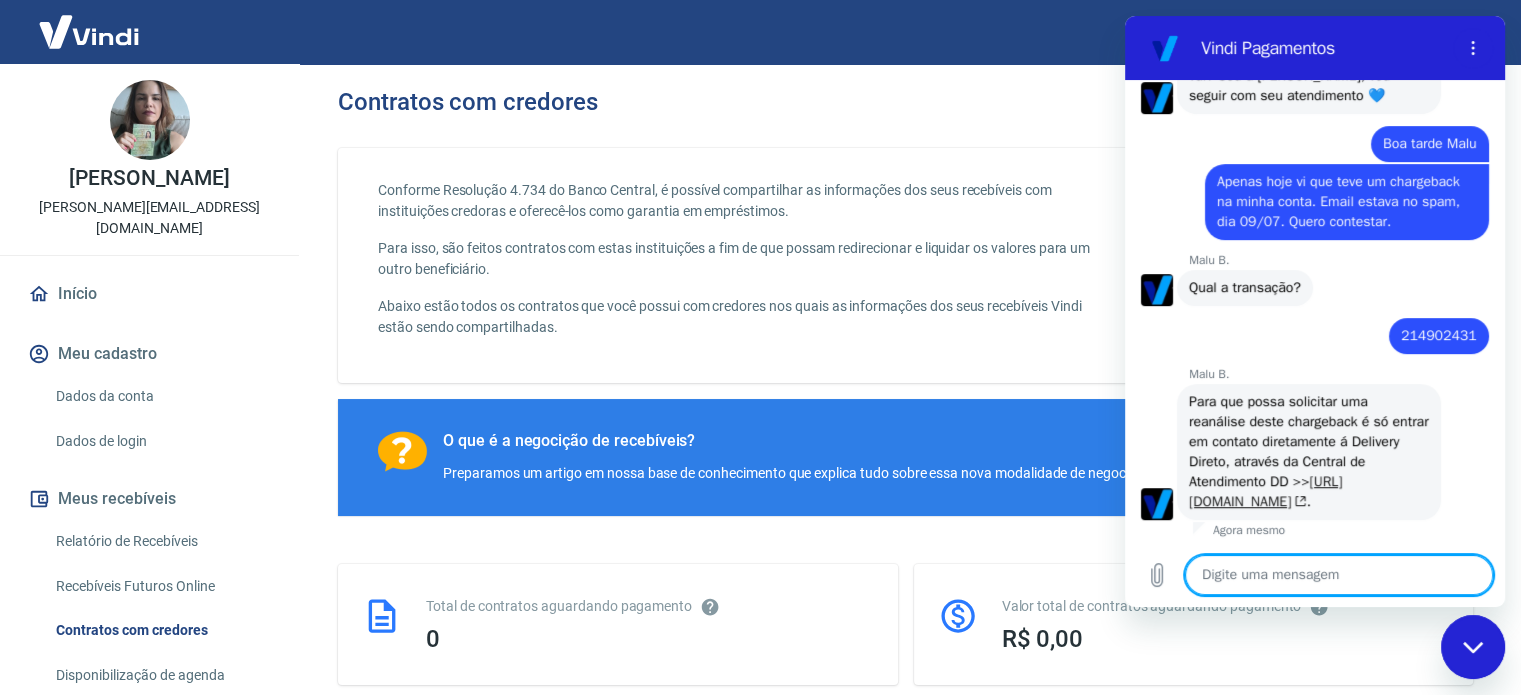 click on "https://deliverydireto.movidesk.com/kb" at bounding box center (1266, 491) 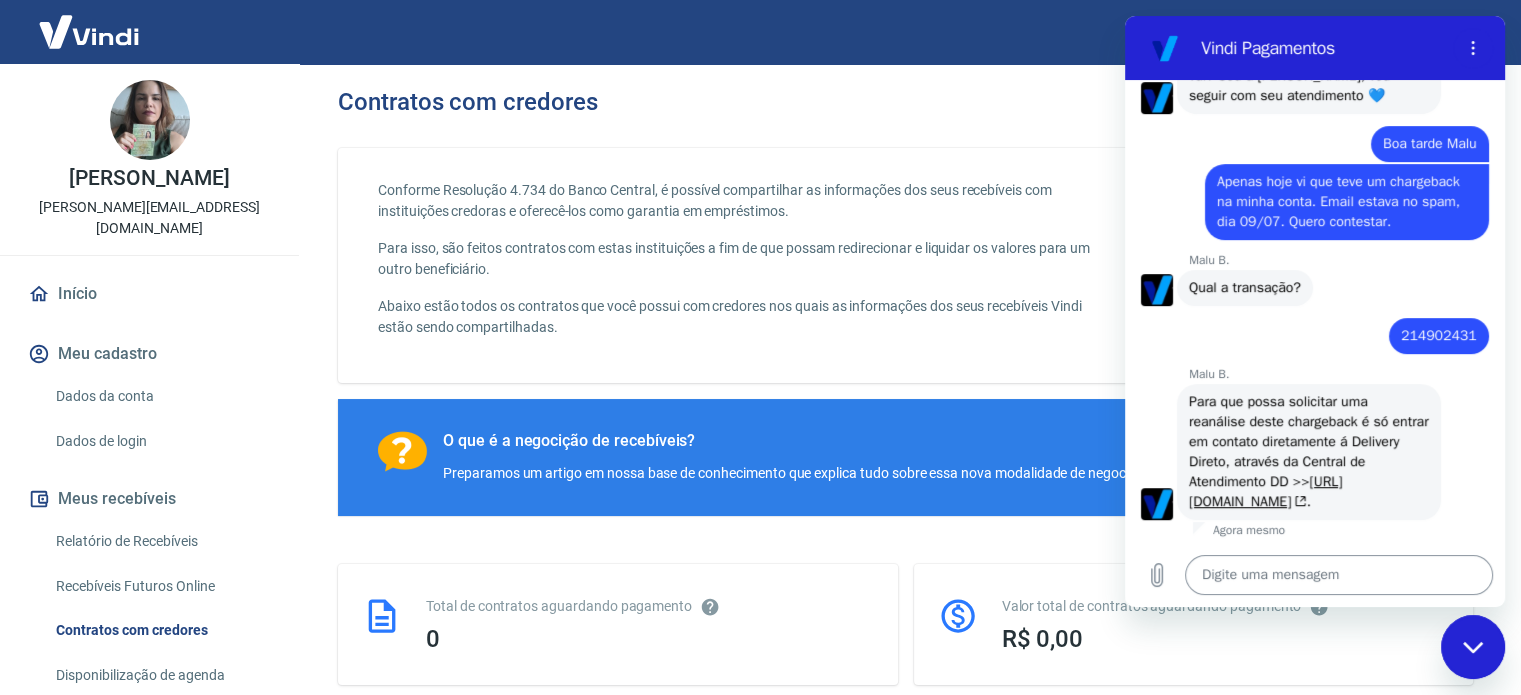 click at bounding box center (1339, 575) 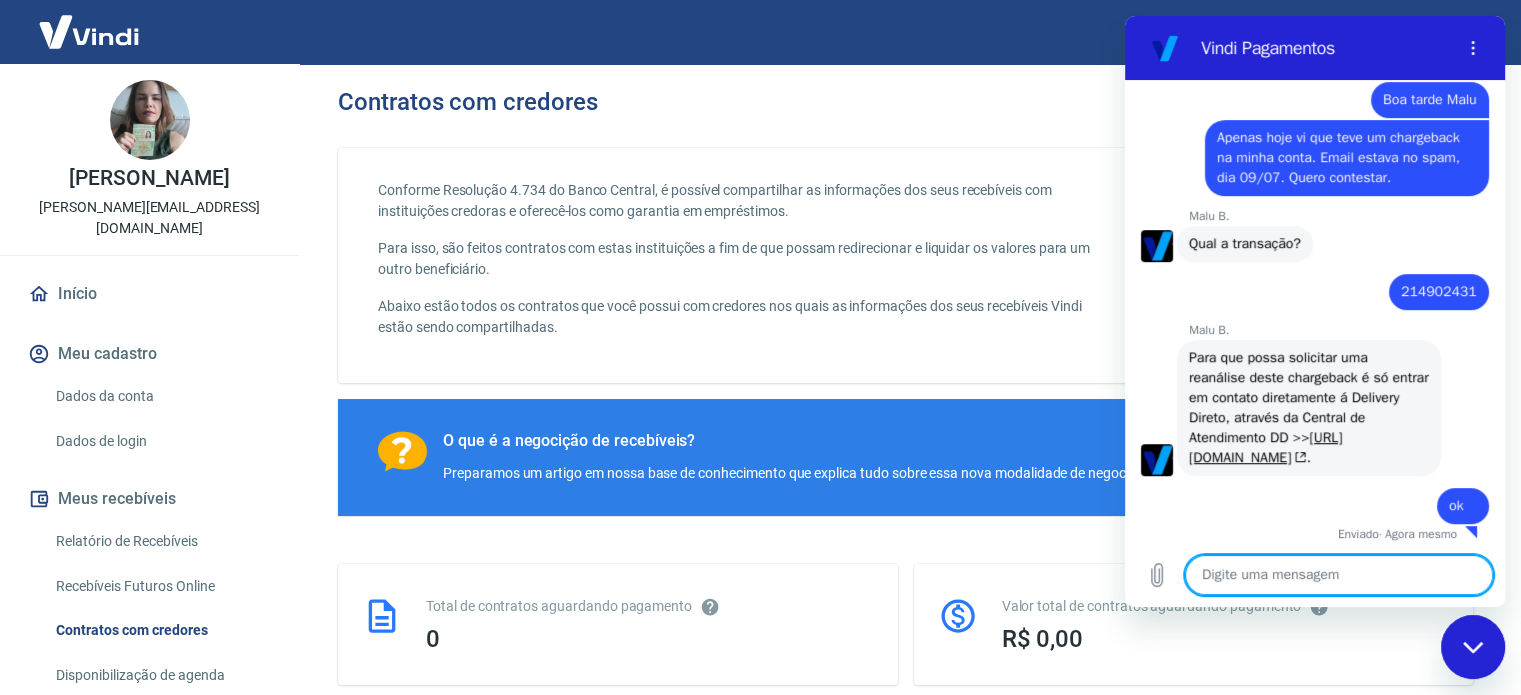 scroll, scrollTop: 752, scrollLeft: 0, axis: vertical 